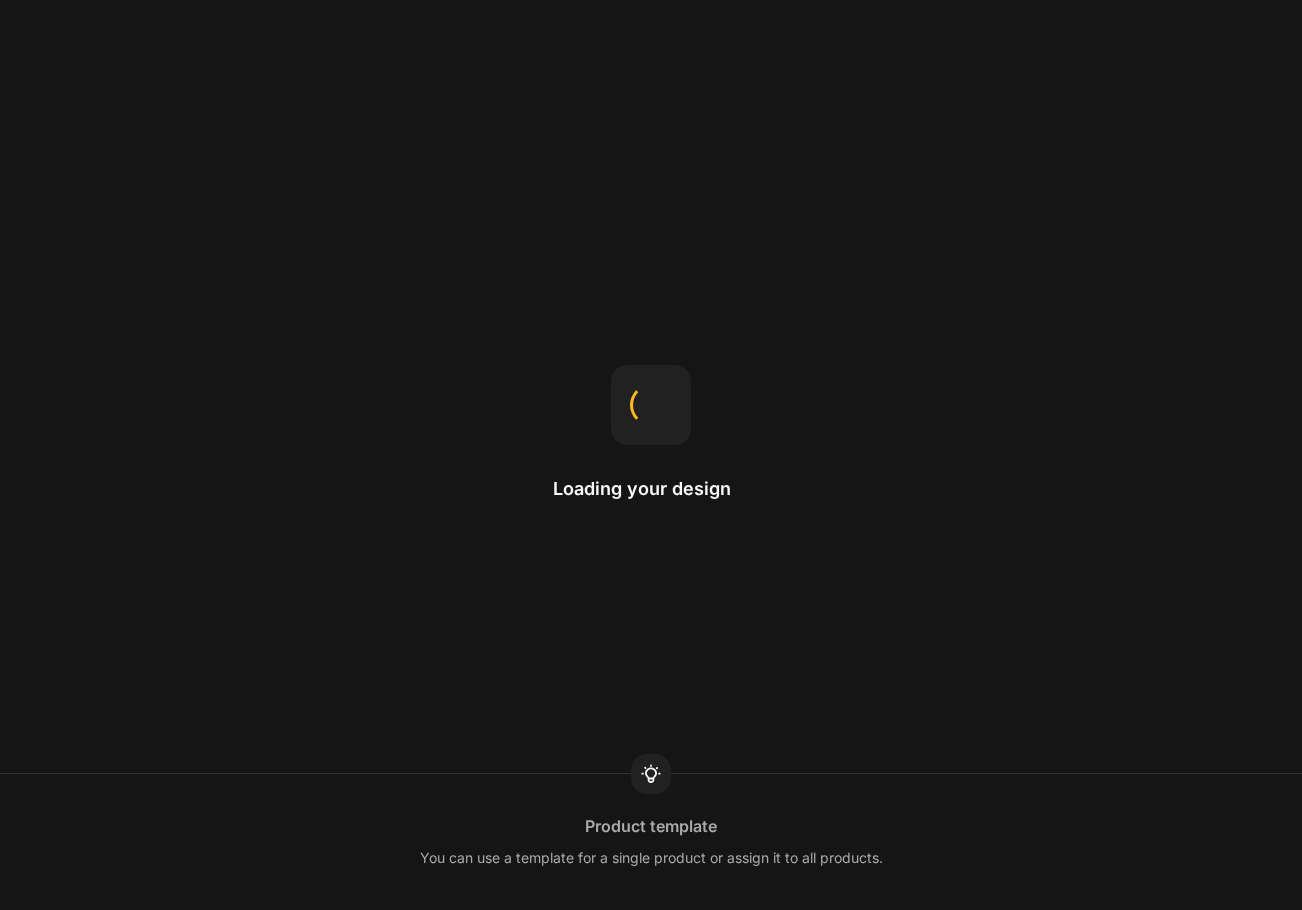 scroll, scrollTop: 0, scrollLeft: 0, axis: both 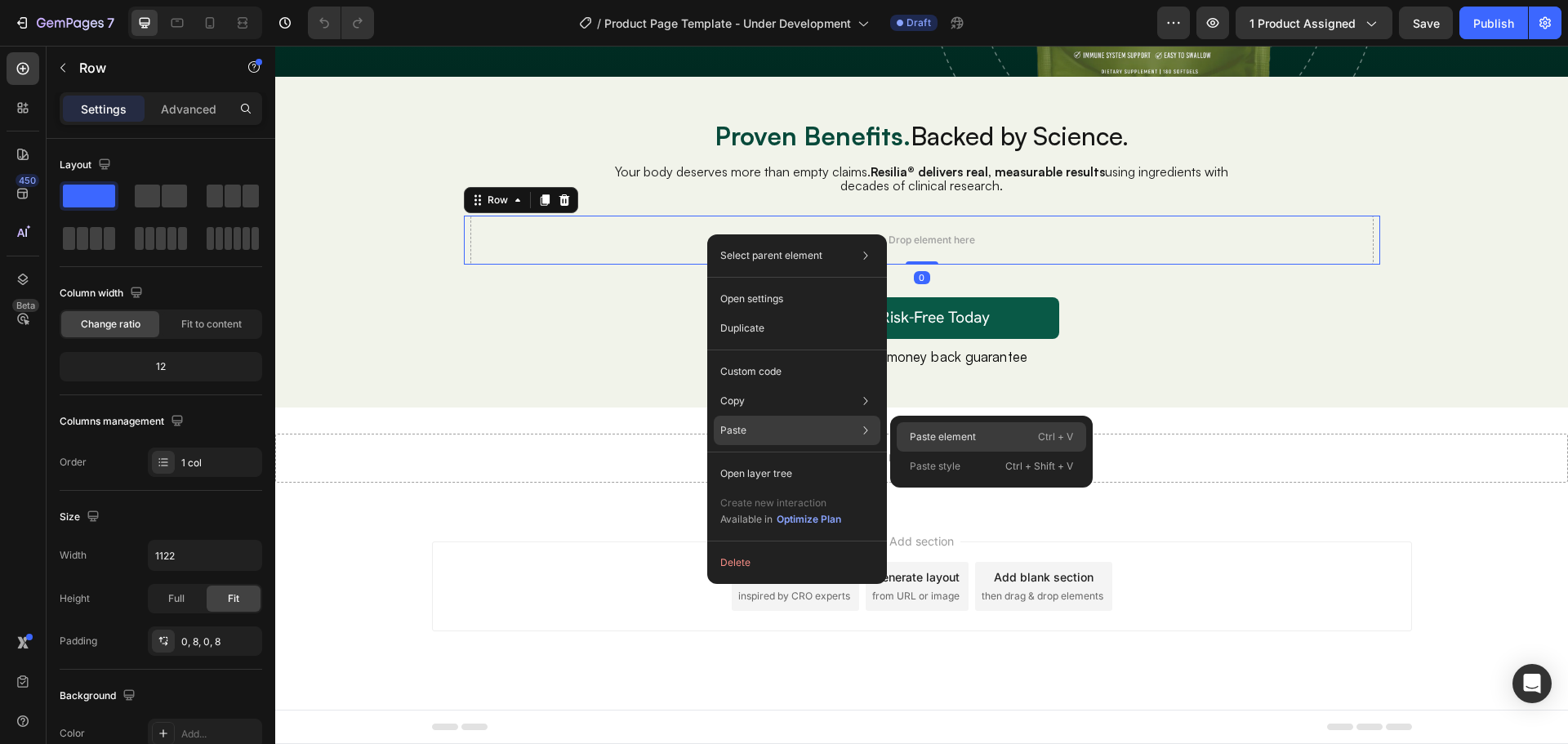 click on "Paste element" at bounding box center (942, 437) 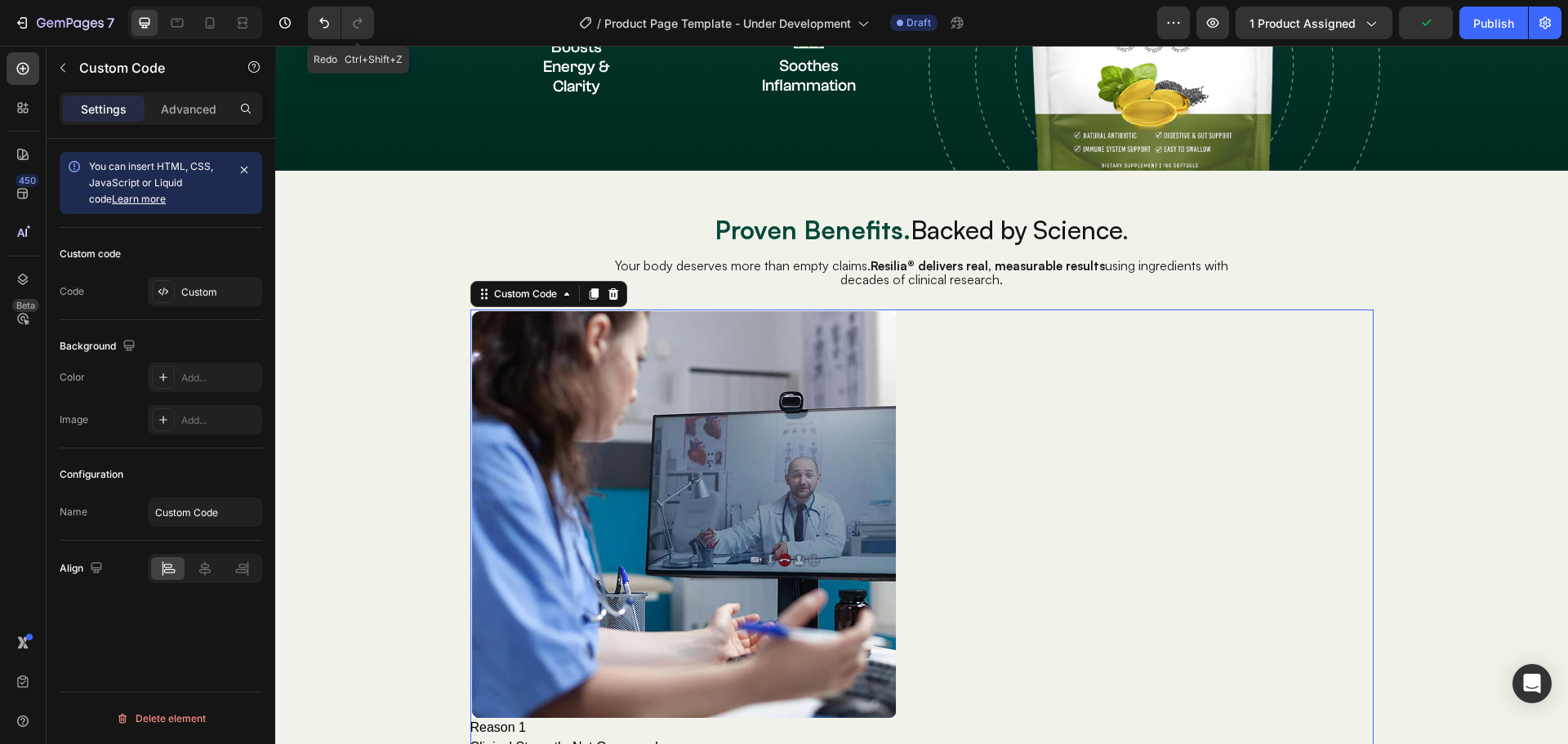 scroll, scrollTop: 2126, scrollLeft: 0, axis: vertical 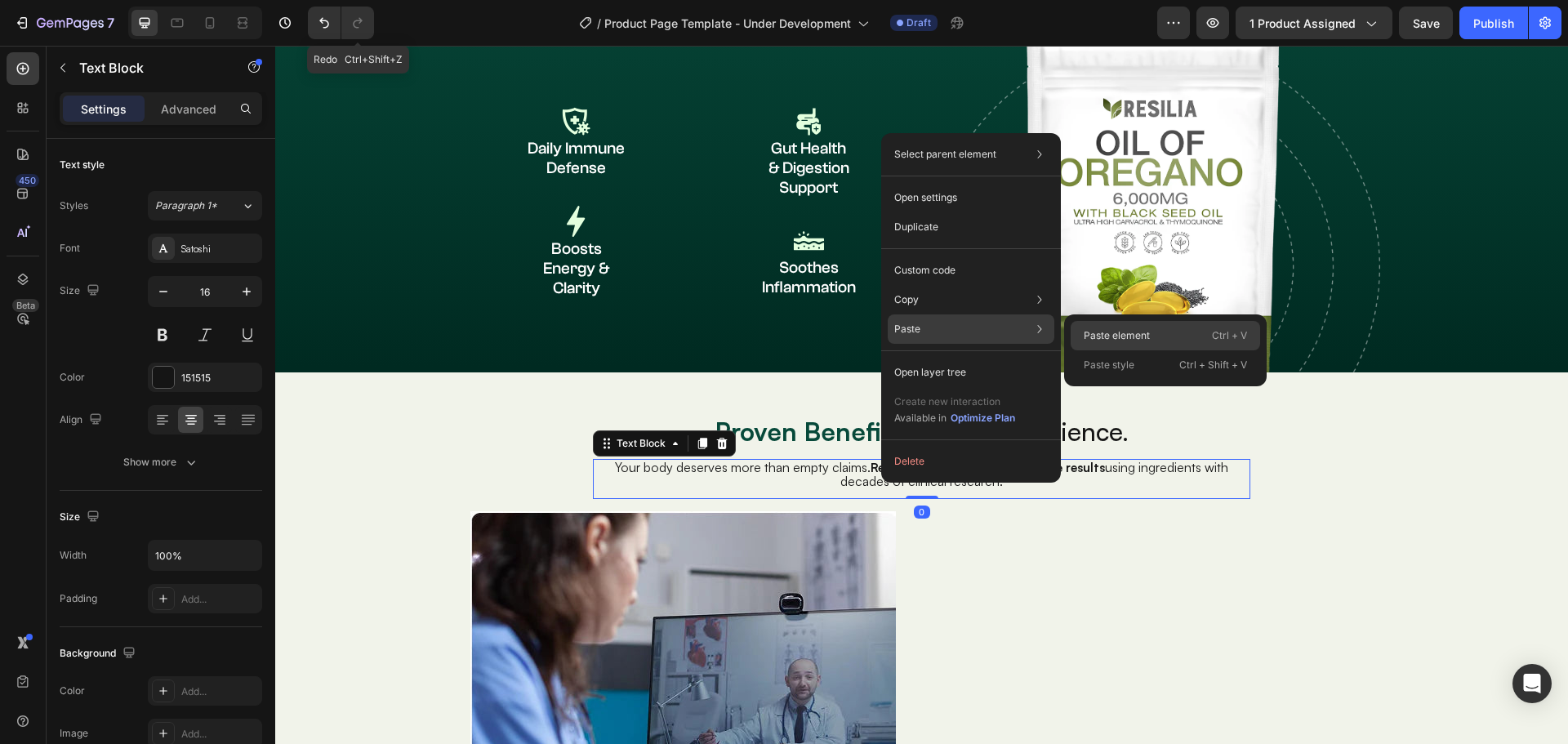 click on "Paste element" at bounding box center (1116, 336) 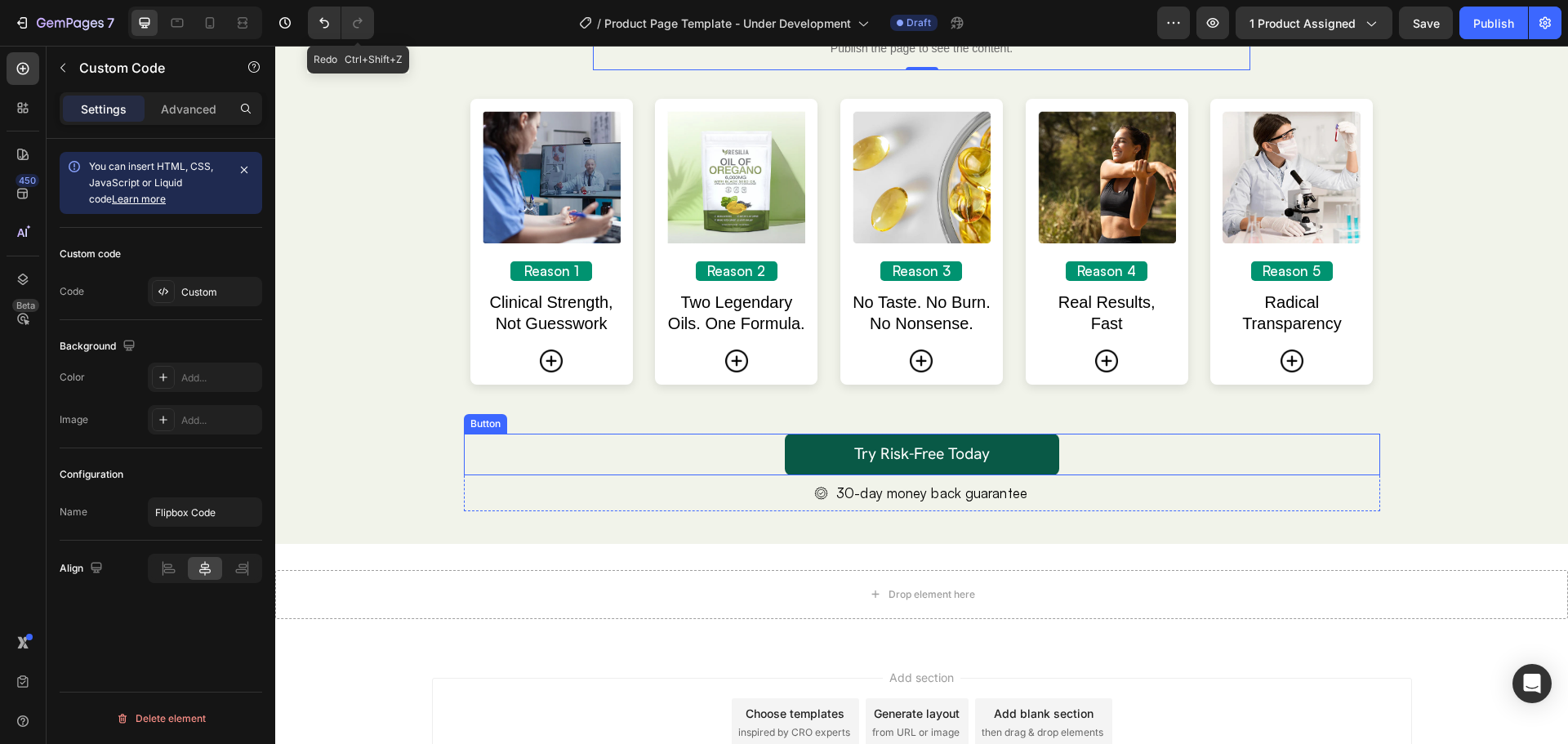 scroll, scrollTop: 2734, scrollLeft: 0, axis: vertical 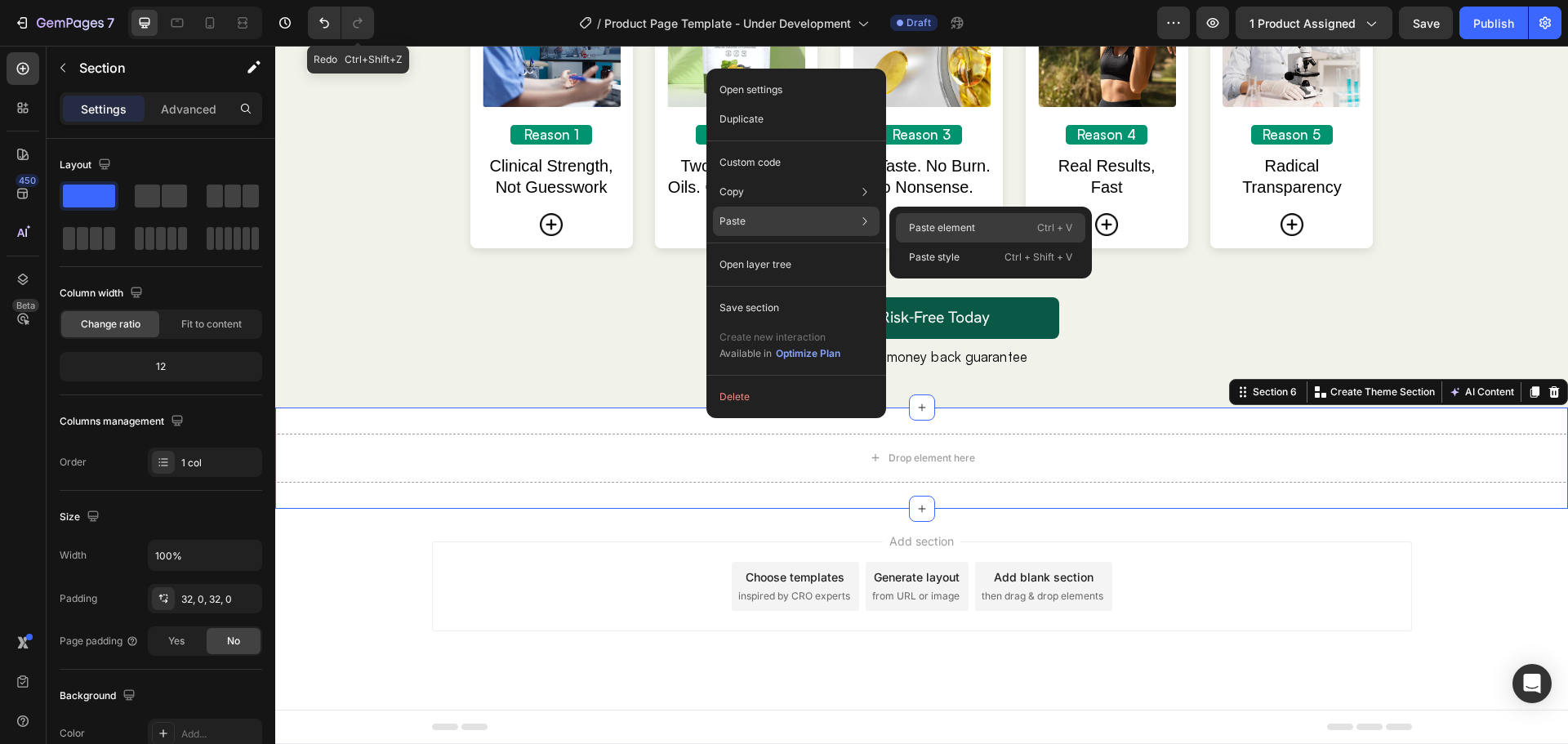 click on "Paste element" at bounding box center [942, 228] 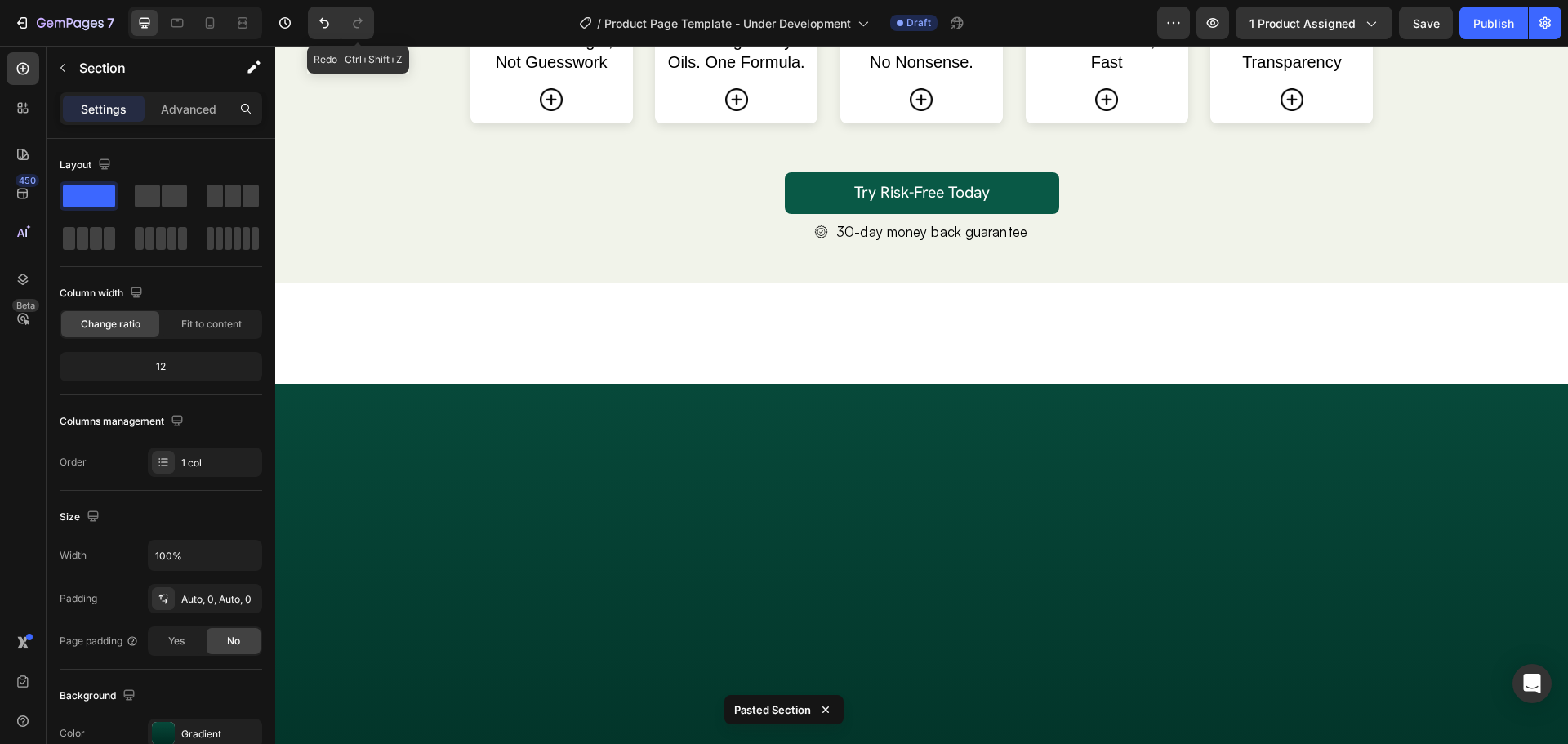 scroll, scrollTop: 2813, scrollLeft: 0, axis: vertical 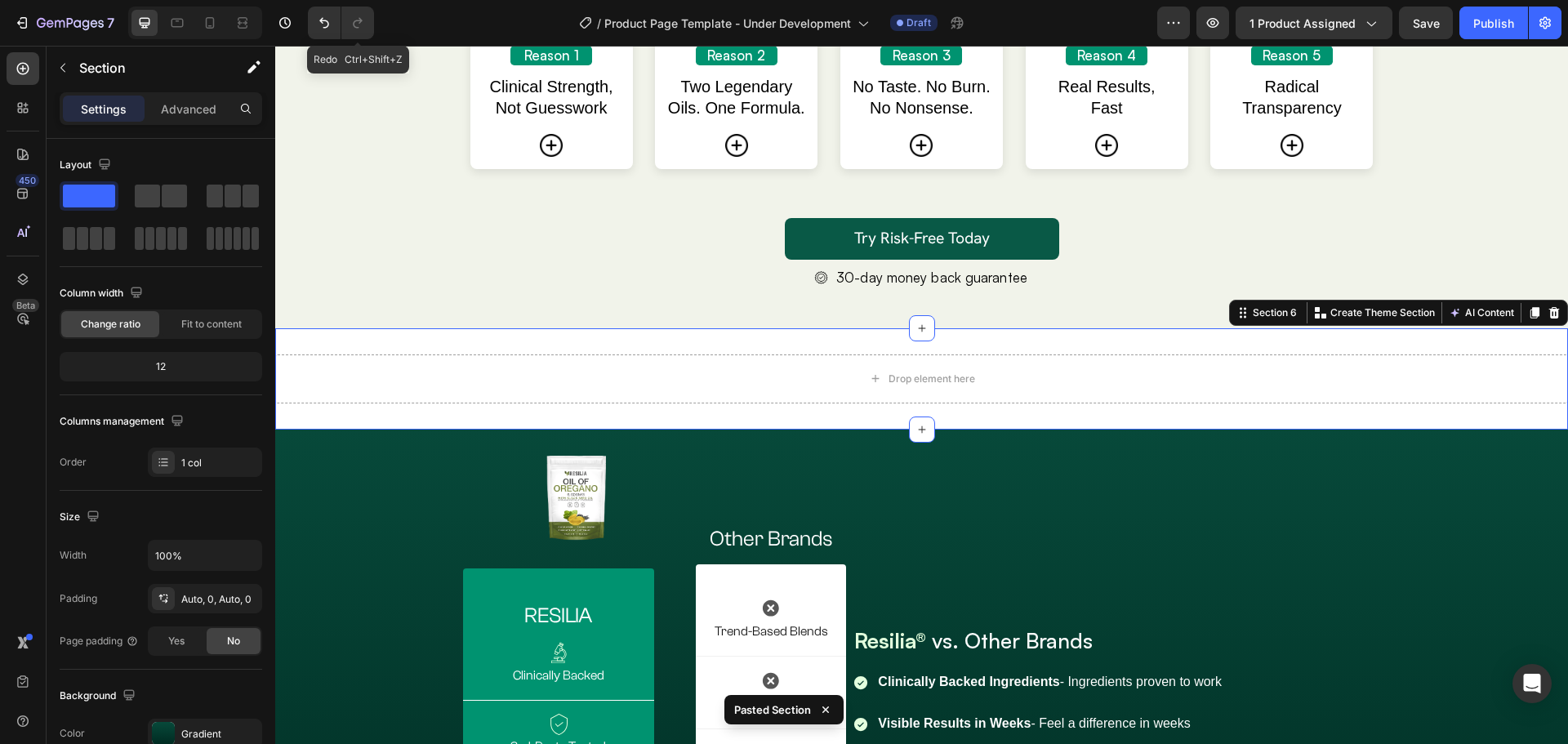 click on "Drop element here Section 6   You can create reusable sections Create Theme Section AI Content Write with GemAI What would you like to describe here? Tone and Voice Persuasive Product NAD+ Nicotinamida Ribósido Show more Generate" at bounding box center [921, 379] 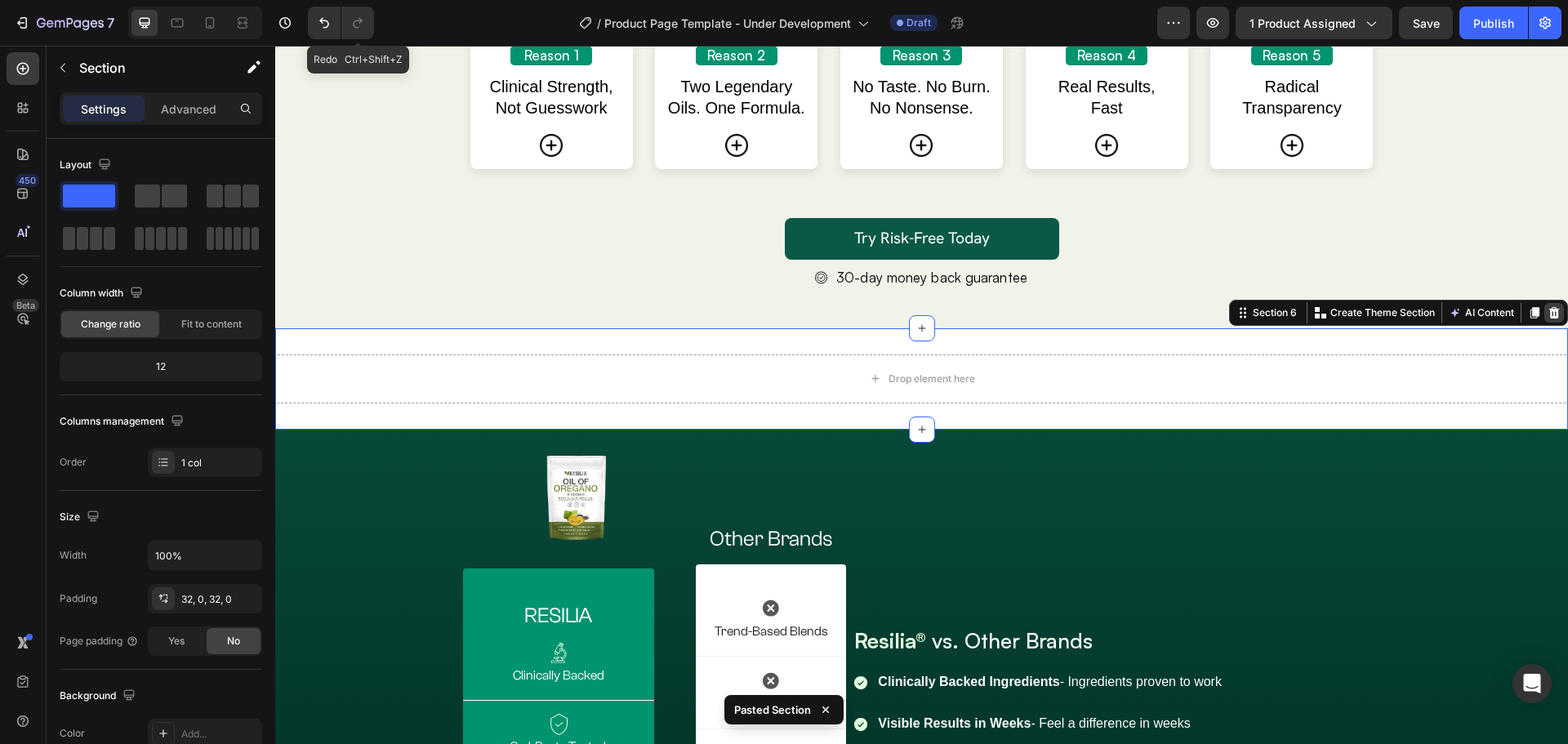 click 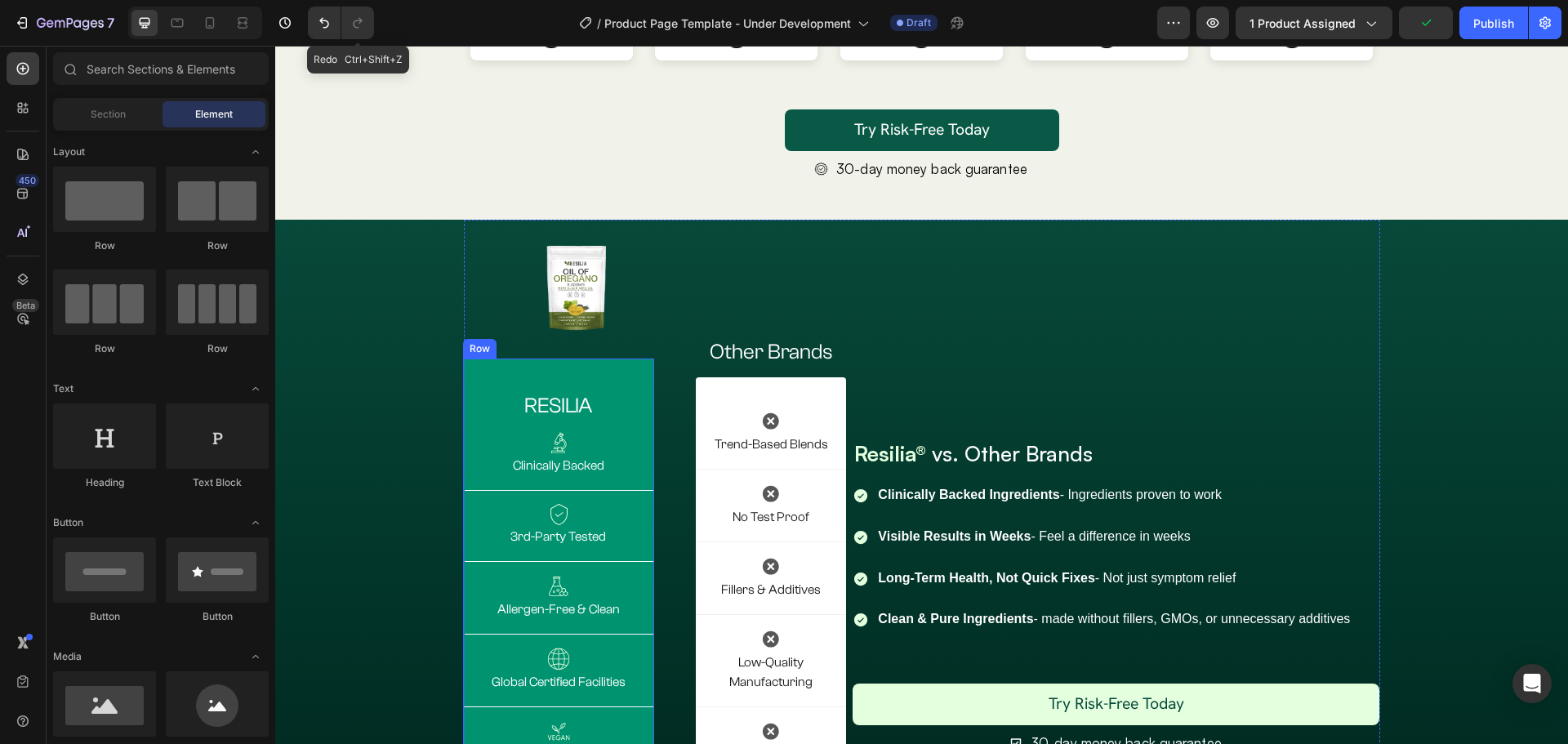 scroll, scrollTop: 3058, scrollLeft: 0, axis: vertical 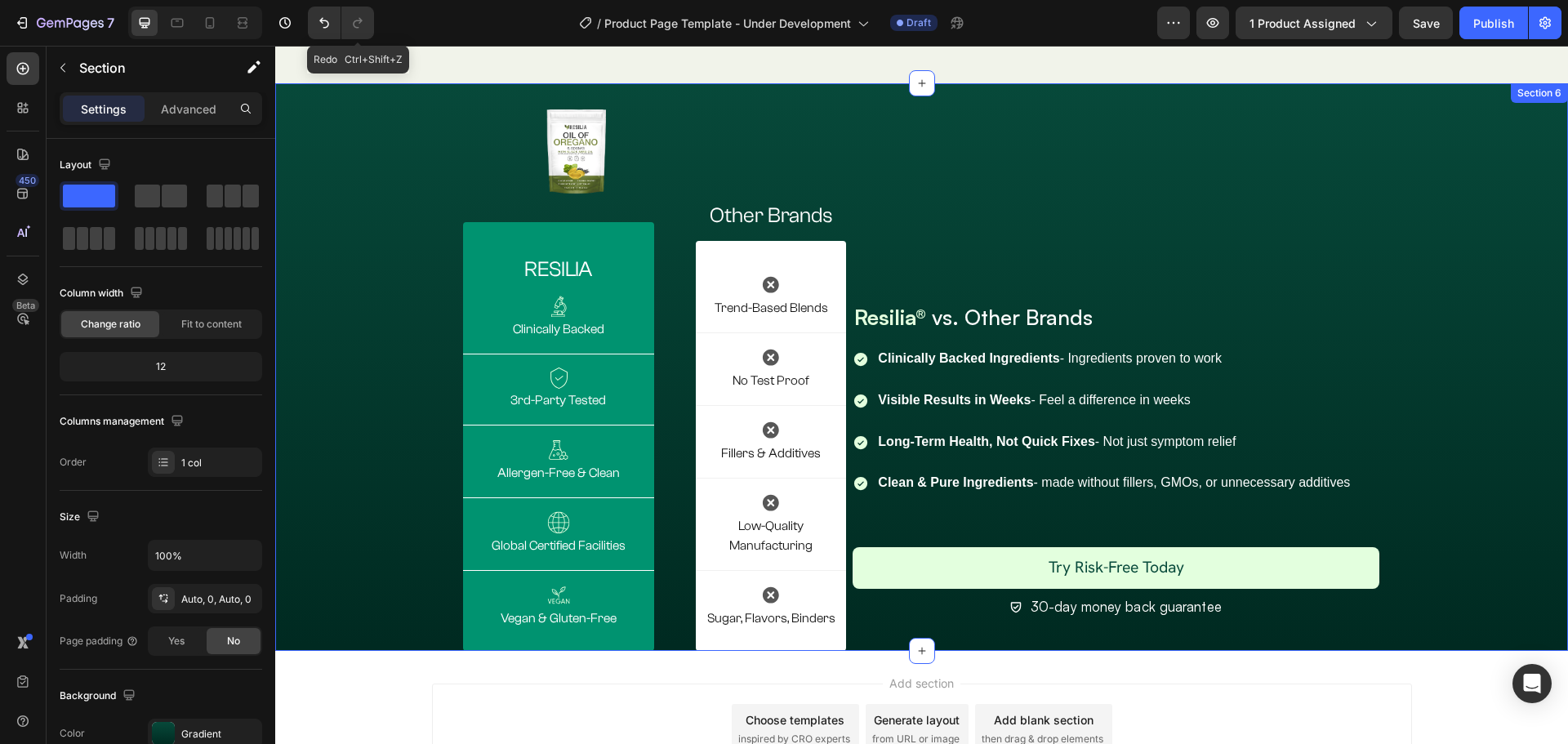 click on "Image Row RESILIA Heading Image Clinically Backed Text Block                Title Line Image 3rd-Party Tested Text Block                Title Line Image Allergen-Free & Clean Text Block                Title Line Image Global Certified Facilities Text Block                Title Line Image Vegan & Gluten-Free Text Block Row Other Brands Heading Image Trend-Based Blends Text Block                Title Line Image No Test Proof Text Block                Title Line Image Fillers & Additives Text Block                Title Line Image Low-Quality Manufacturing Text Block                Title Line Image Sugar, Flavors, Binders Text Block Row Resilia®   vs. Other Brands Heading Clinically Backed Ingredients  - Ingredients proven to work Visible Results in Weeks  - Feel a difference in weeks Long-Term Health, Not Quick Fixes  - Not just symptom relief Clean & Pure Ingredients  - made without fillers, GMOs, or unnecessary additives Item List Try Risk-Free Today Button
Icon 30-day money back guarantee Row" at bounding box center [921, 368] 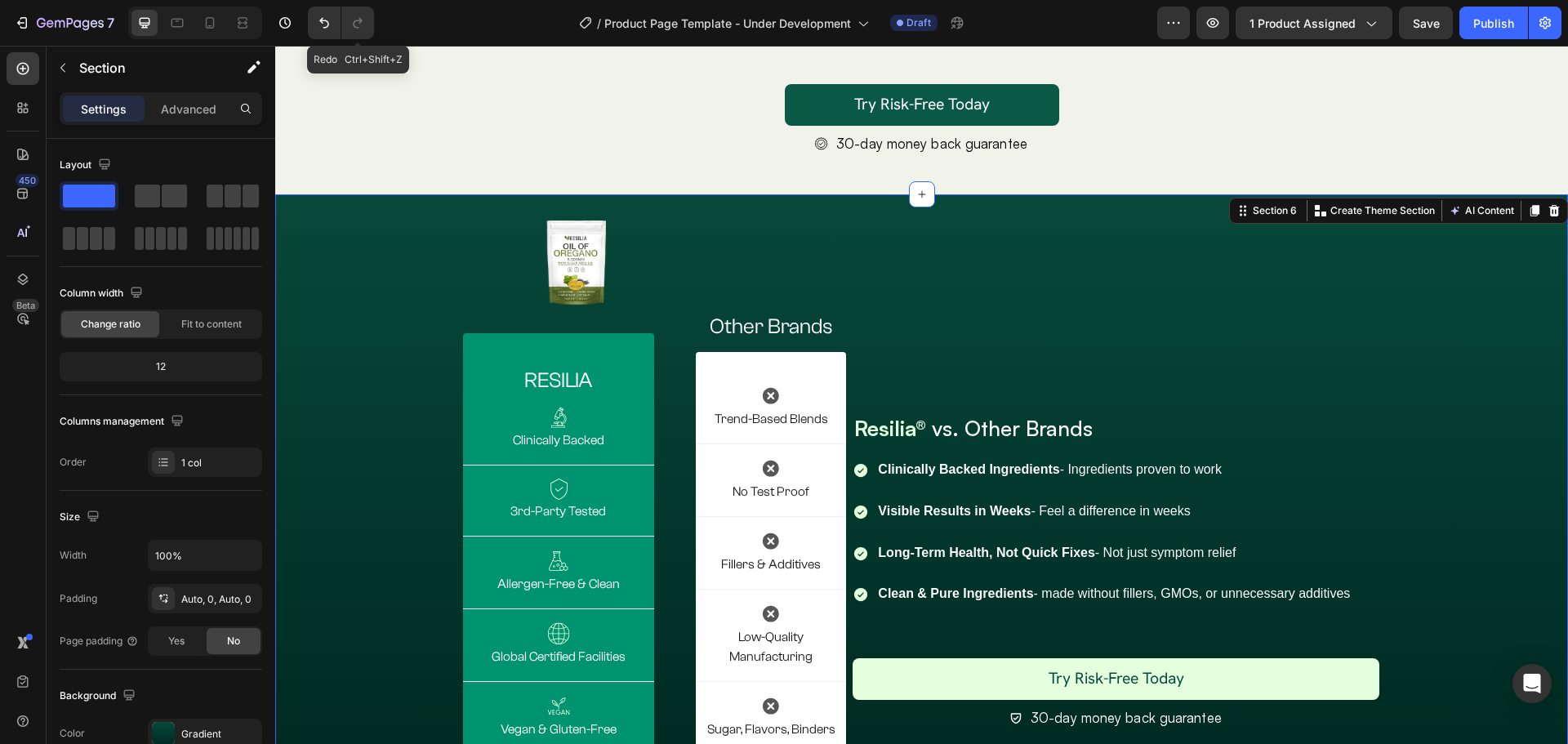 scroll, scrollTop: 2813, scrollLeft: 0, axis: vertical 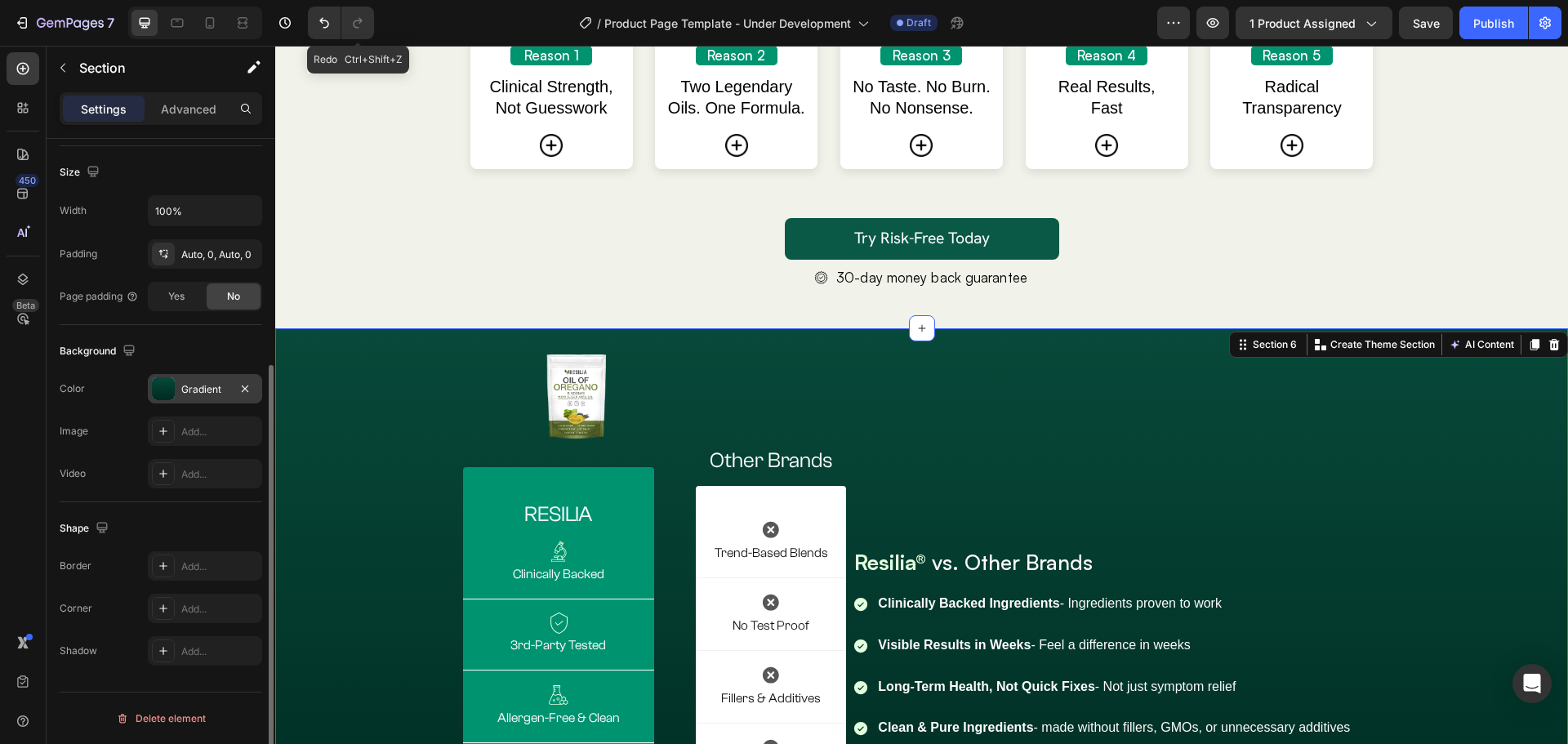 click on "Gradient" at bounding box center (205, 389) 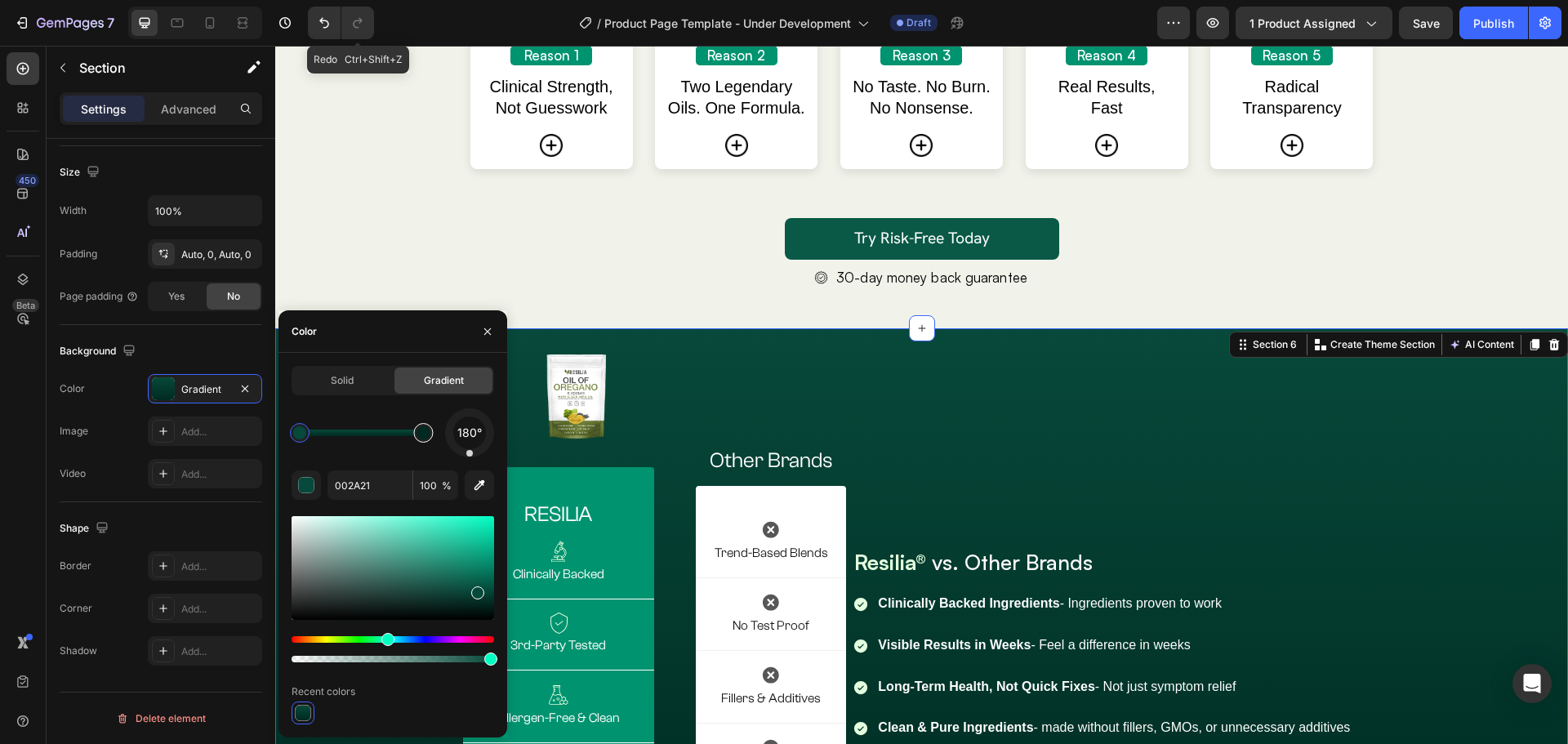 click at bounding box center (423, 433) 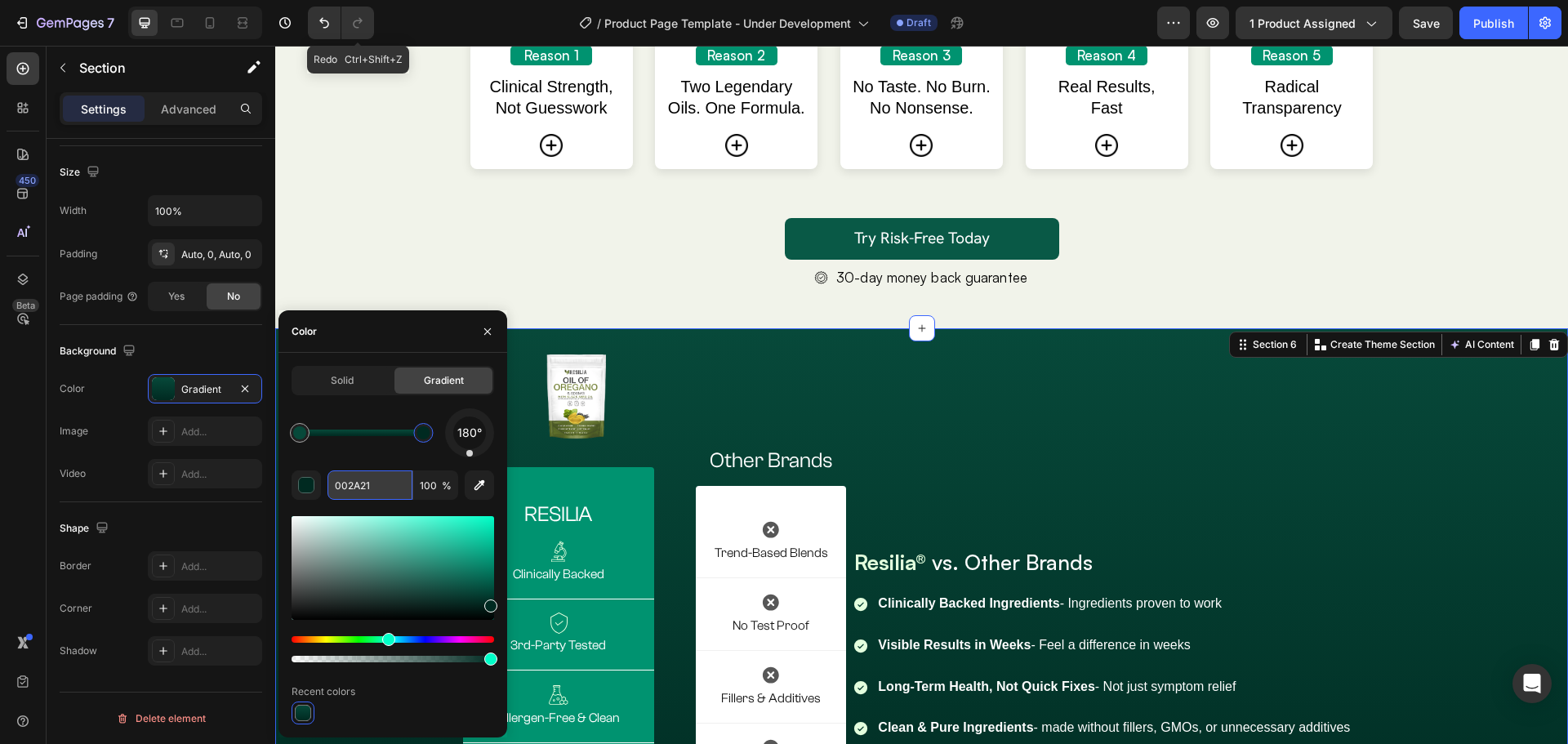 click on "002A21" at bounding box center (370, 485) 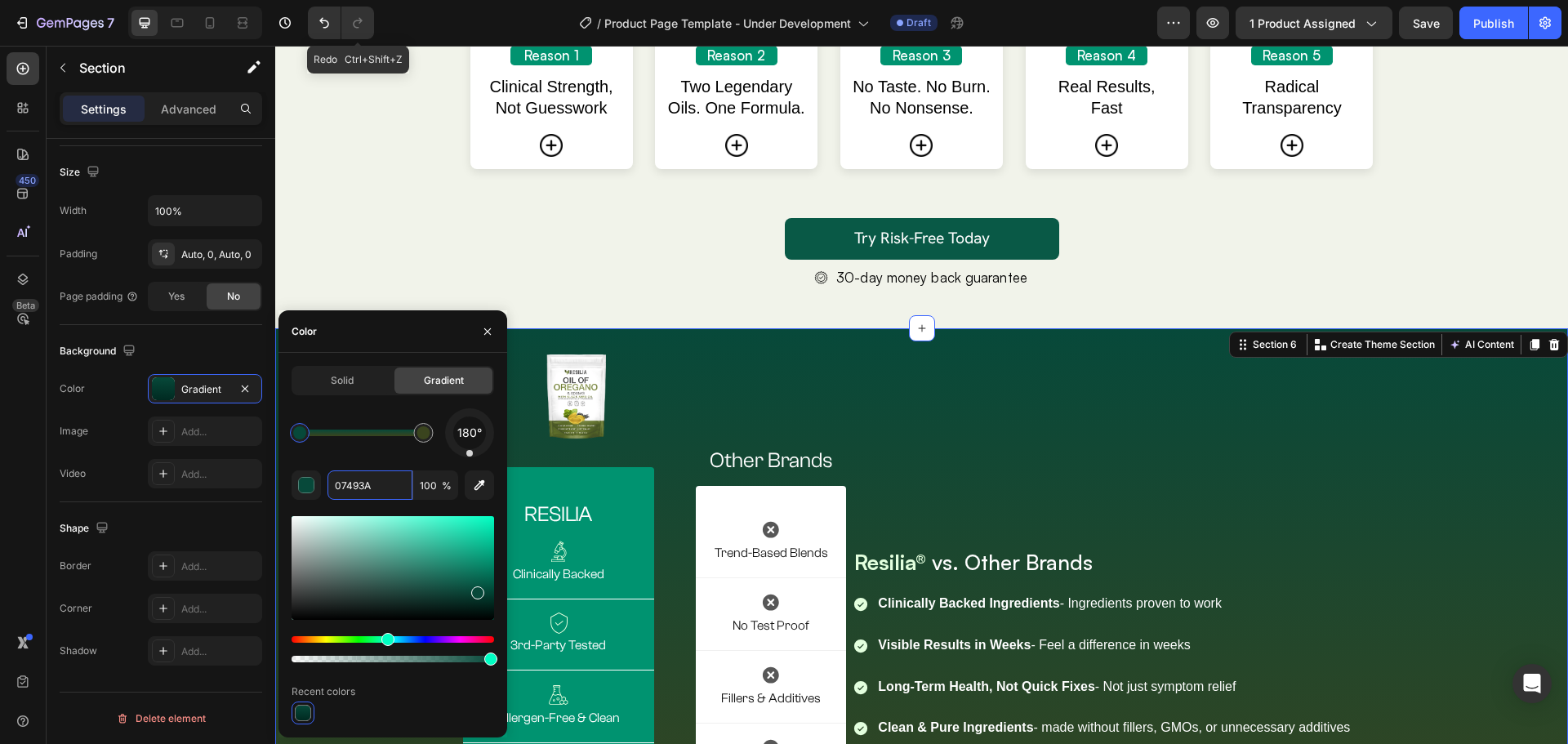 click at bounding box center (300, 433) 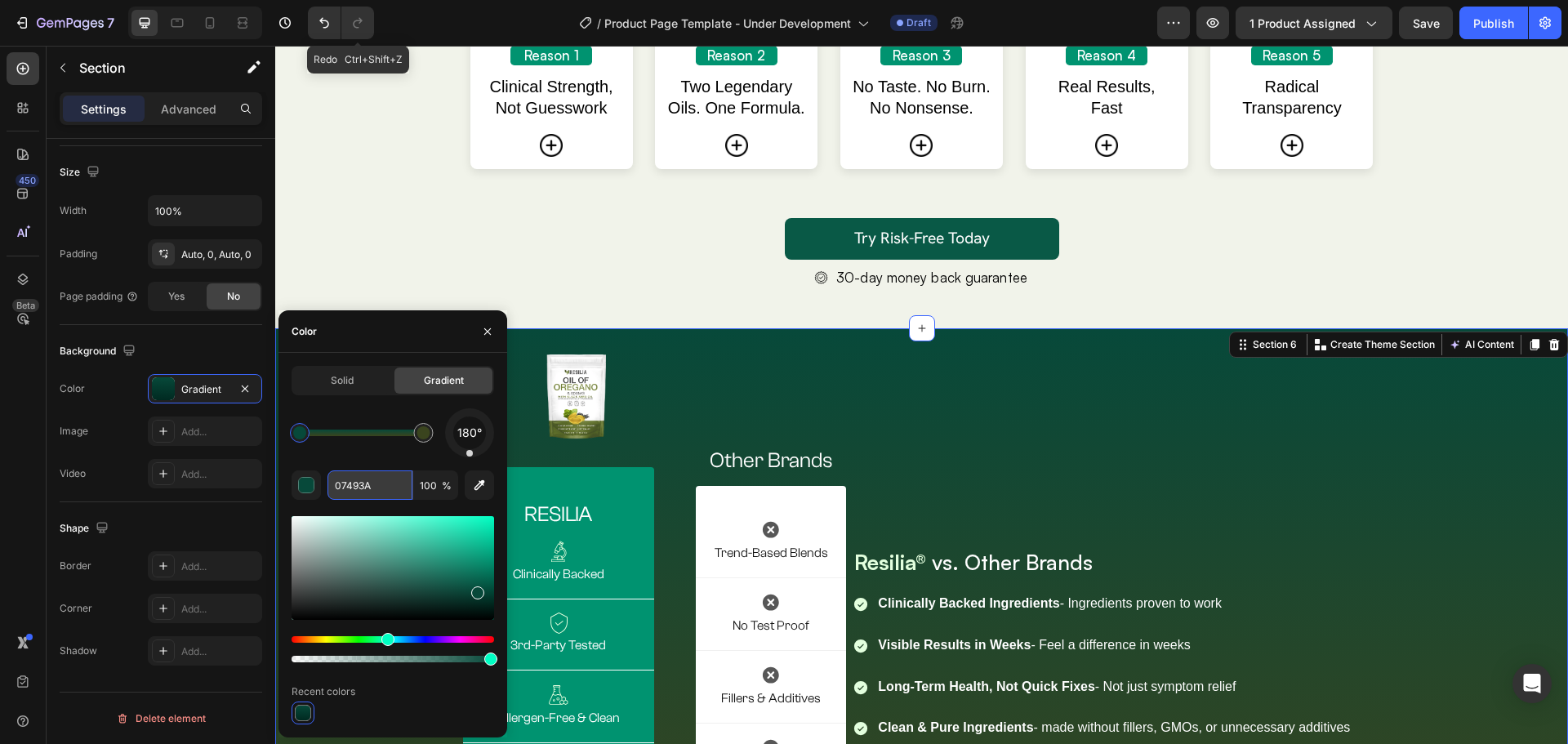 click on "07493A" at bounding box center (370, 485) 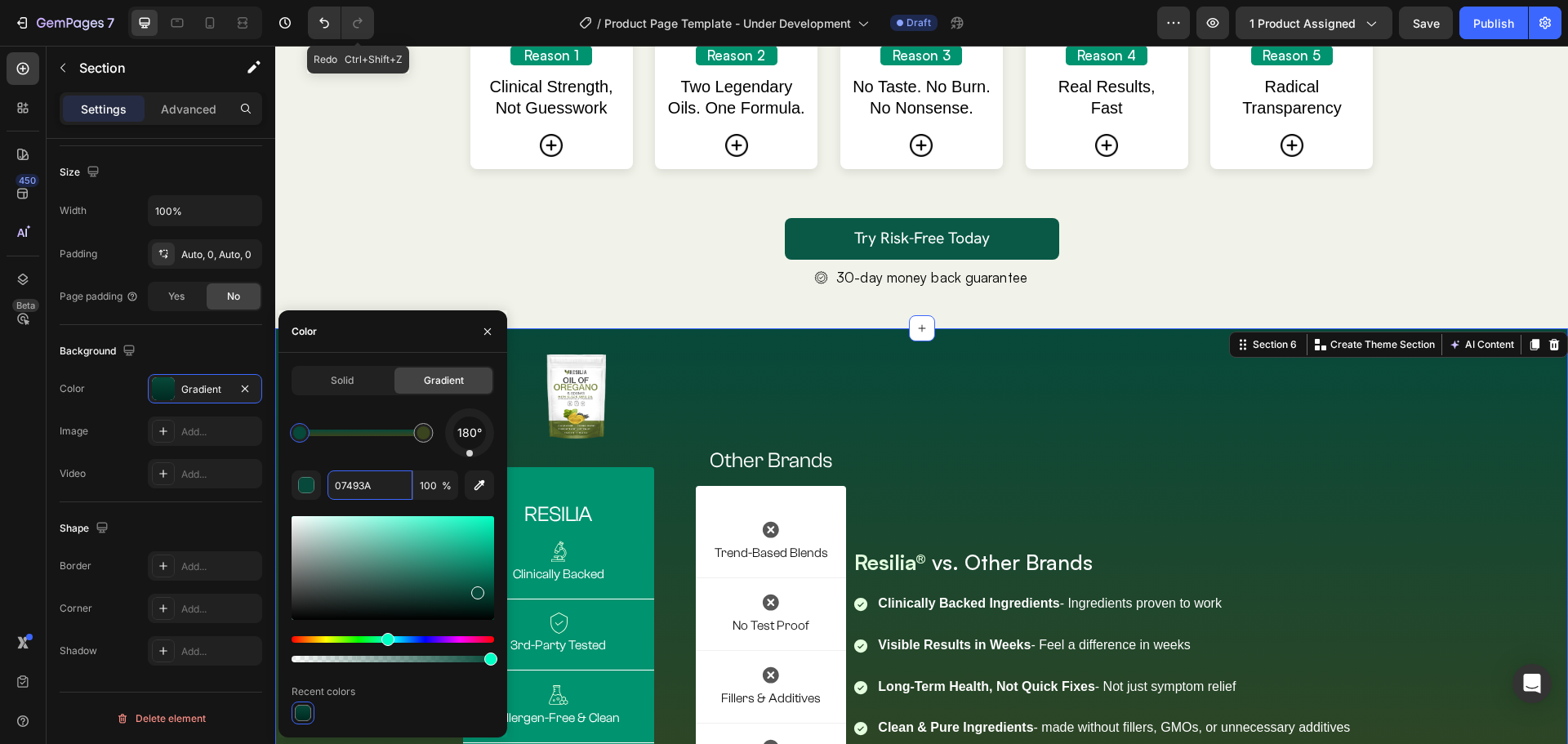 paste on "3A441E" 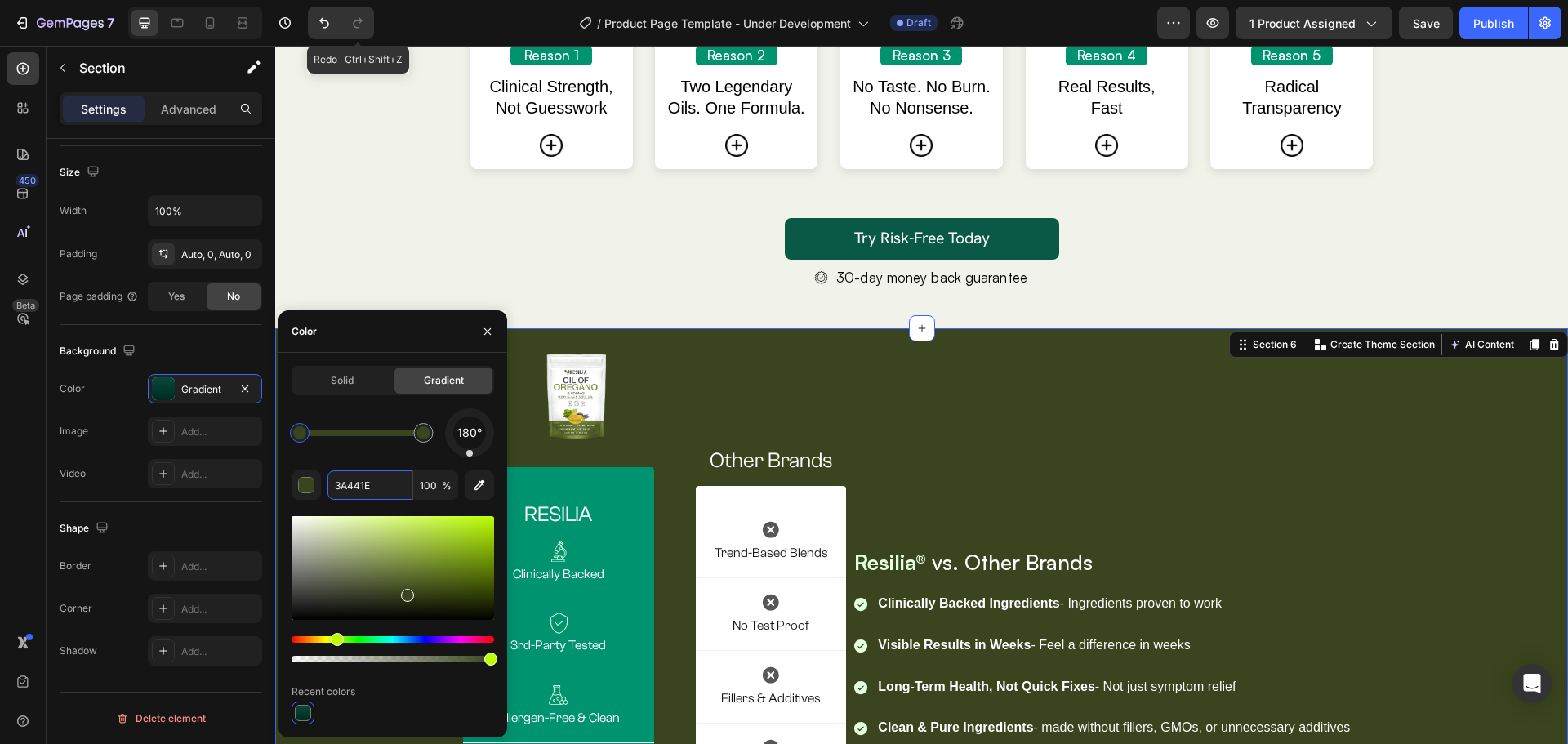 click at bounding box center (300, 433) 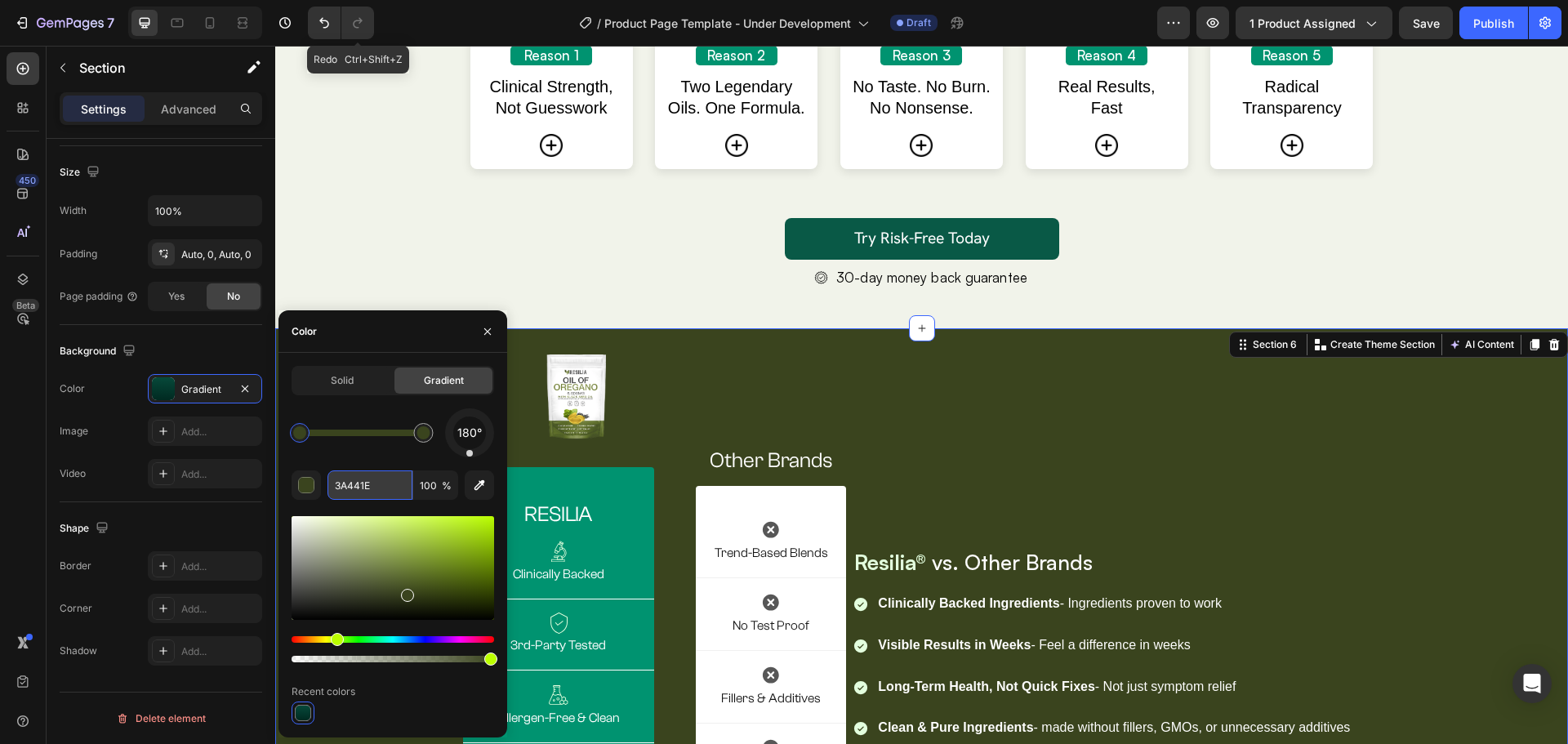 click on "3A441E" at bounding box center (370, 485) 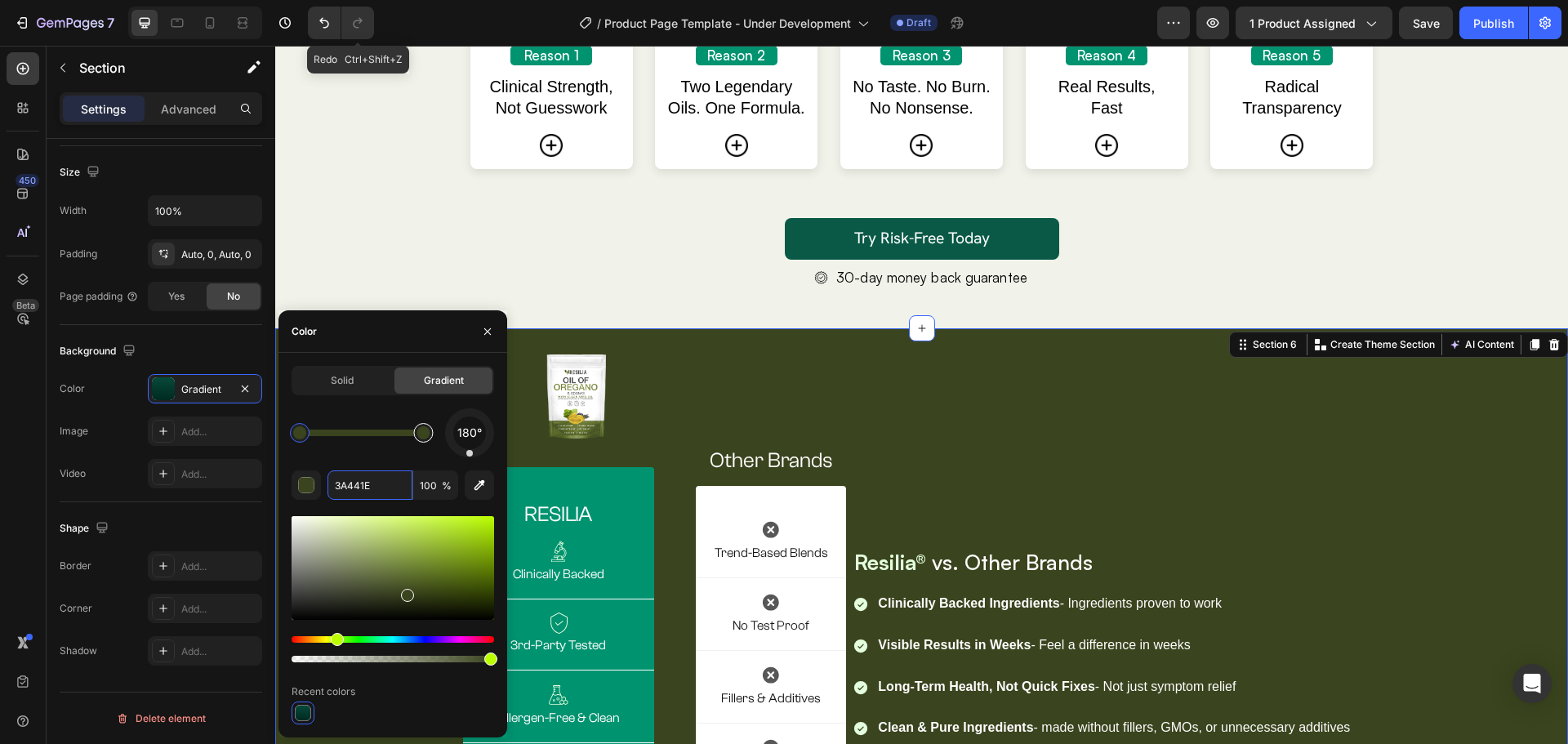 paste on "171B0B" 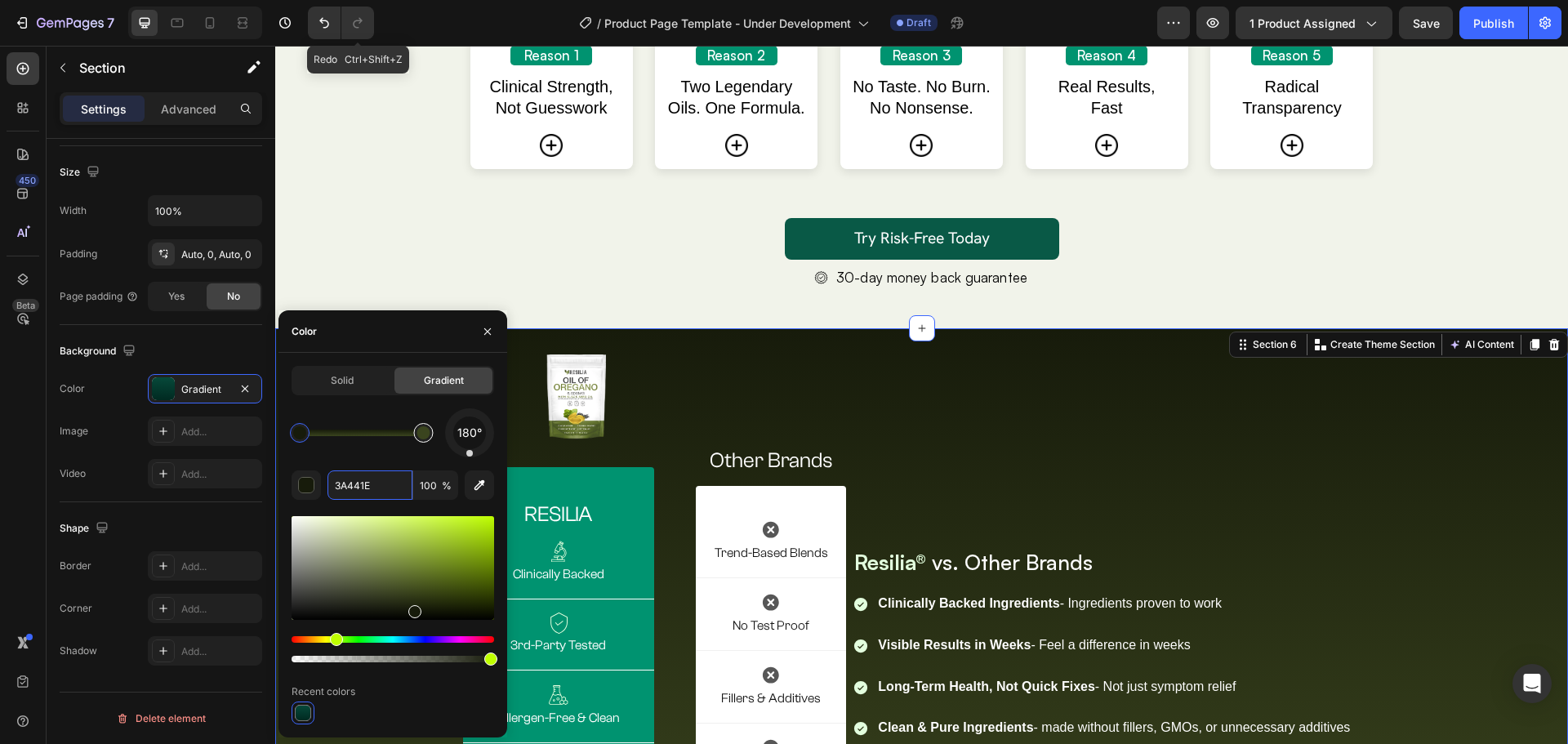 click at bounding box center [423, 433] 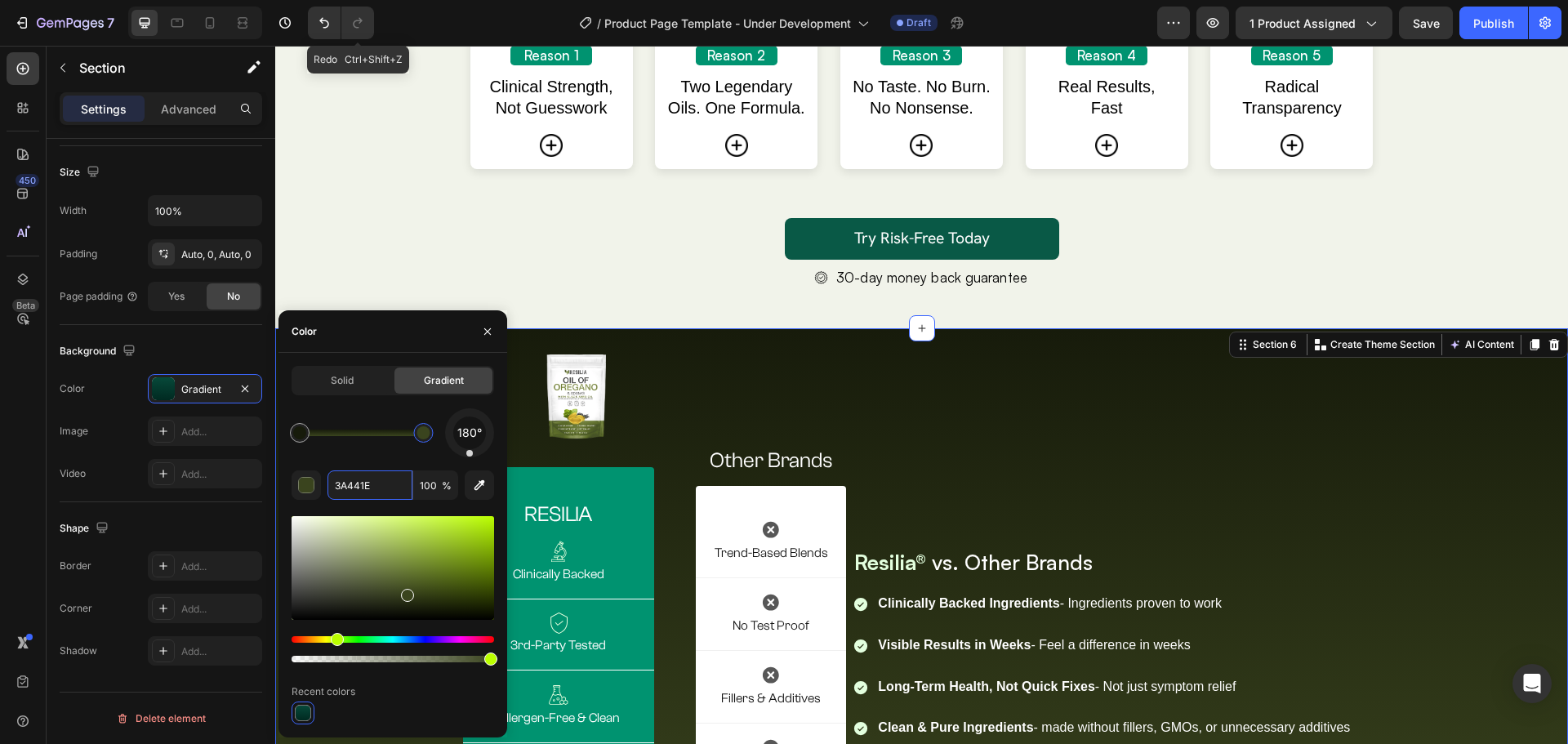 paste on "171B0B" 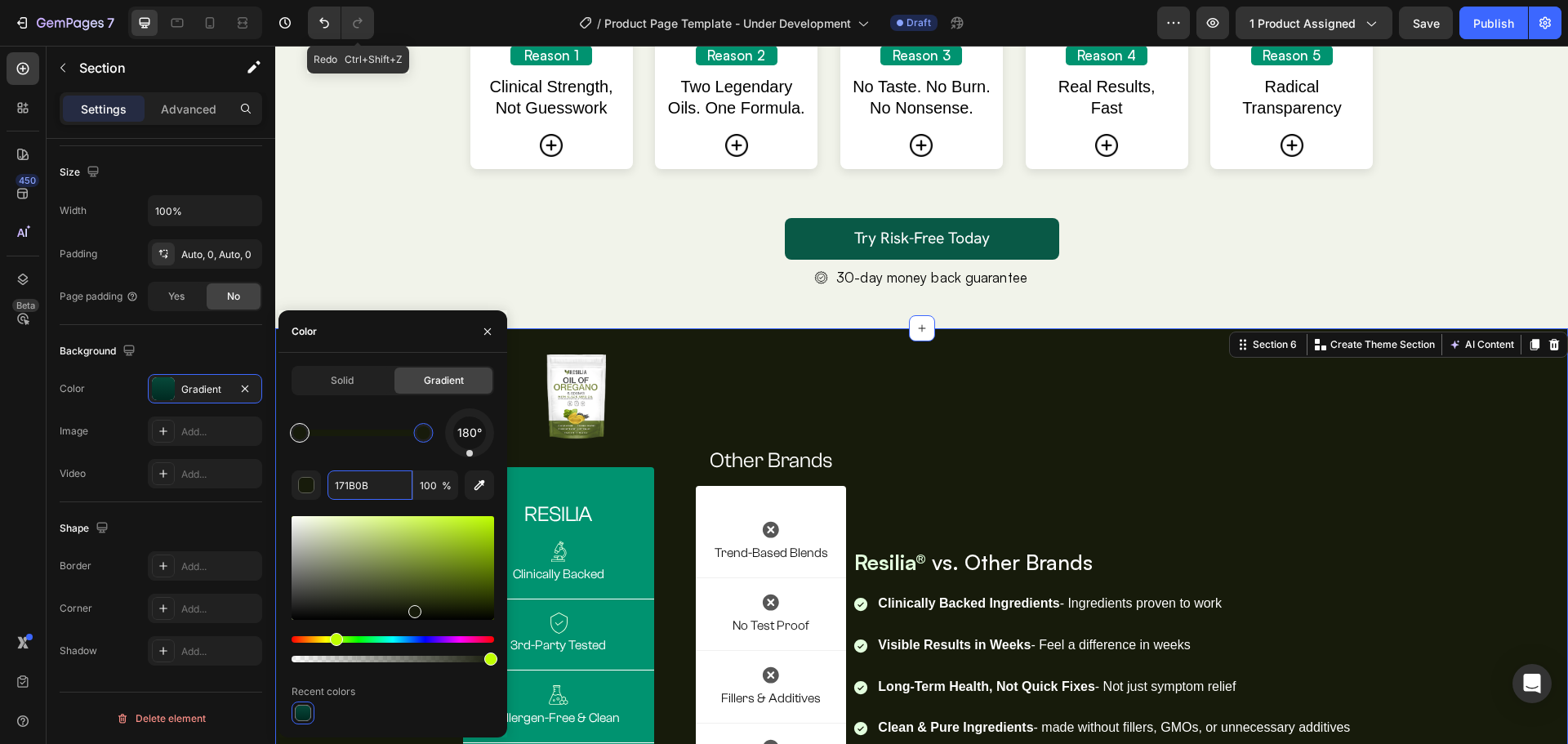 click at bounding box center (300, 433) 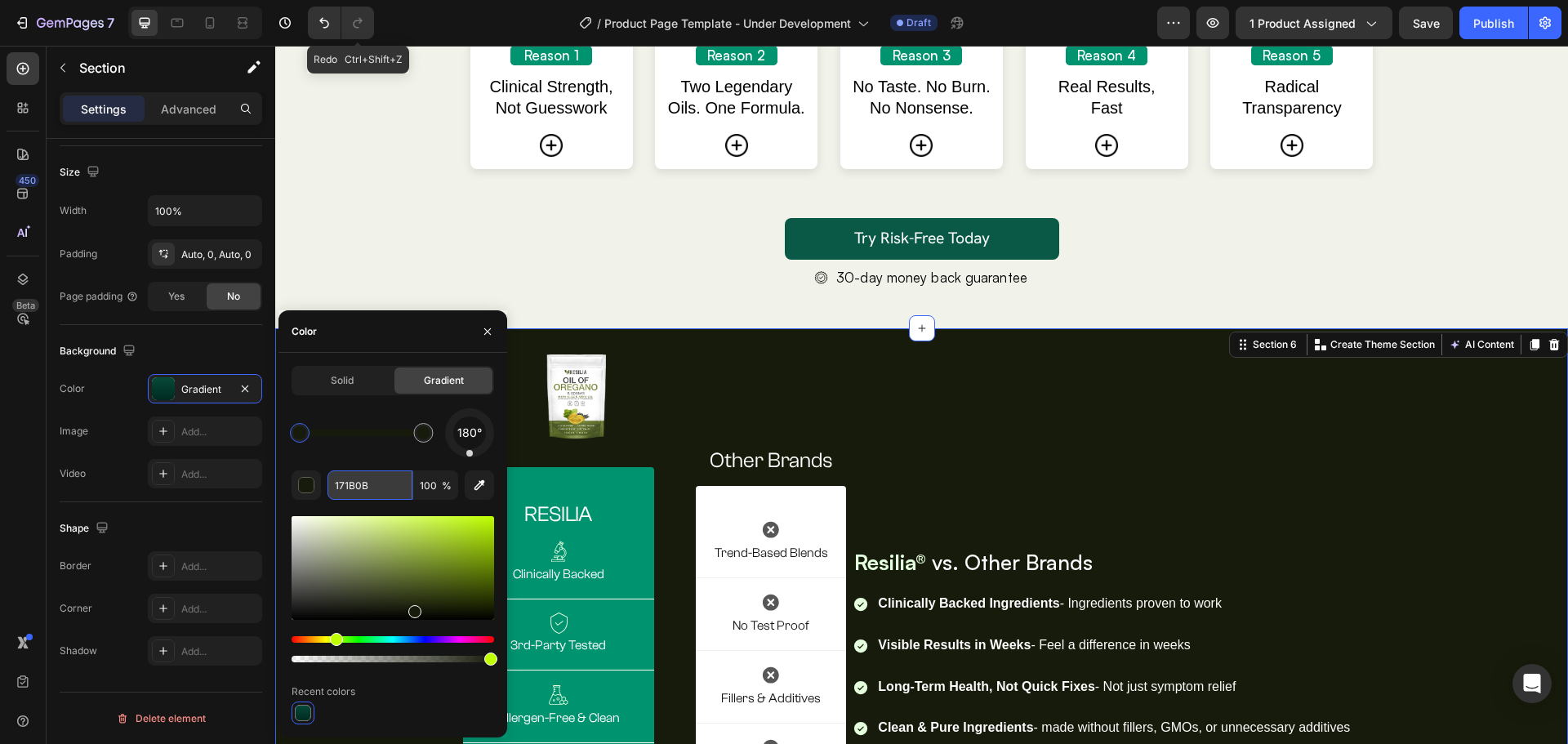 click on "171B0B" at bounding box center (370, 485) 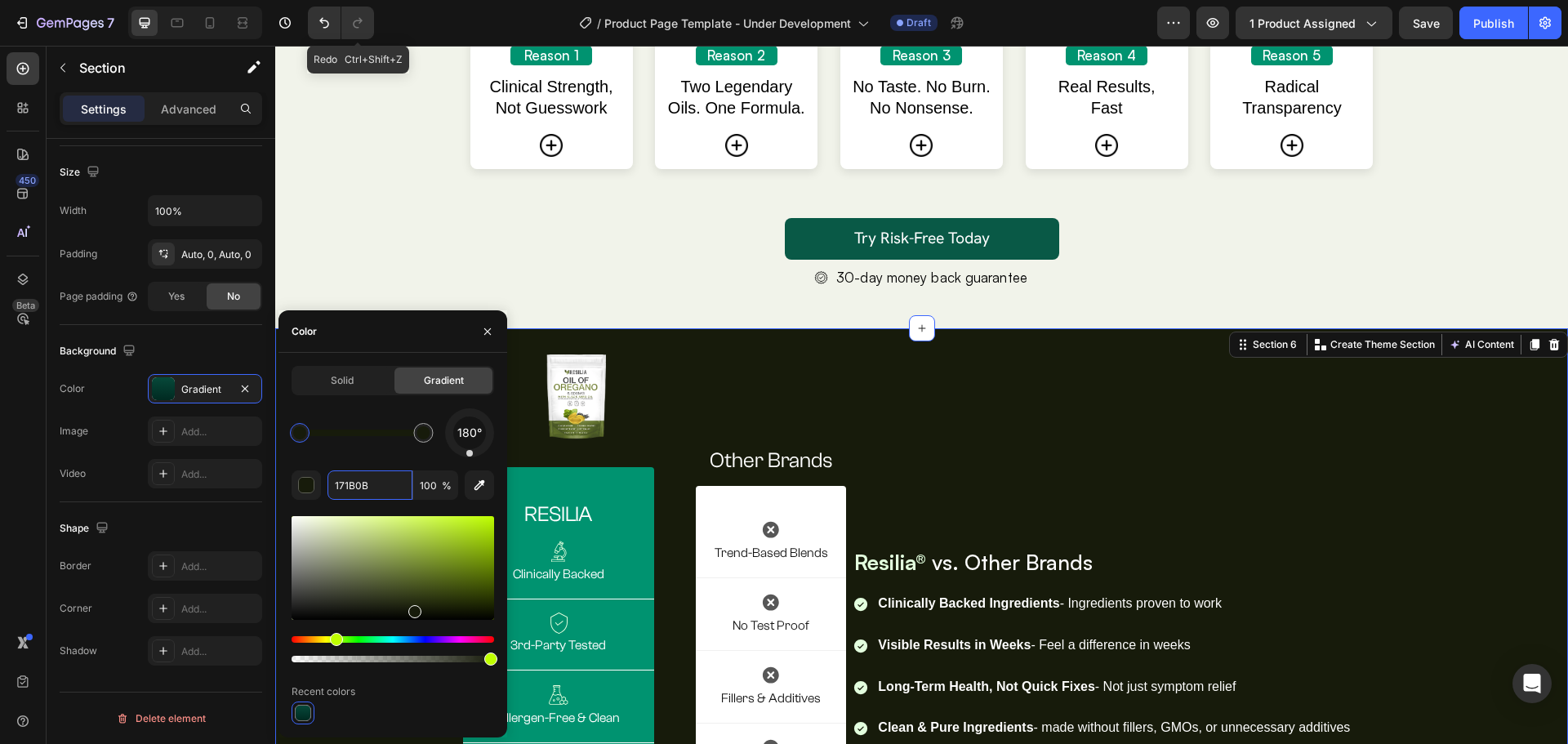 paste on "3A441E" 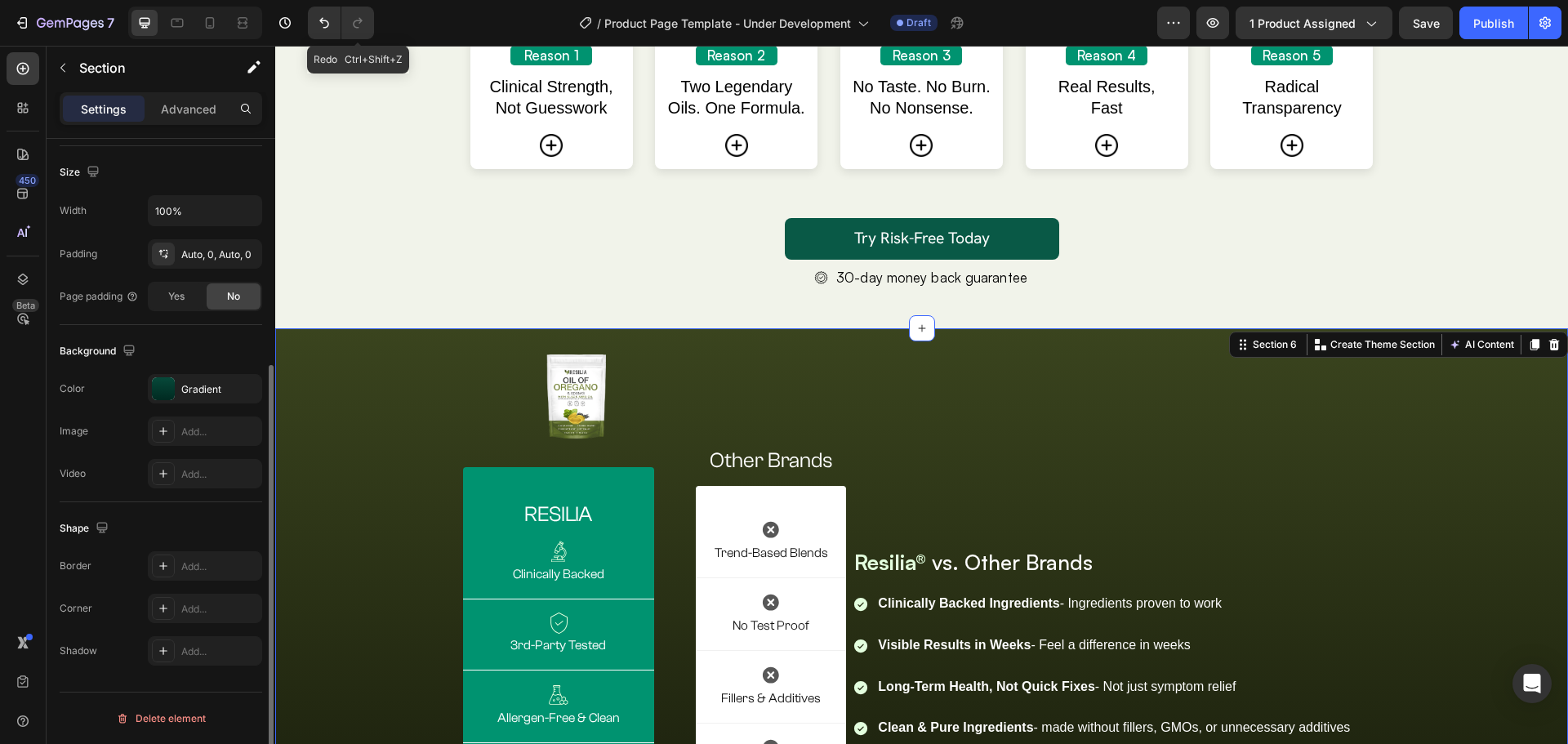 drag, startPoint x: 207, startPoint y: 350, endPoint x: 0, endPoint y: 326, distance: 208.38666 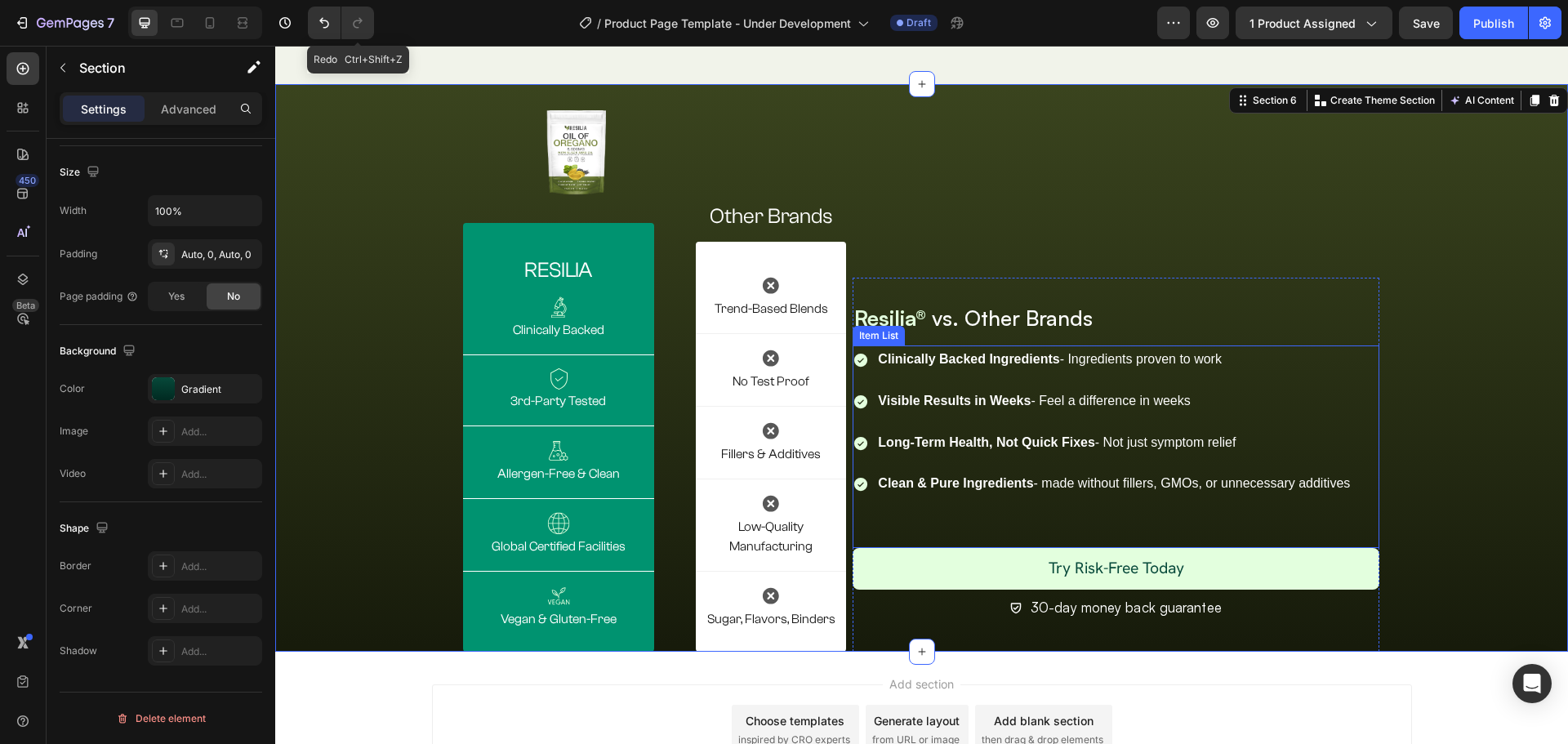 scroll, scrollTop: 3058, scrollLeft: 0, axis: vertical 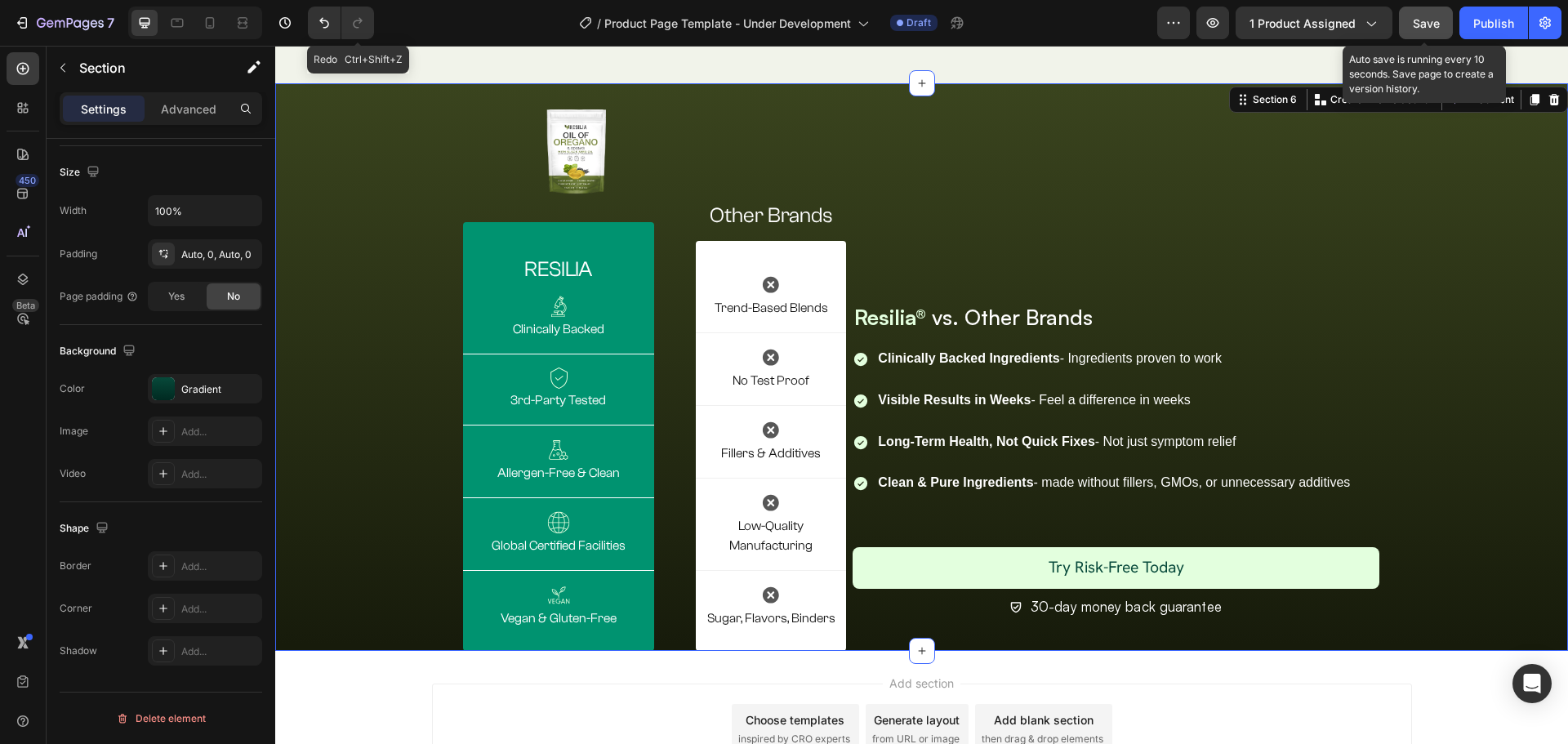 click on "Save" 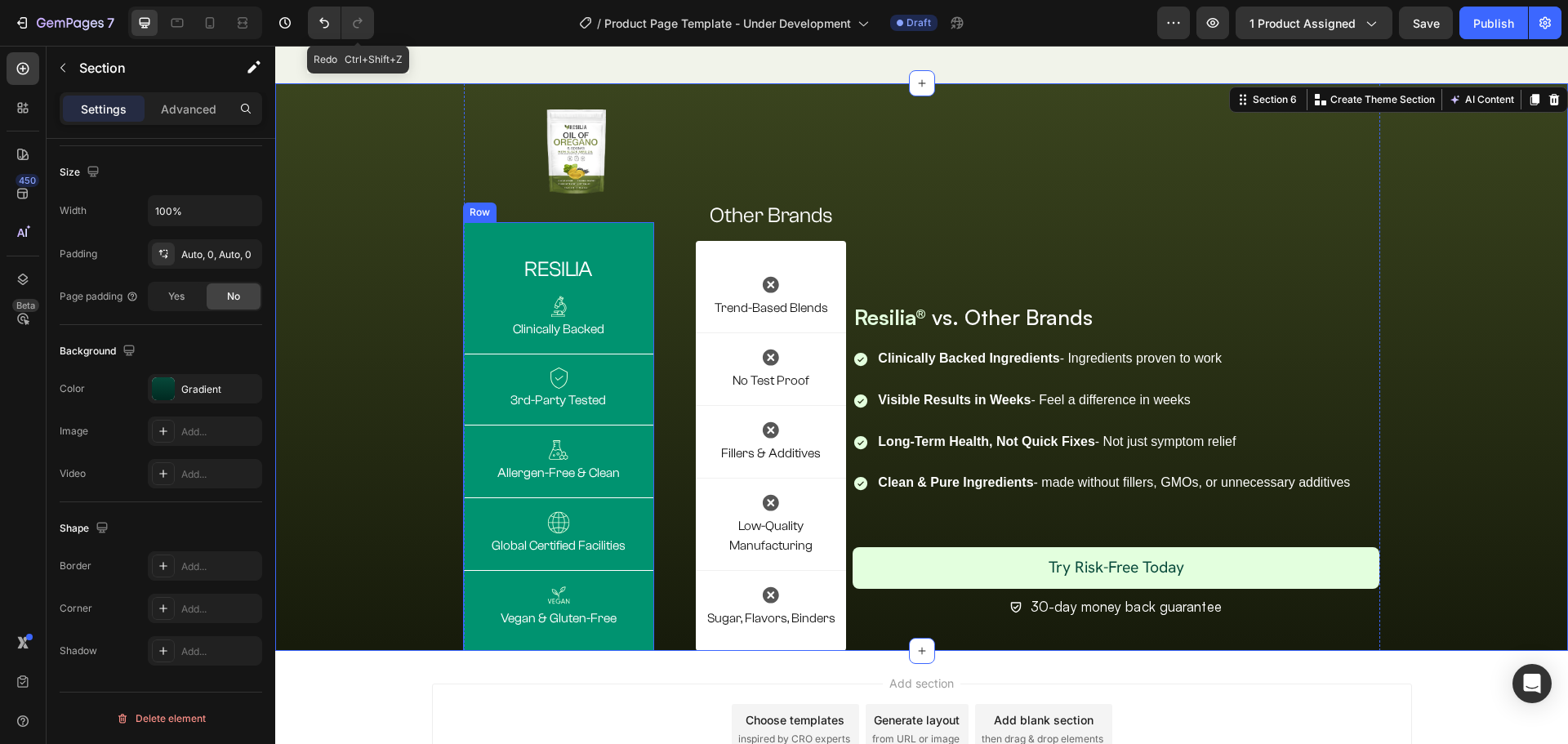 click on "RESILIA Heading Image Clinically Backed Text Block                Title Line Image 3rd-Party Tested Text Block                Title Line Image Allergen-Free & Clean Text Block                Title Line Image Global Certified Facilities Text Block                Title Line Image Vegan & Gluten-Free Text Block Row" at bounding box center (559, 437) 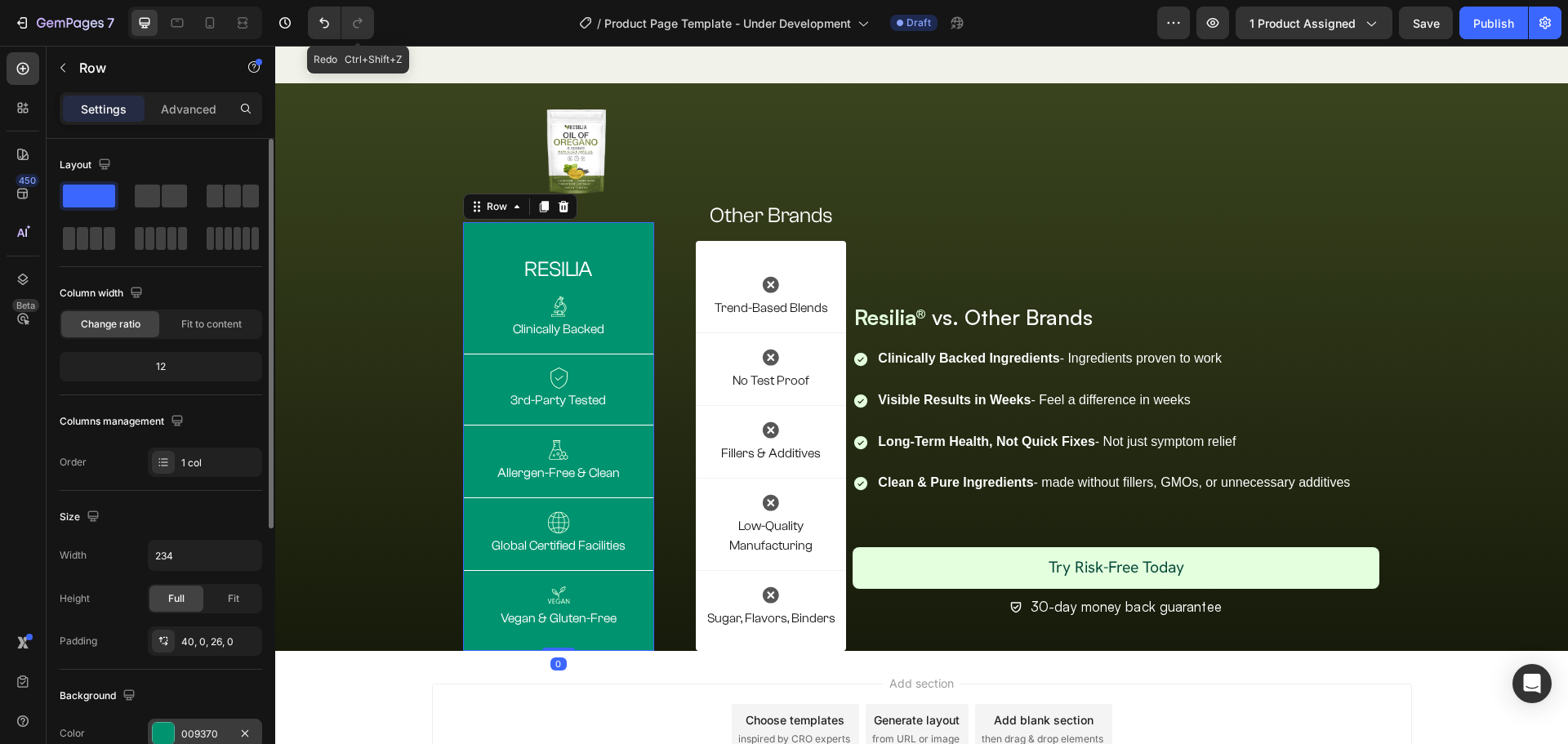 scroll, scrollTop: 245, scrollLeft: 0, axis: vertical 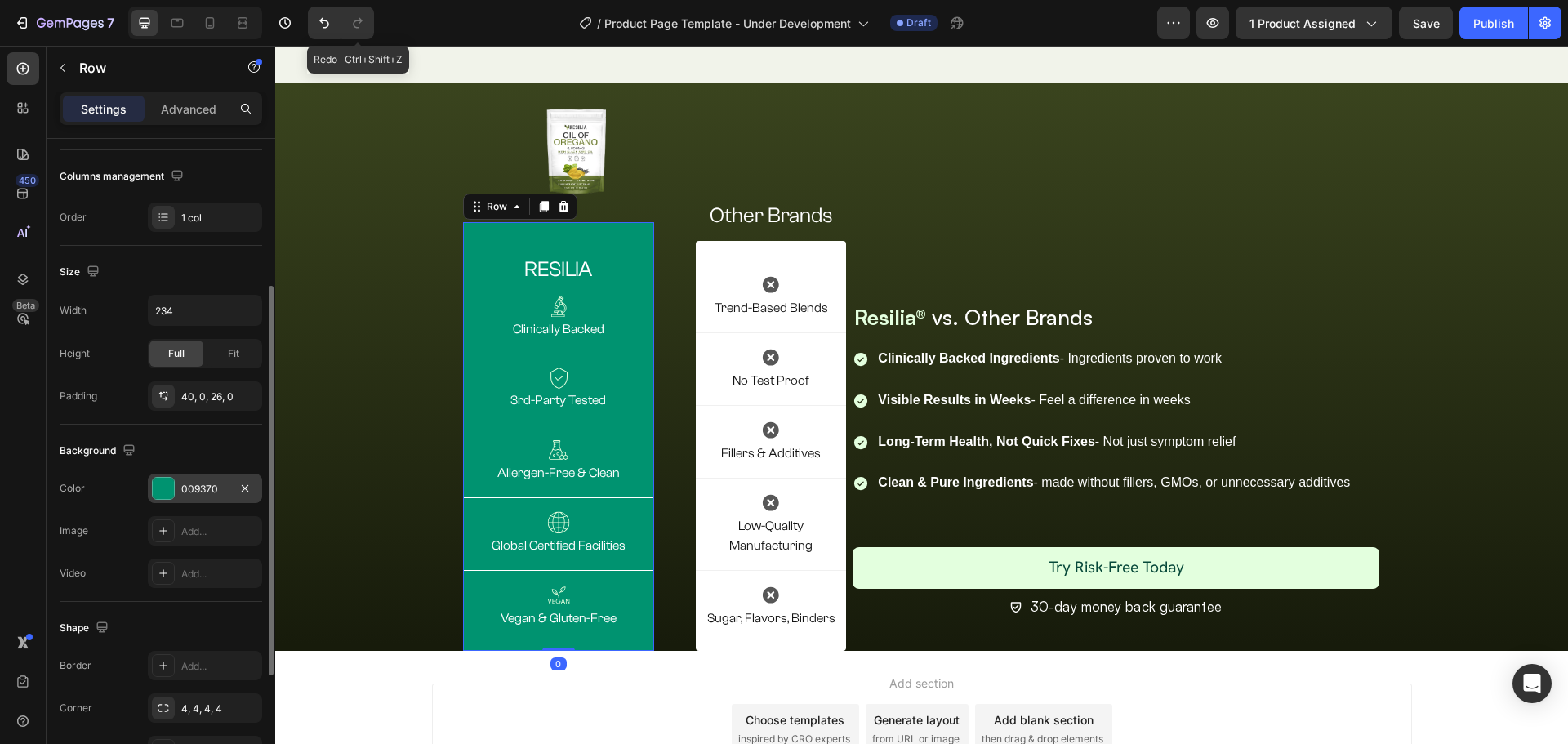 click on "009370" at bounding box center (205, 489) 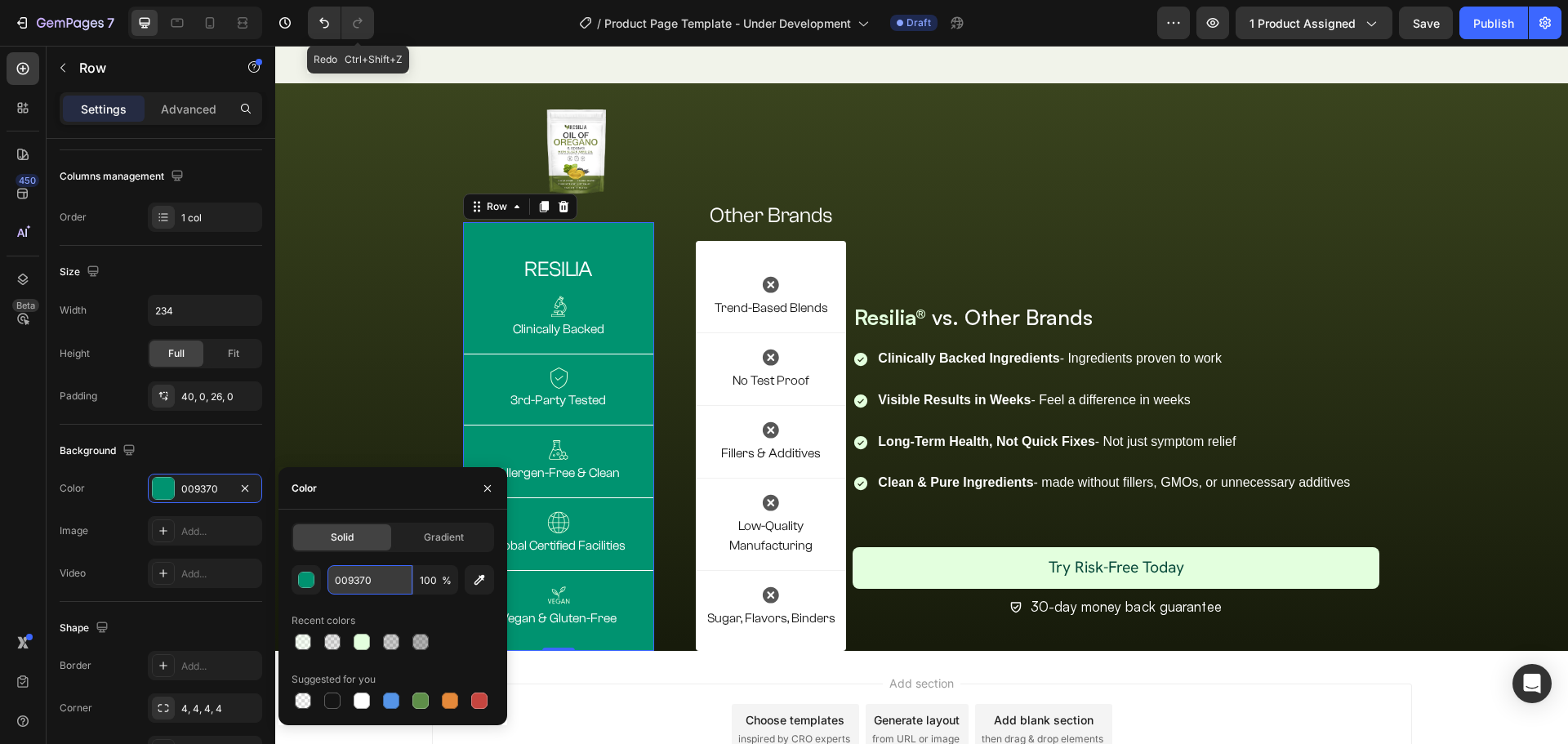 click on "009370" at bounding box center [370, 580] 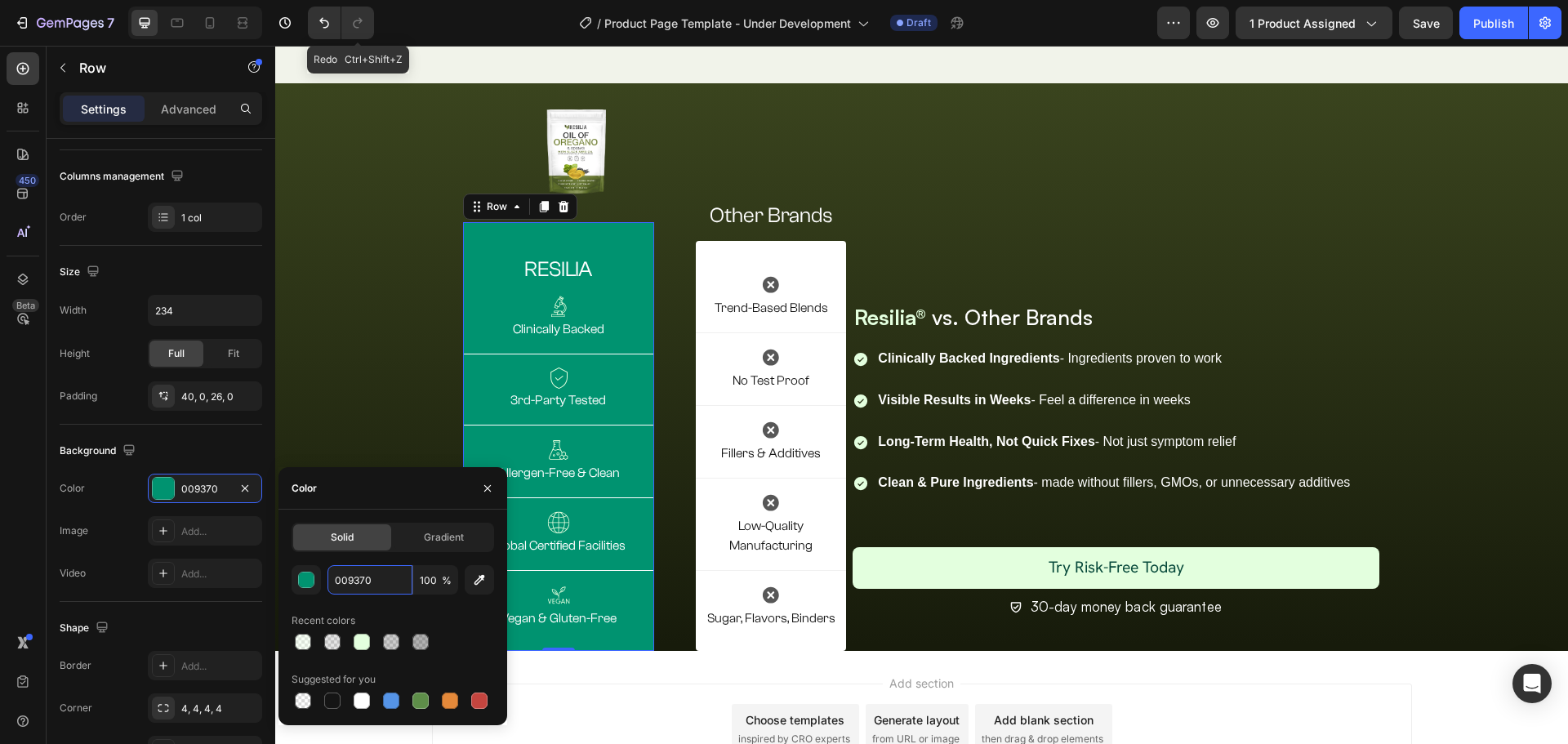 paste on "58682a" 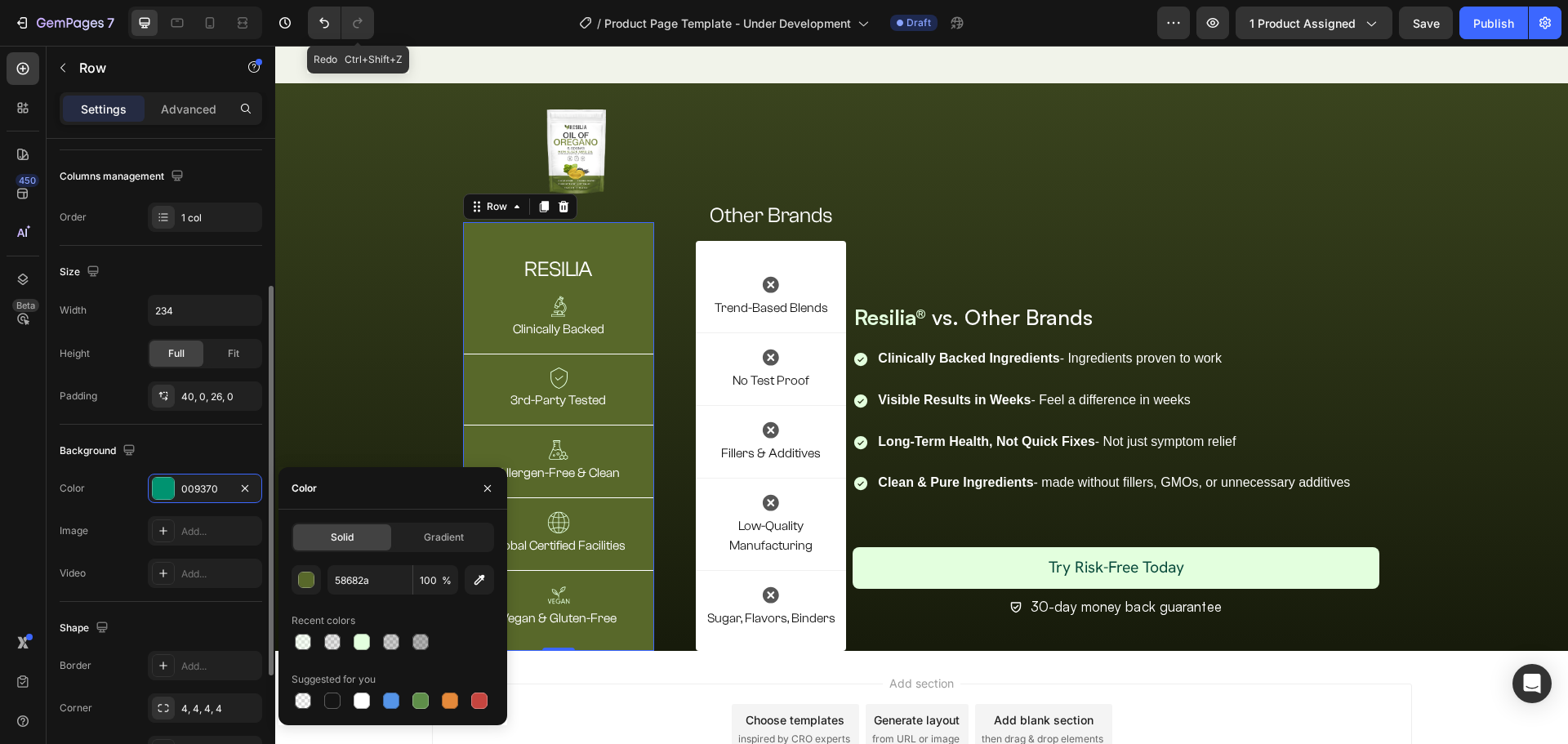 click on "Background The changes might be hidden by  the video. Color 009370 Image Add... Video Add..." 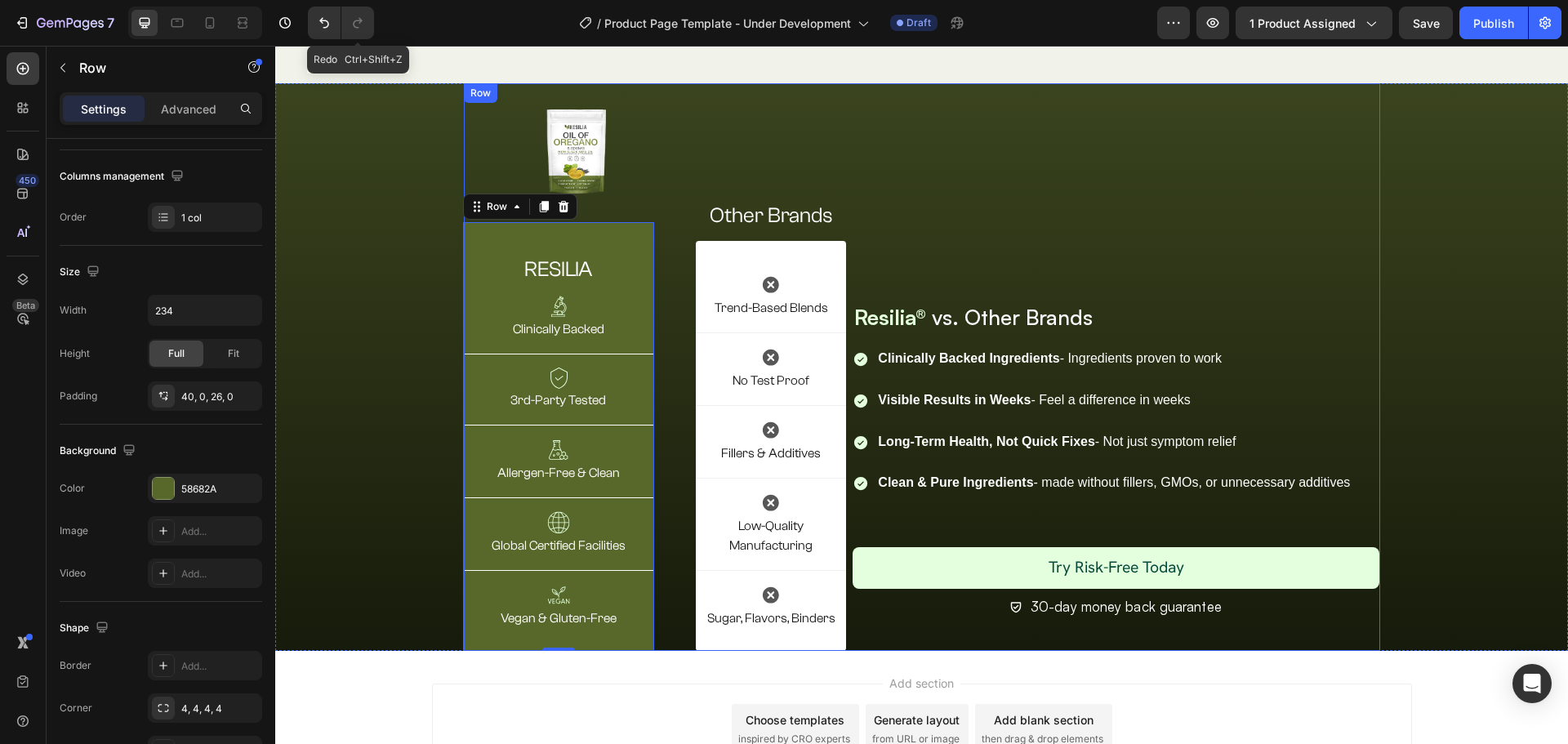 click on "Image Row RESILIA Heading Image Clinically Backed Text Block                Title Line Image 3rd-Party Tested Text Block                Title Line Image Allergen-Free & Clean Text Block                Title Line Image Global Certified Facilities Text Block                Title Line Image Vegan & Gluten-Free Text Block Row   0" at bounding box center (577, 368) 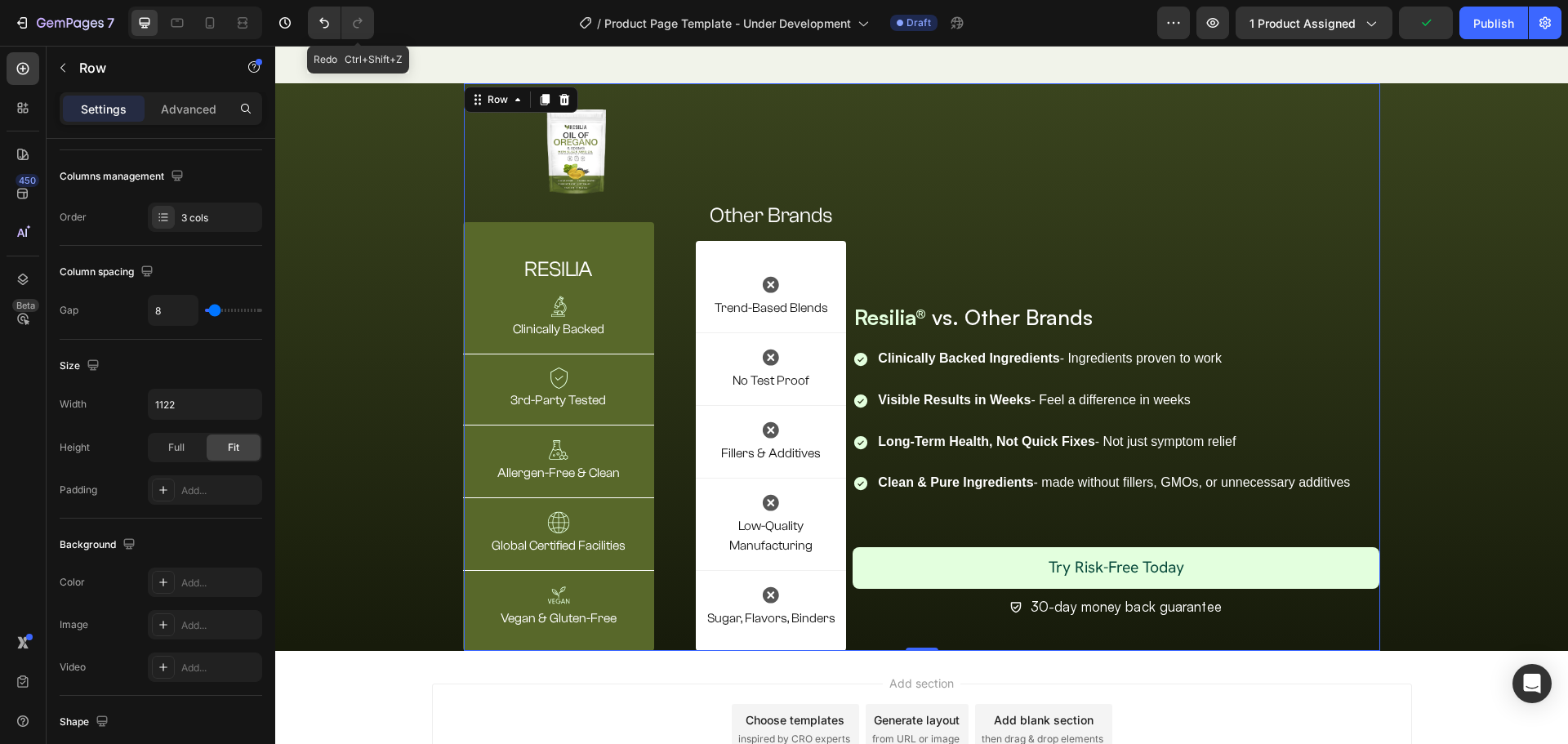 scroll, scrollTop: 3140, scrollLeft: 0, axis: vertical 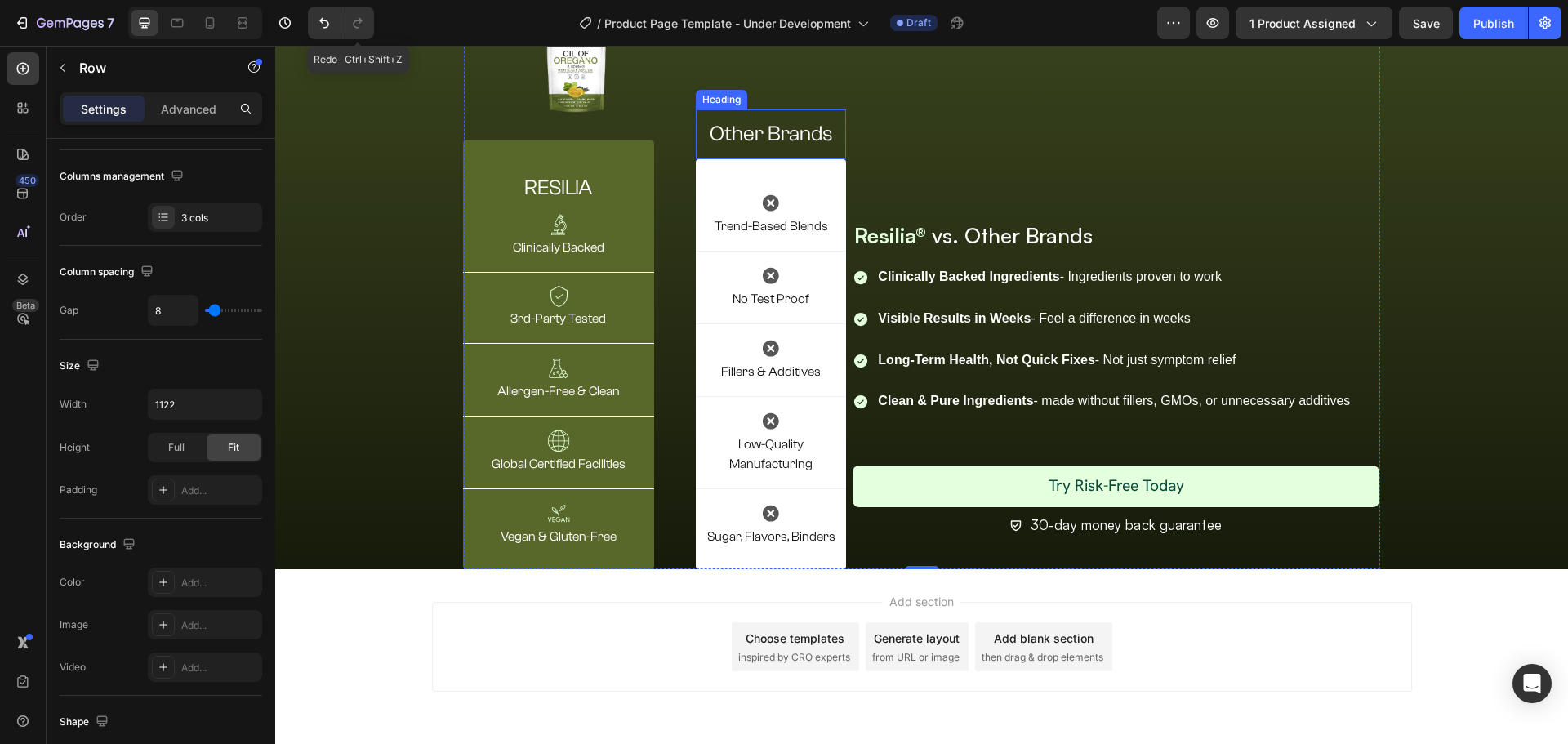 click on "Other Brands" at bounding box center [771, 135] 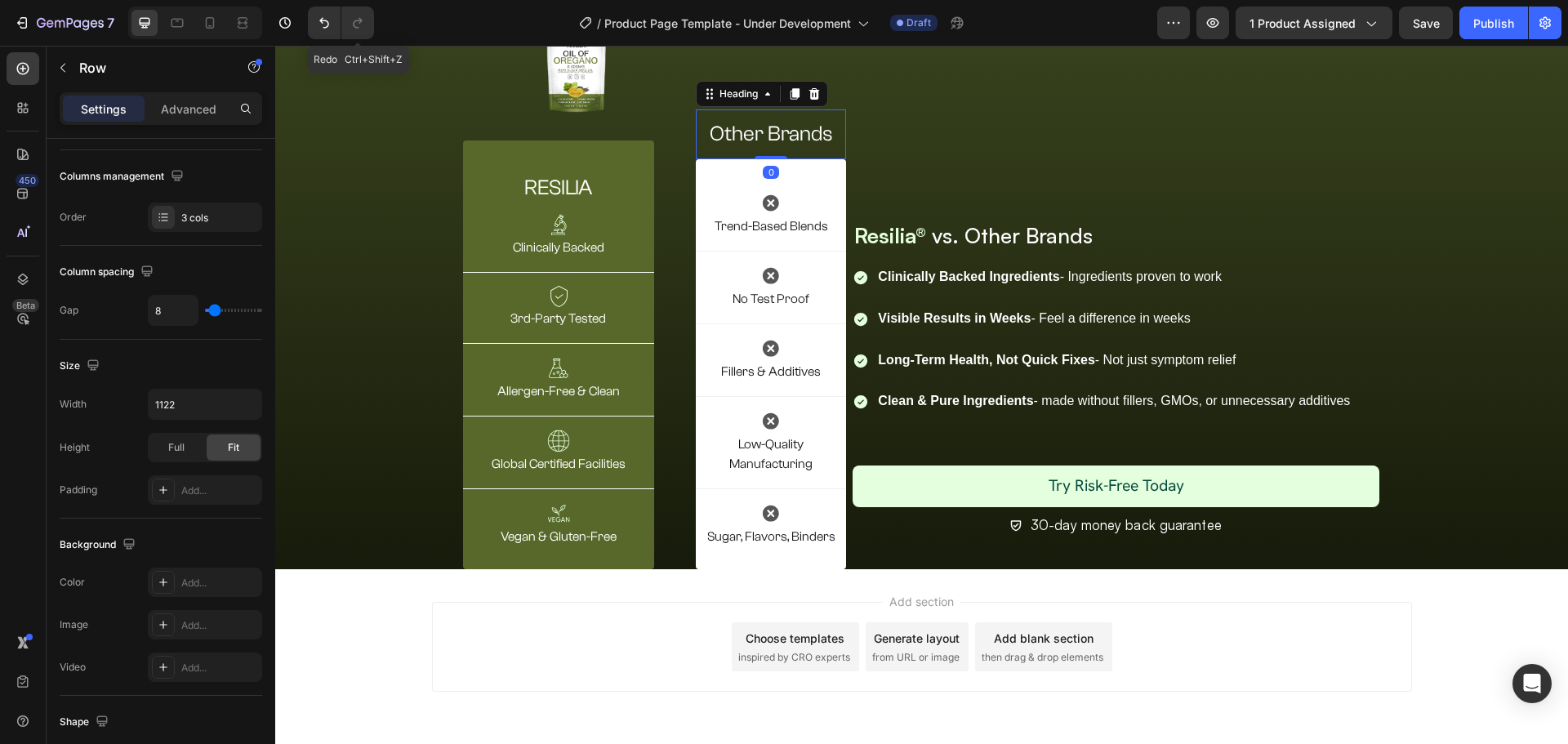 scroll, scrollTop: 0, scrollLeft: 0, axis: both 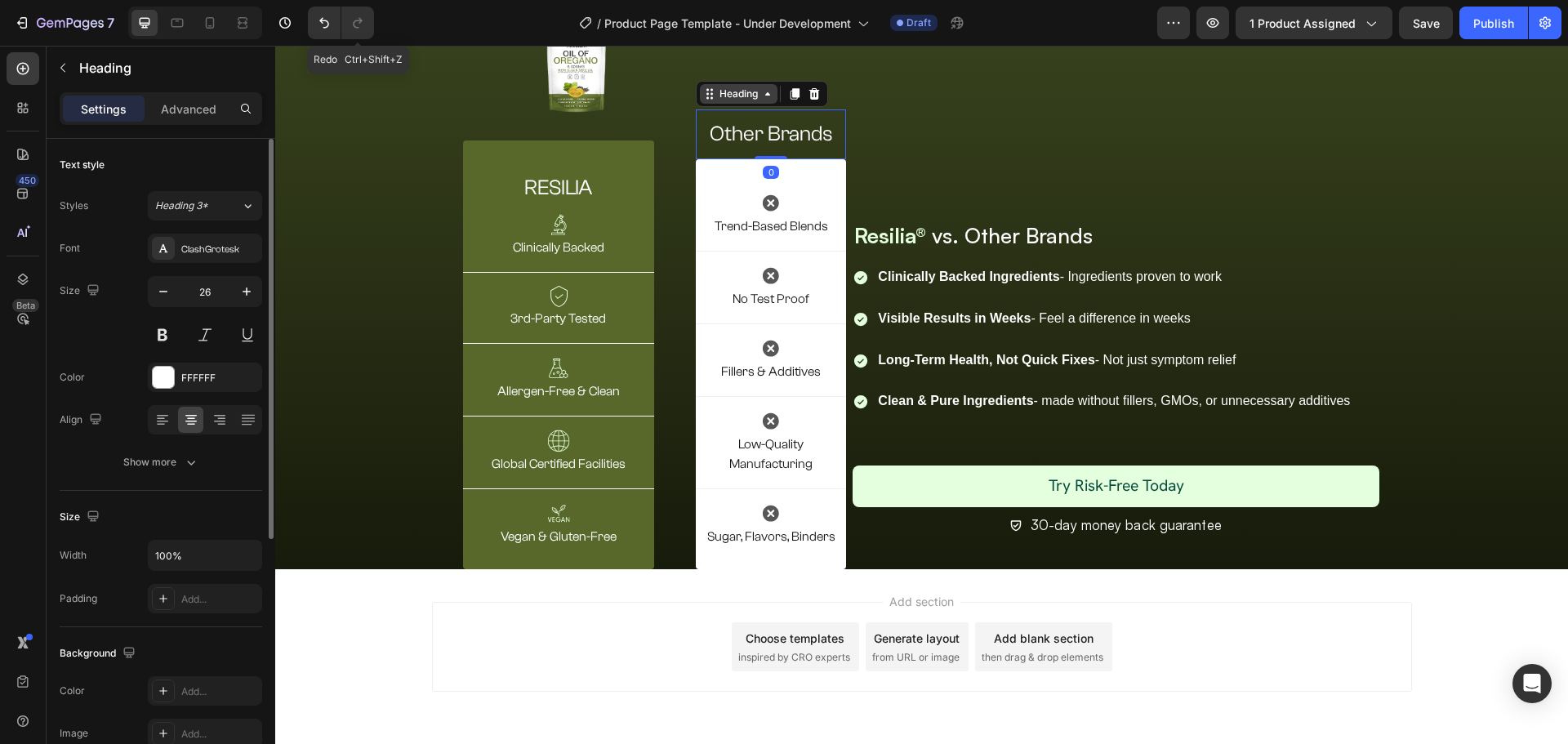 click on "Heading" at bounding box center (738, 94) 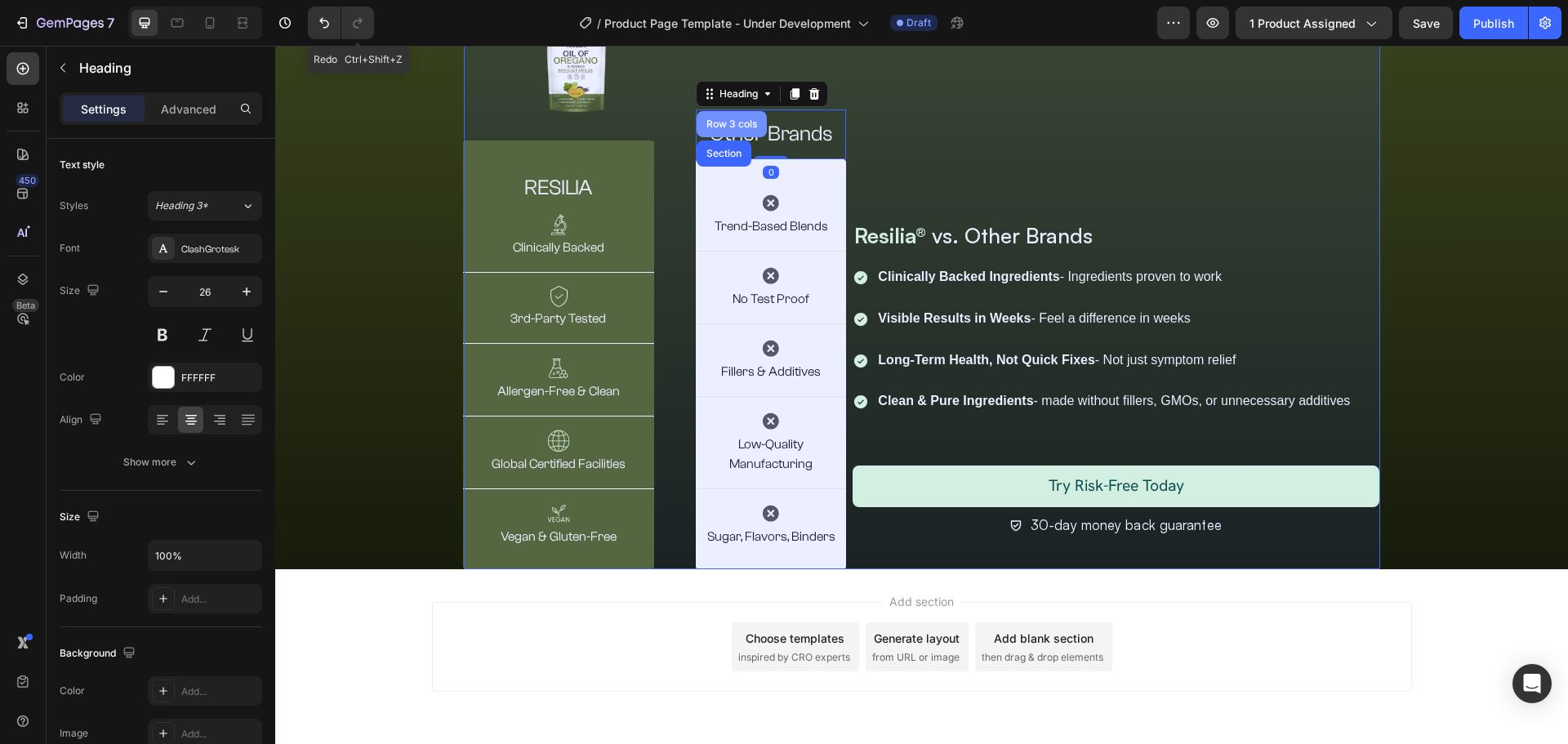 click on "Row 3 cols" at bounding box center (732, 124) 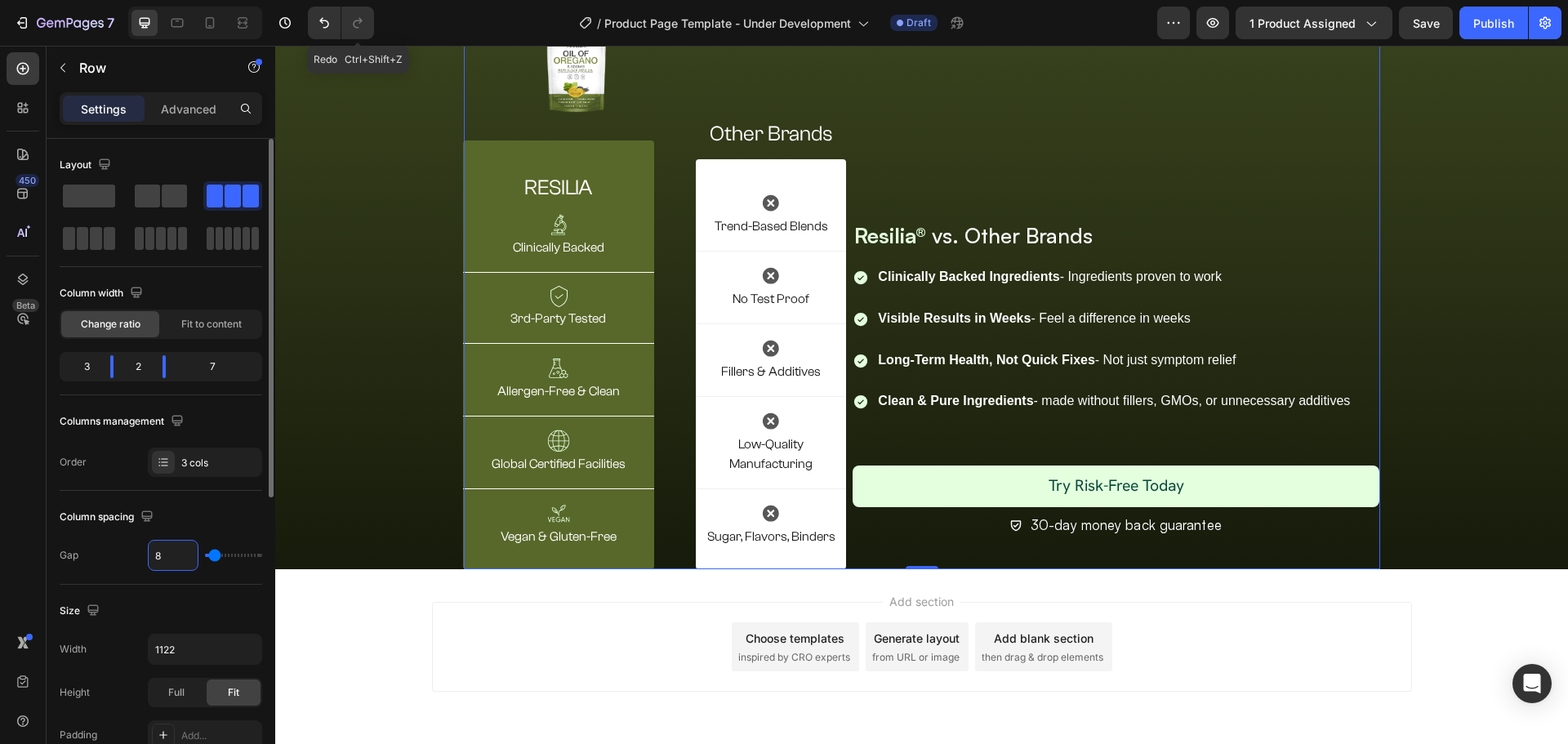 type on "2" 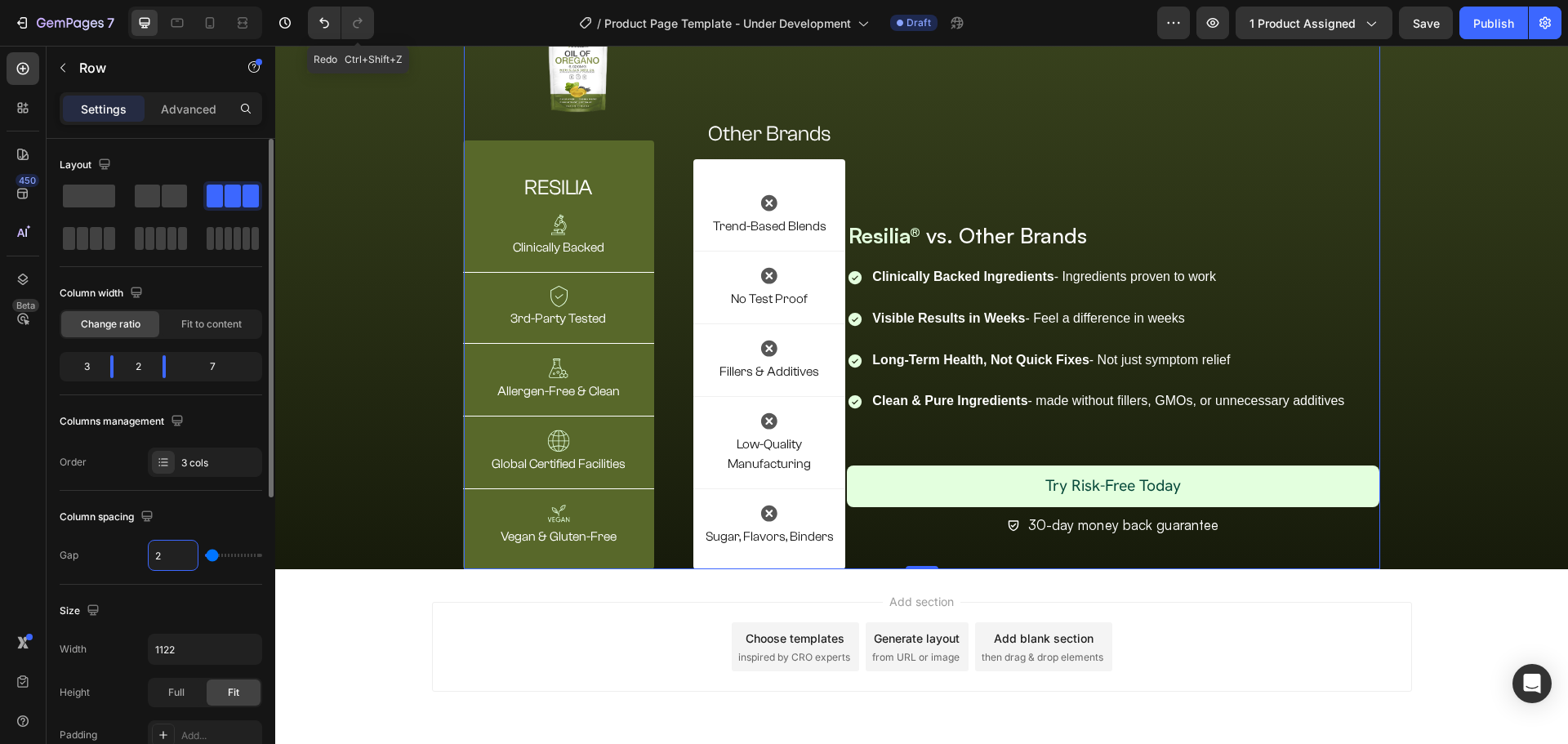 type on "0" 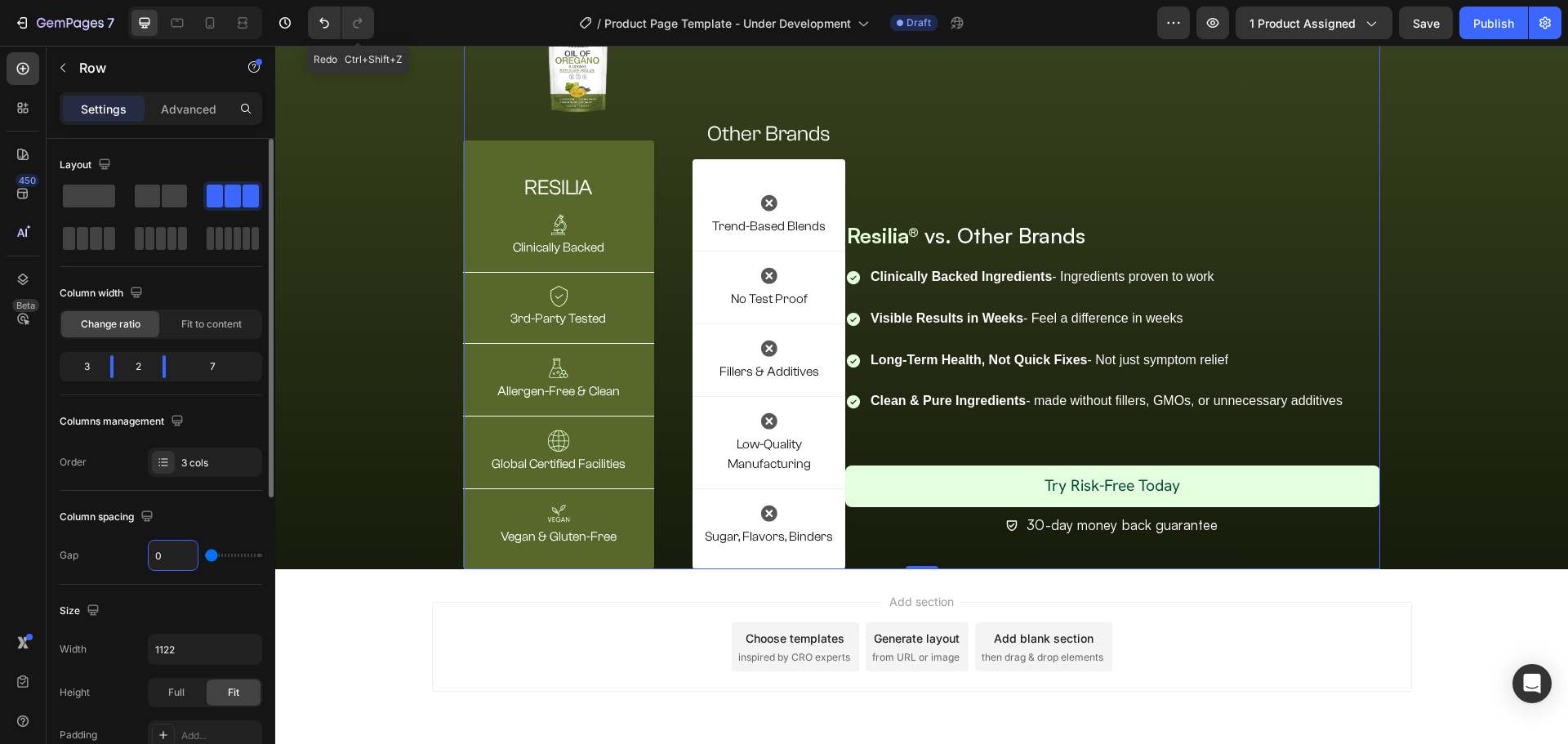 type on "8" 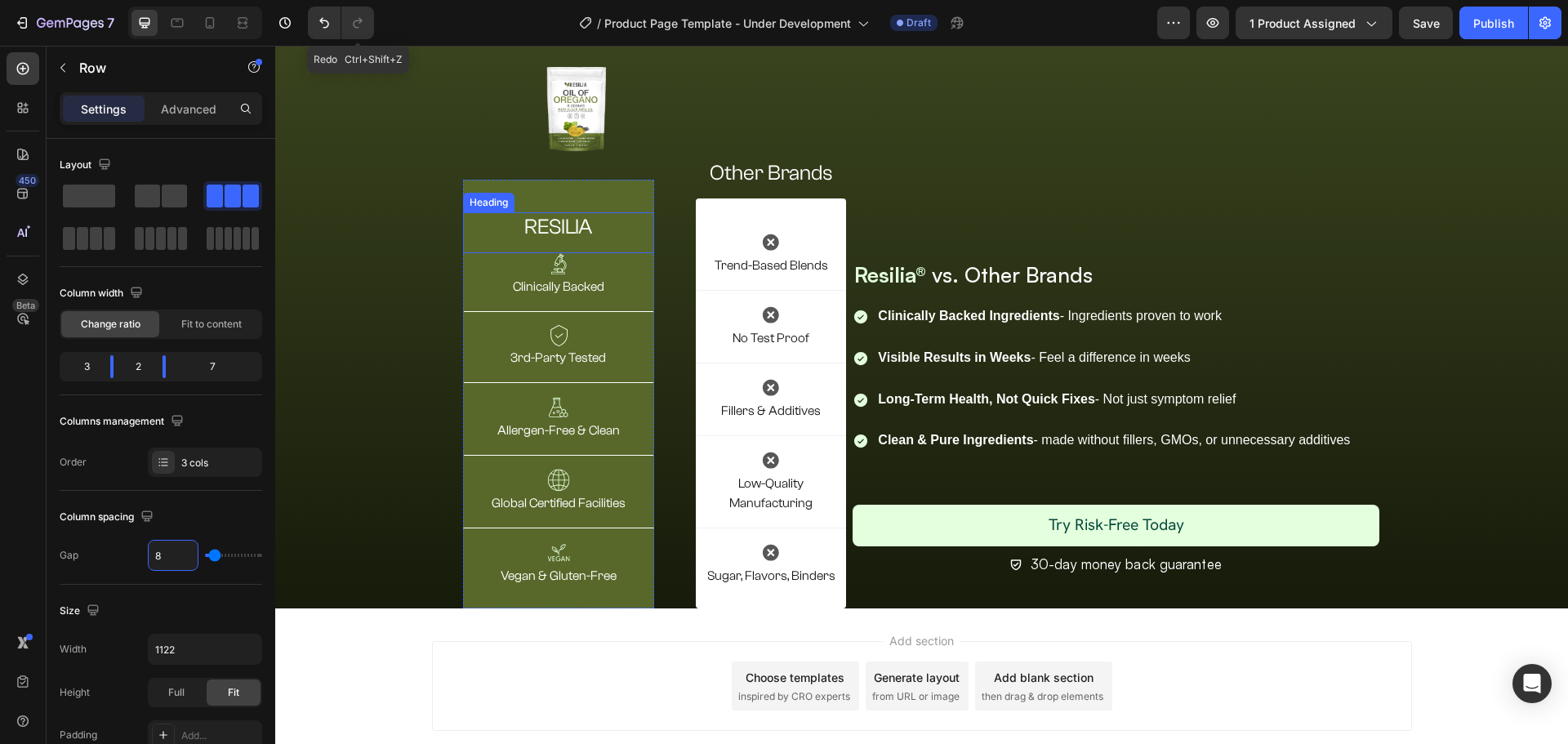 scroll, scrollTop: 3058, scrollLeft: 0, axis: vertical 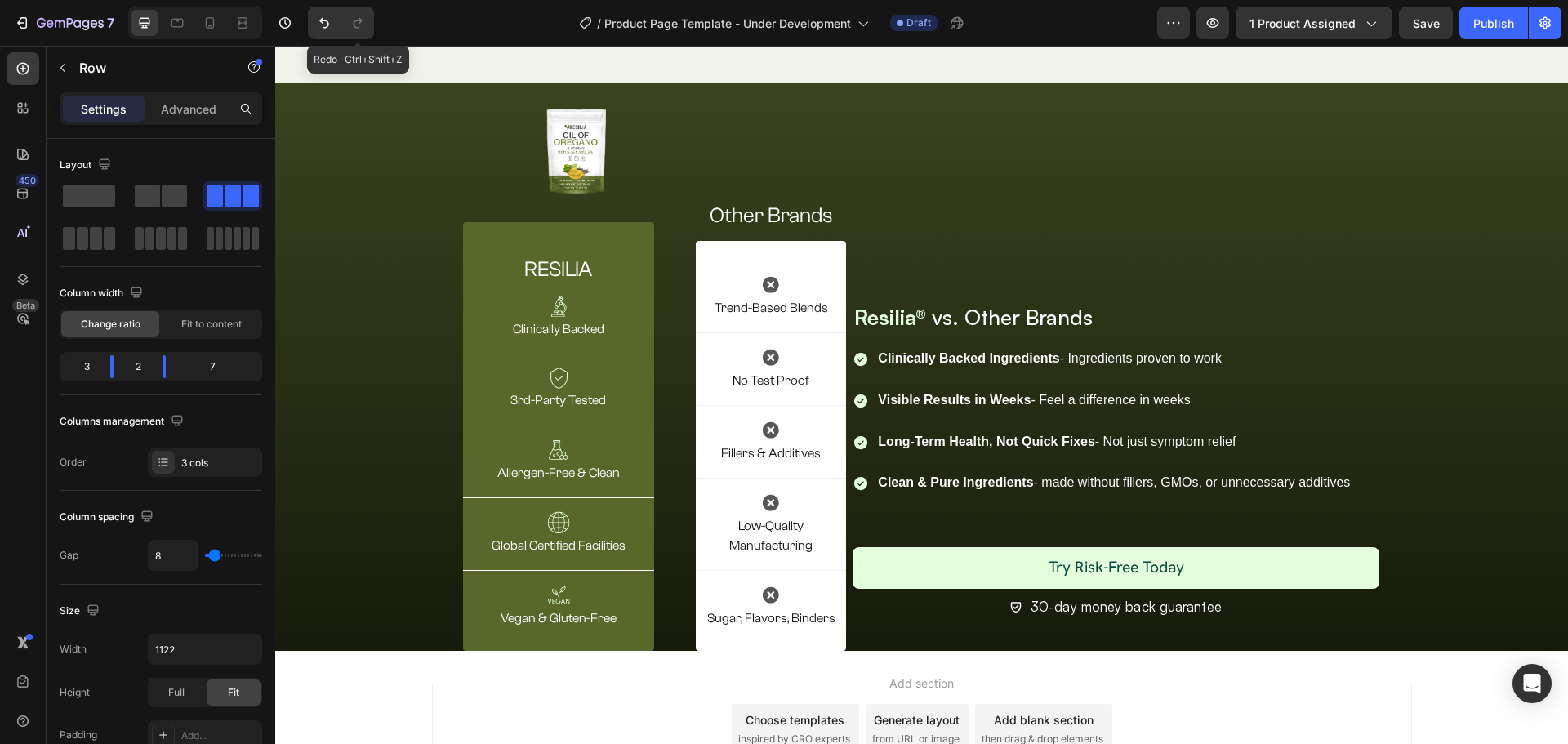 click on "Image Row RESILIA Heading Image Clinically Backed Text Block                Title Line Image 3rd-Party Tested Text Block                Title Line Image Allergen-Free & Clean Text Block                Title Line Image Global Certified Facilities Text Block                Title Line Image Vegan & Gluten-Free Text Block Row" at bounding box center (577, 368) 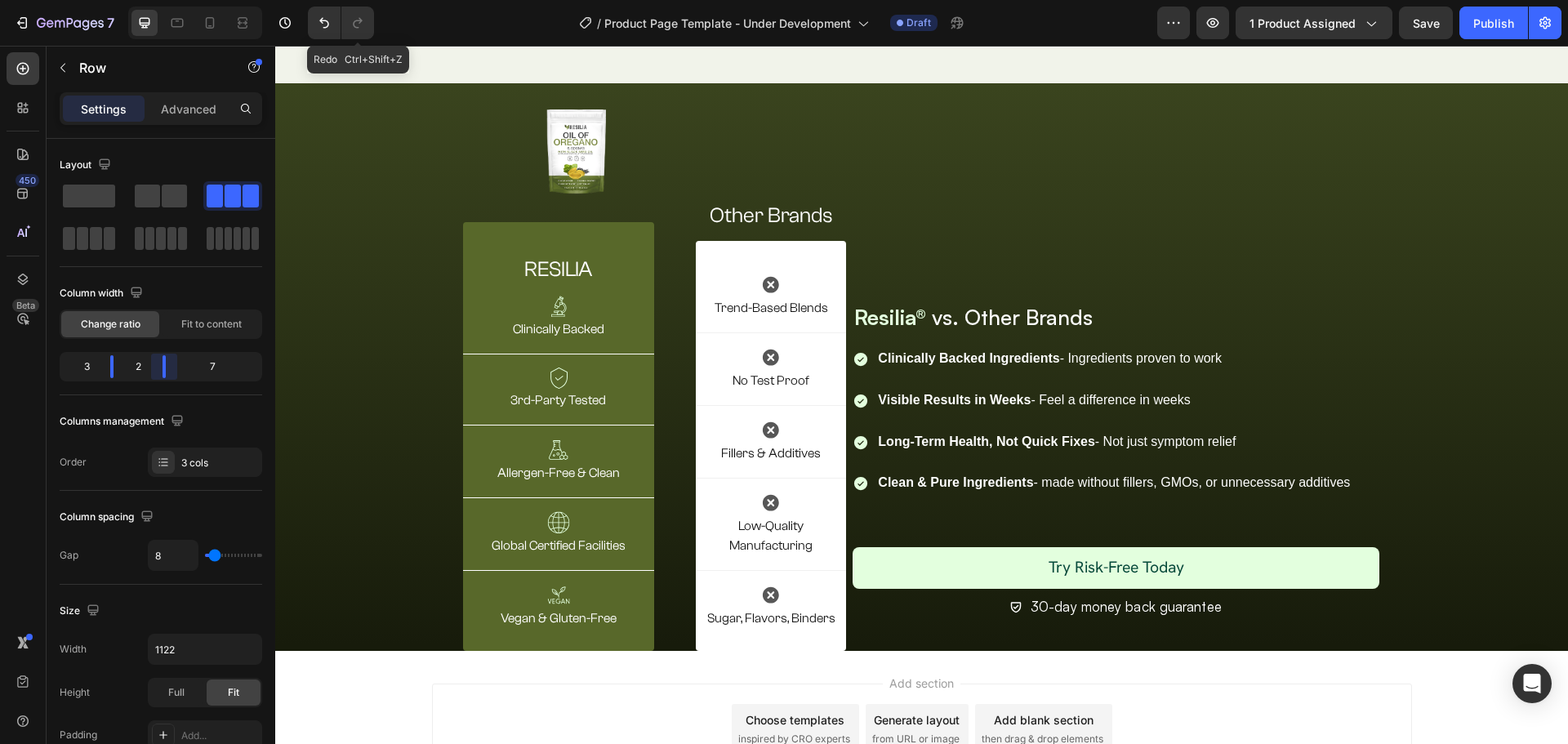 drag, startPoint x: 159, startPoint y: 367, endPoint x: 142, endPoint y: 368, distance: 17.029386 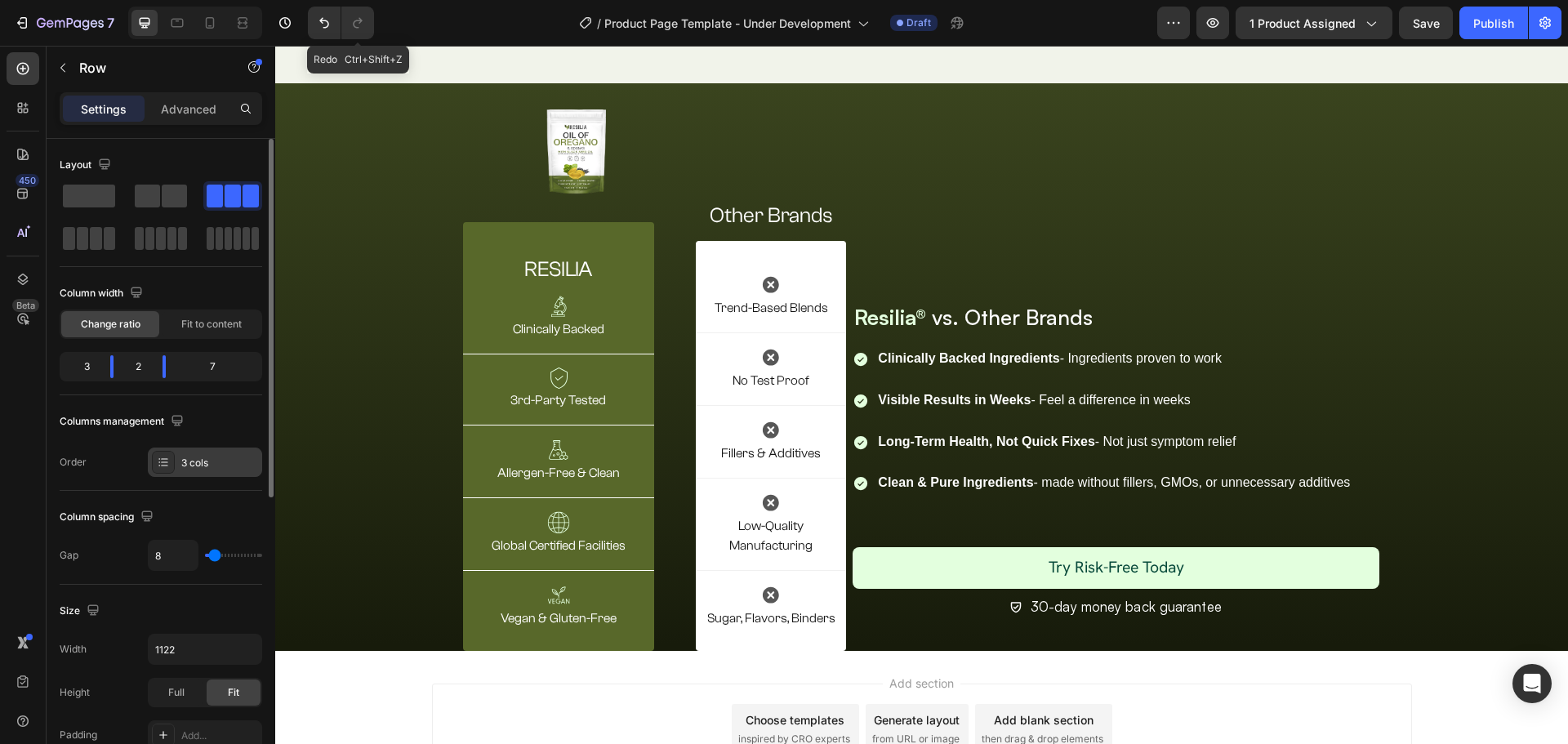 click 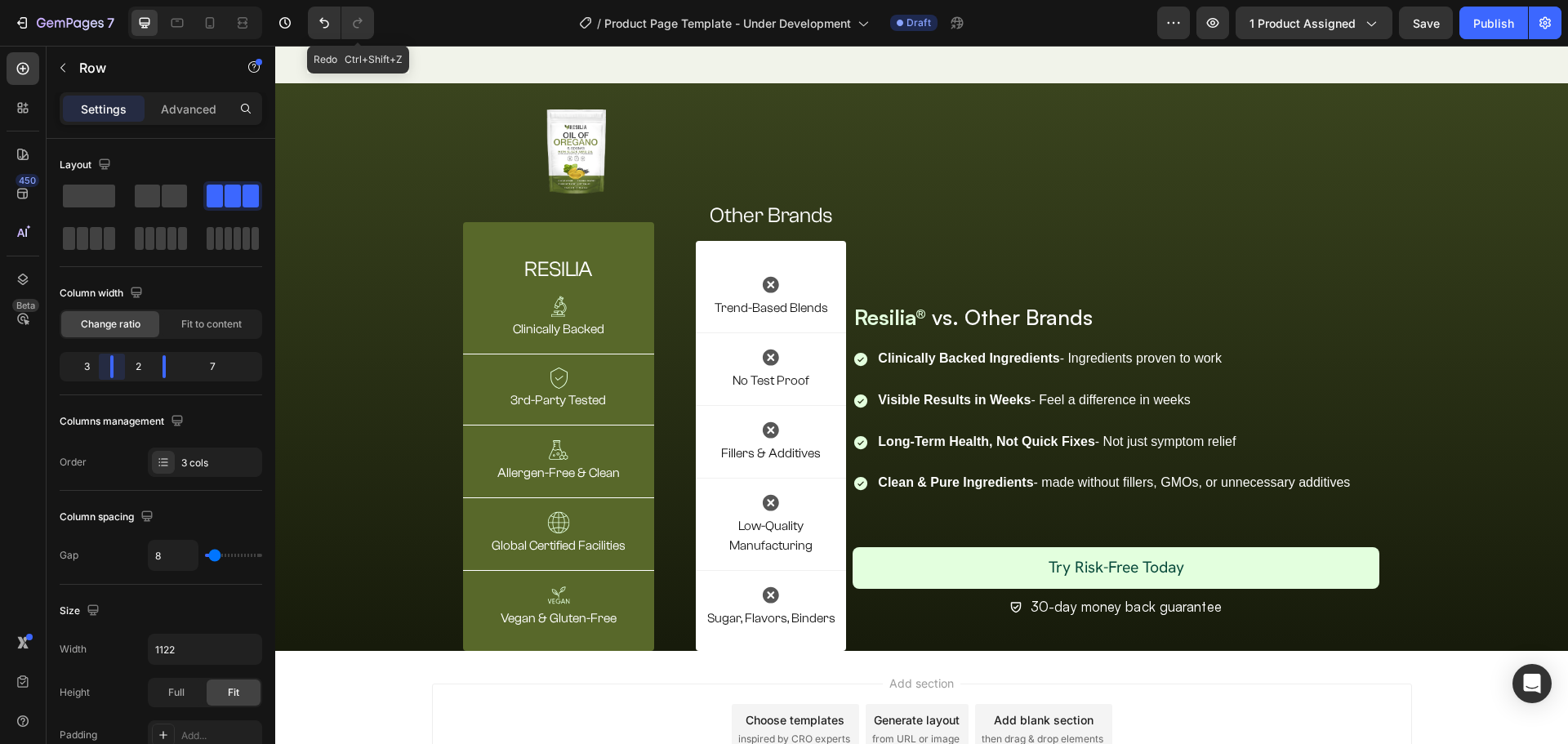 click on "7  Version history Redo   Ctrl+Shift+Z  /  Product Page Template - Under Development Draft Preview 1 product assigned  Save   Publish  450 Beta Sections(18) Elements(84) Section Element Hero Section Product Detail Brands Trusted Badges Guarantee Product Breakdown How to use Testimonials Compare Bundle FAQs Social Proof Brand Story Product List Collection Blog List Contact Sticky Add to Cart Custom Footer Browse Library 450 Layout
Row
Row
Row
Row Text
Heading
Text Block Button
Button
Button Media
Image" at bounding box center (784, 0) 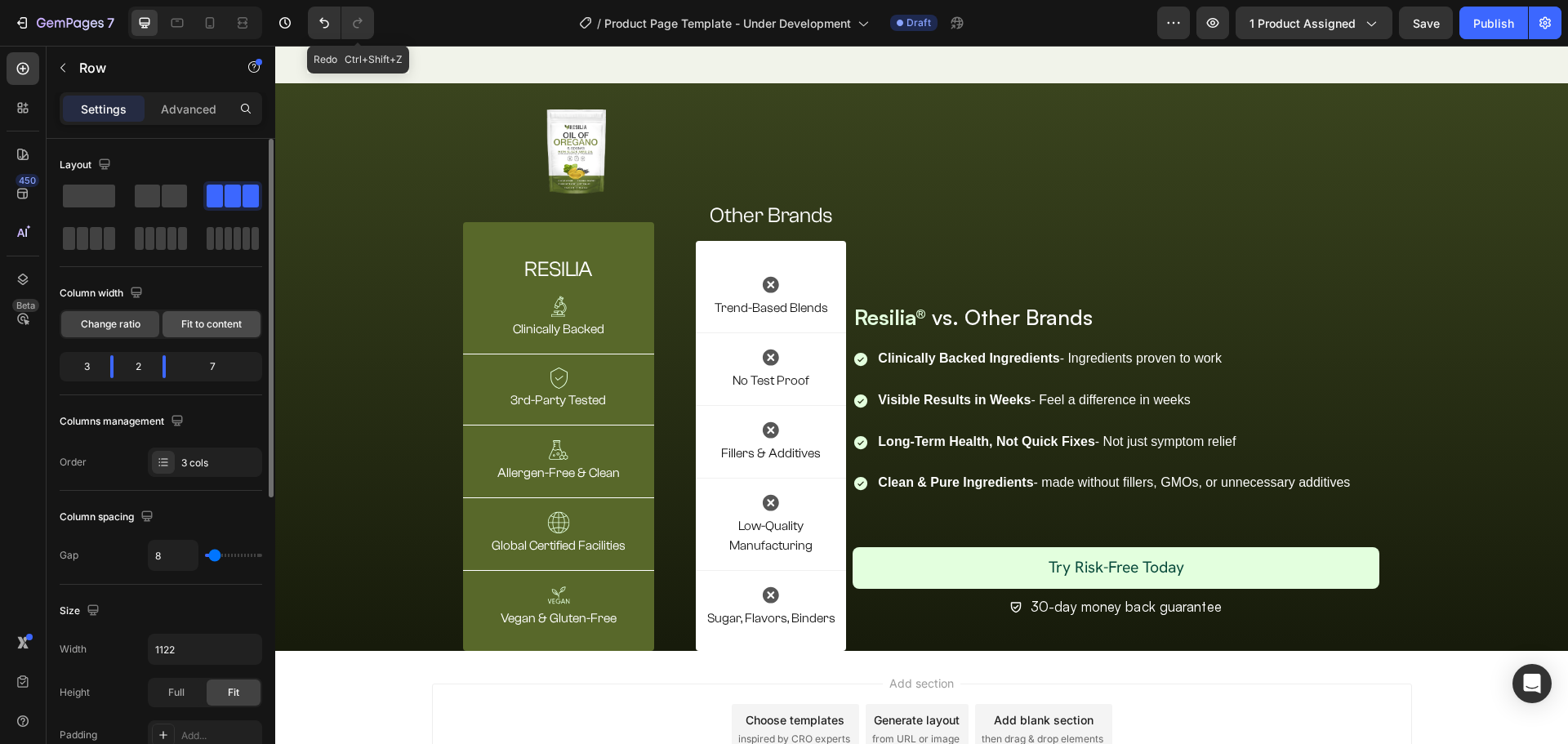 click on "Fit to content" 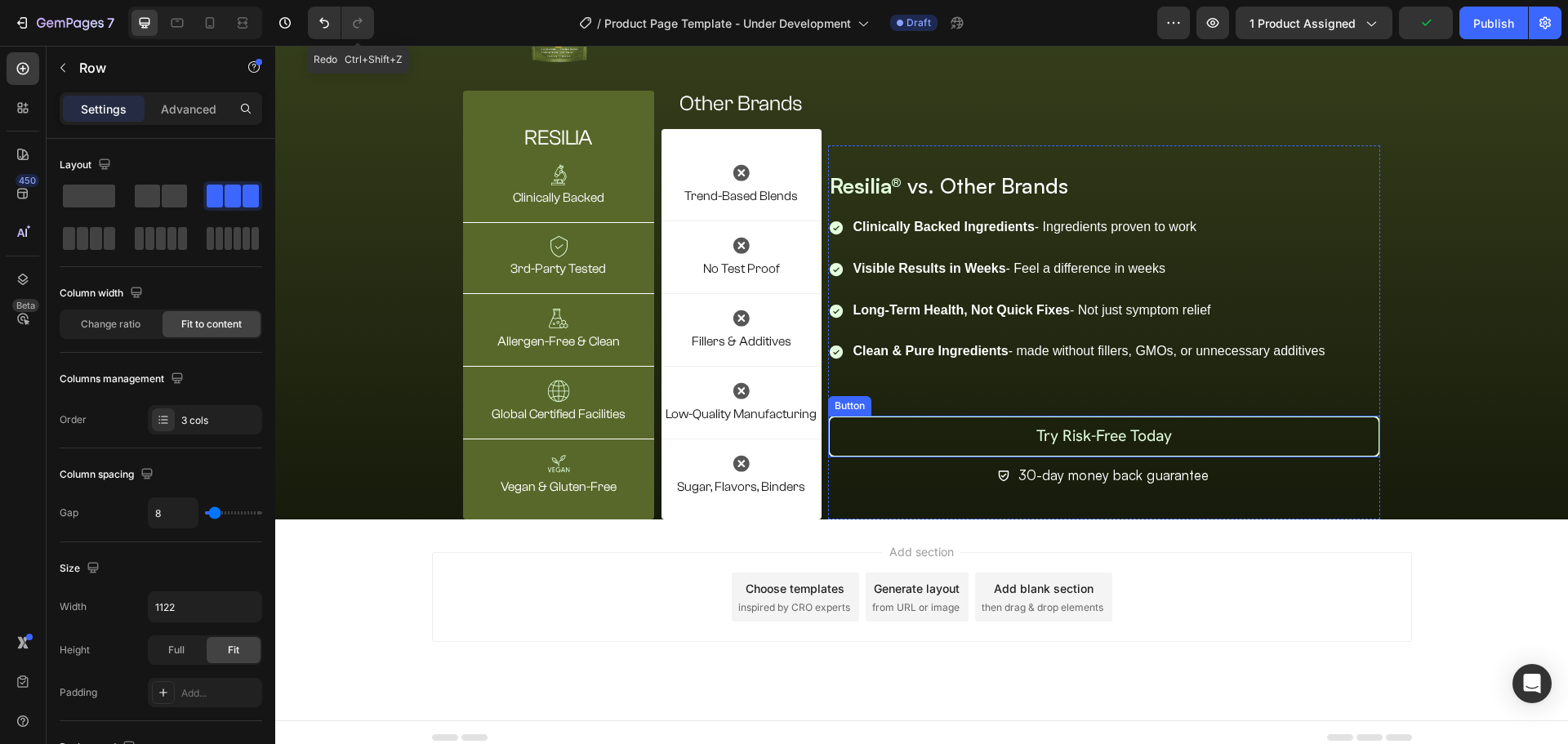 scroll, scrollTop: 3201, scrollLeft: 0, axis: vertical 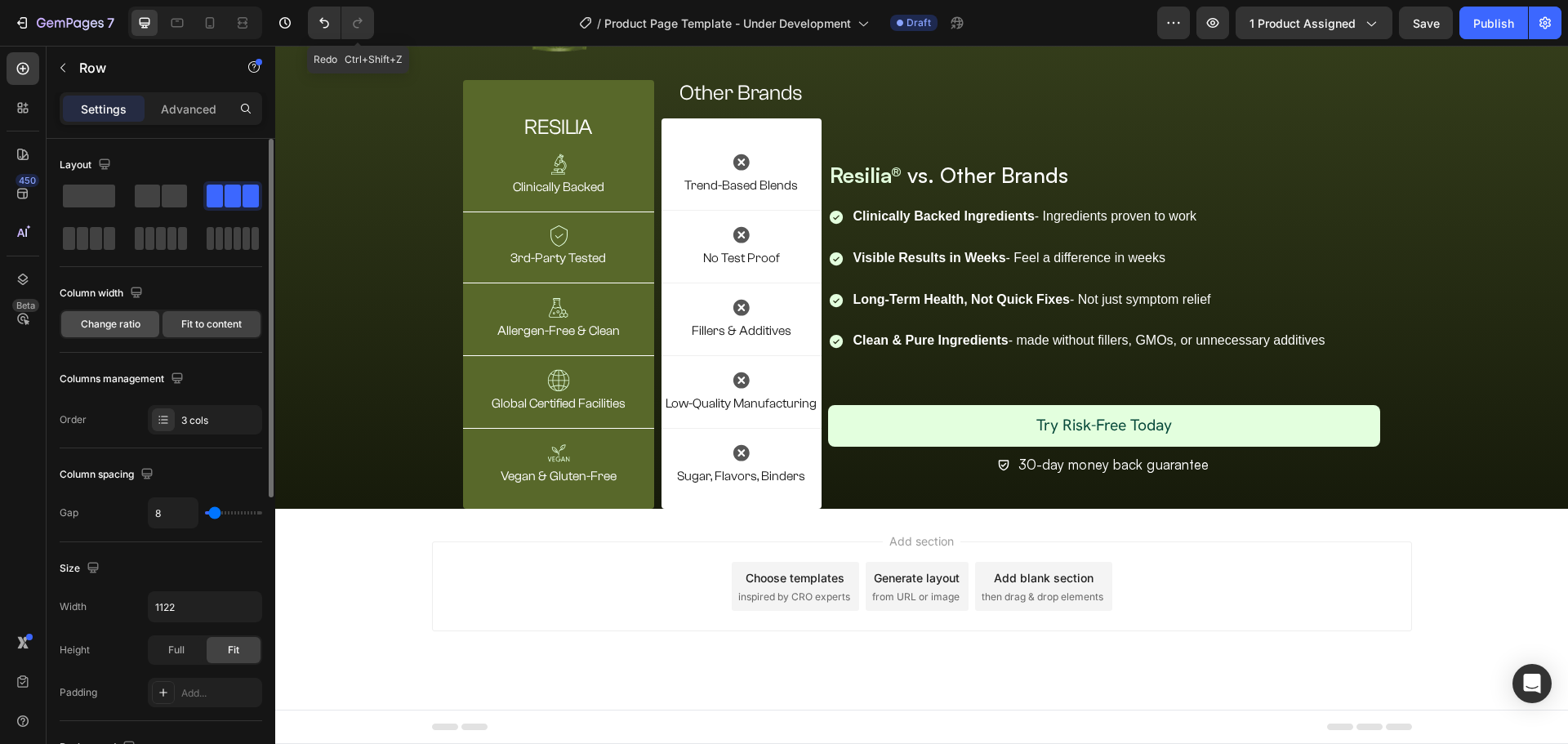 click on "Change ratio" 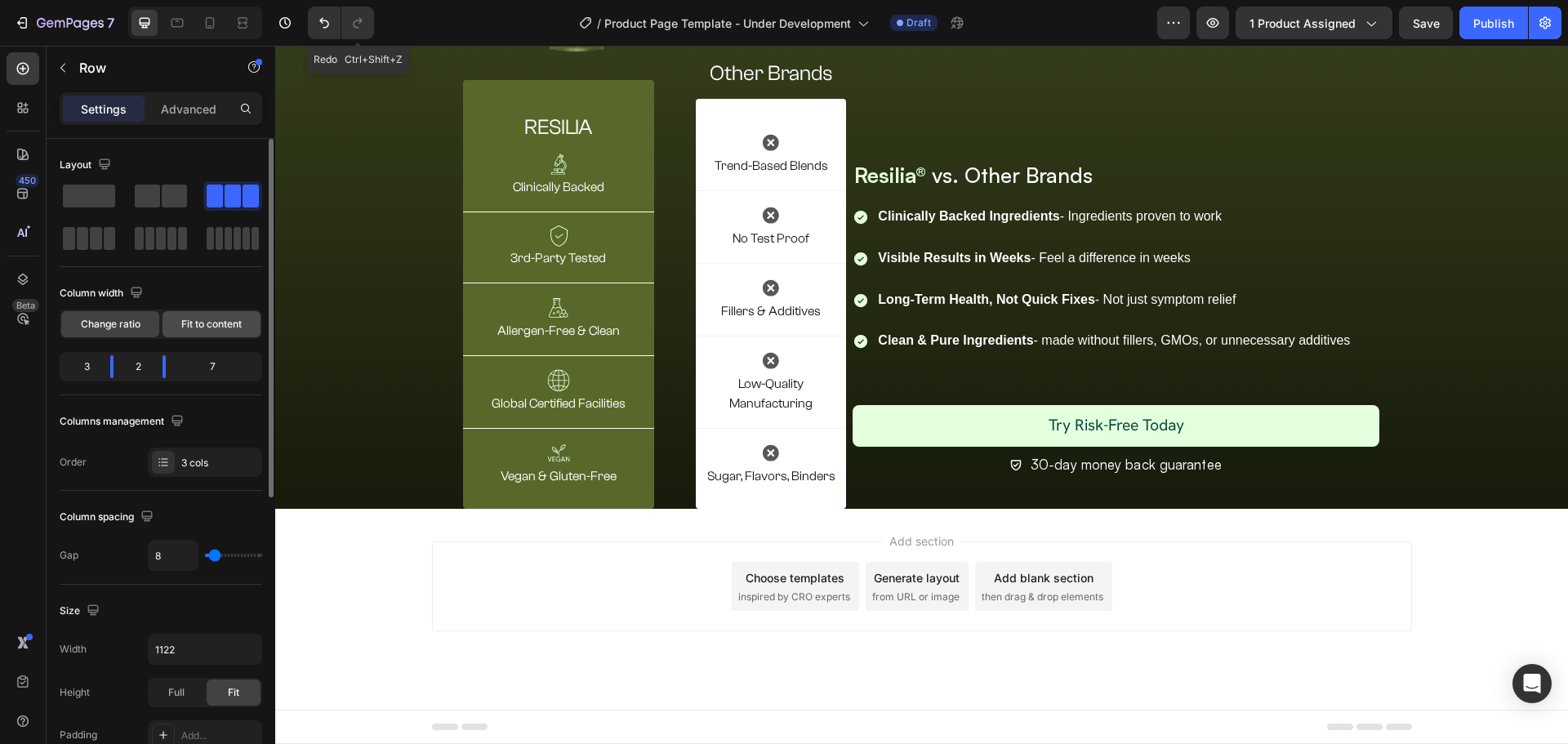 click on "Fit to content" 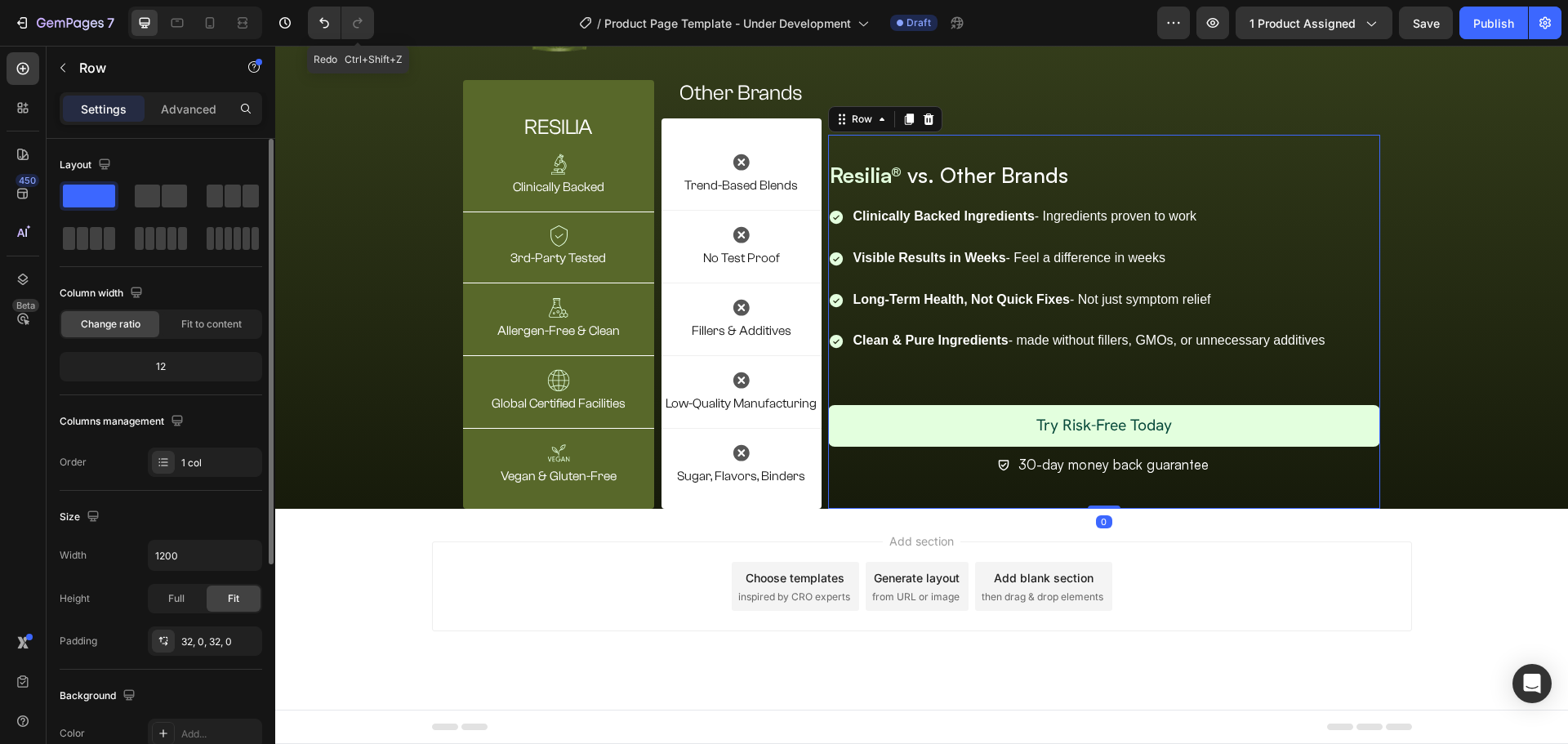 click on "Resilia®   vs. Other Brands Heading Clinically Backed Ingredients  - Ingredients proven to work Visible Results in Weeks  - Feel a difference in weeks Long-Term Health, Not Quick Fixes  - Not just symptom relief Clean & Pure Ingredients  - made without fillers, GMOs, or unnecessary additives Item List Try Risk-Free Today Button
Icon 30-day money back guarantee Text Block Row Row   0" at bounding box center [1104, 322] 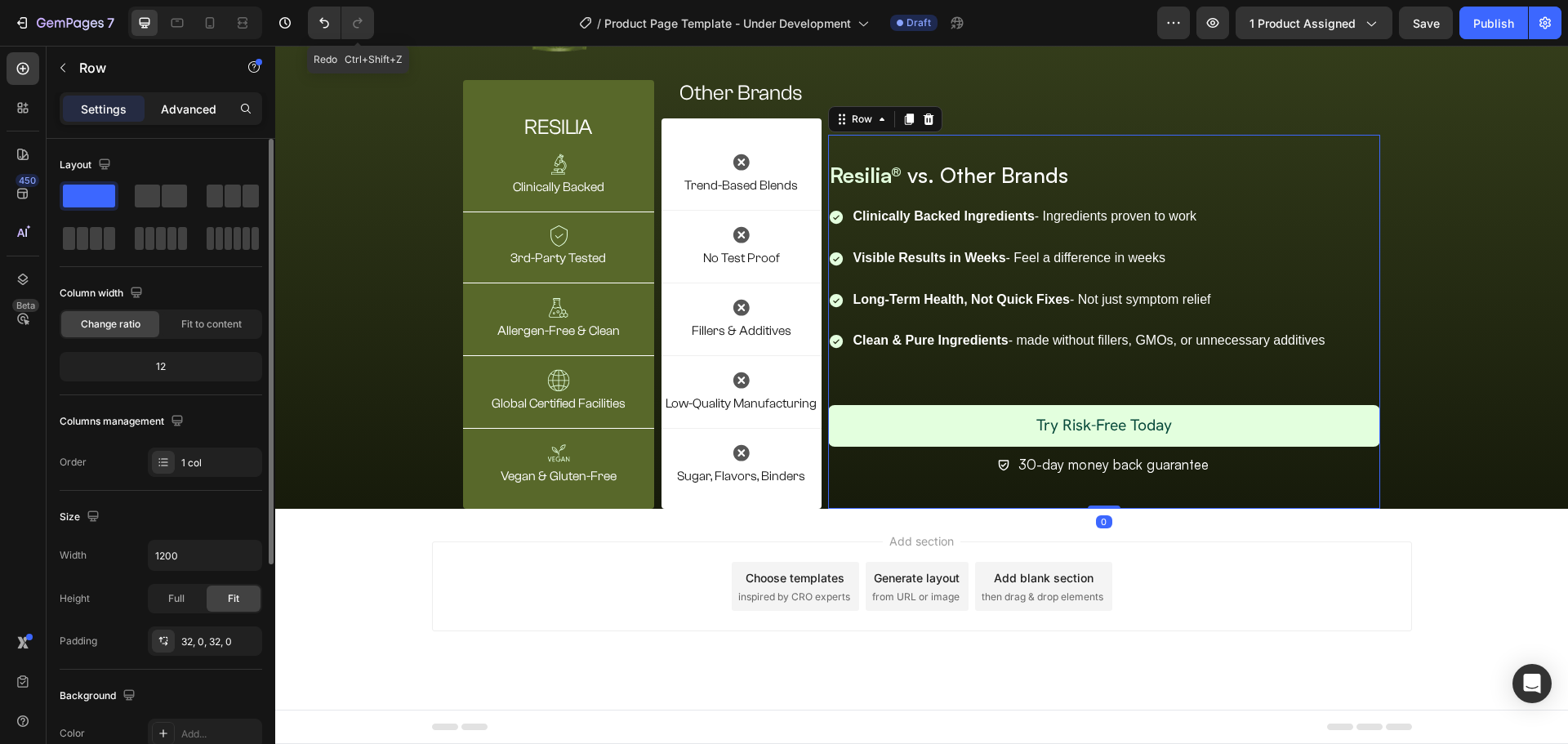 click on "Advanced" at bounding box center [189, 109] 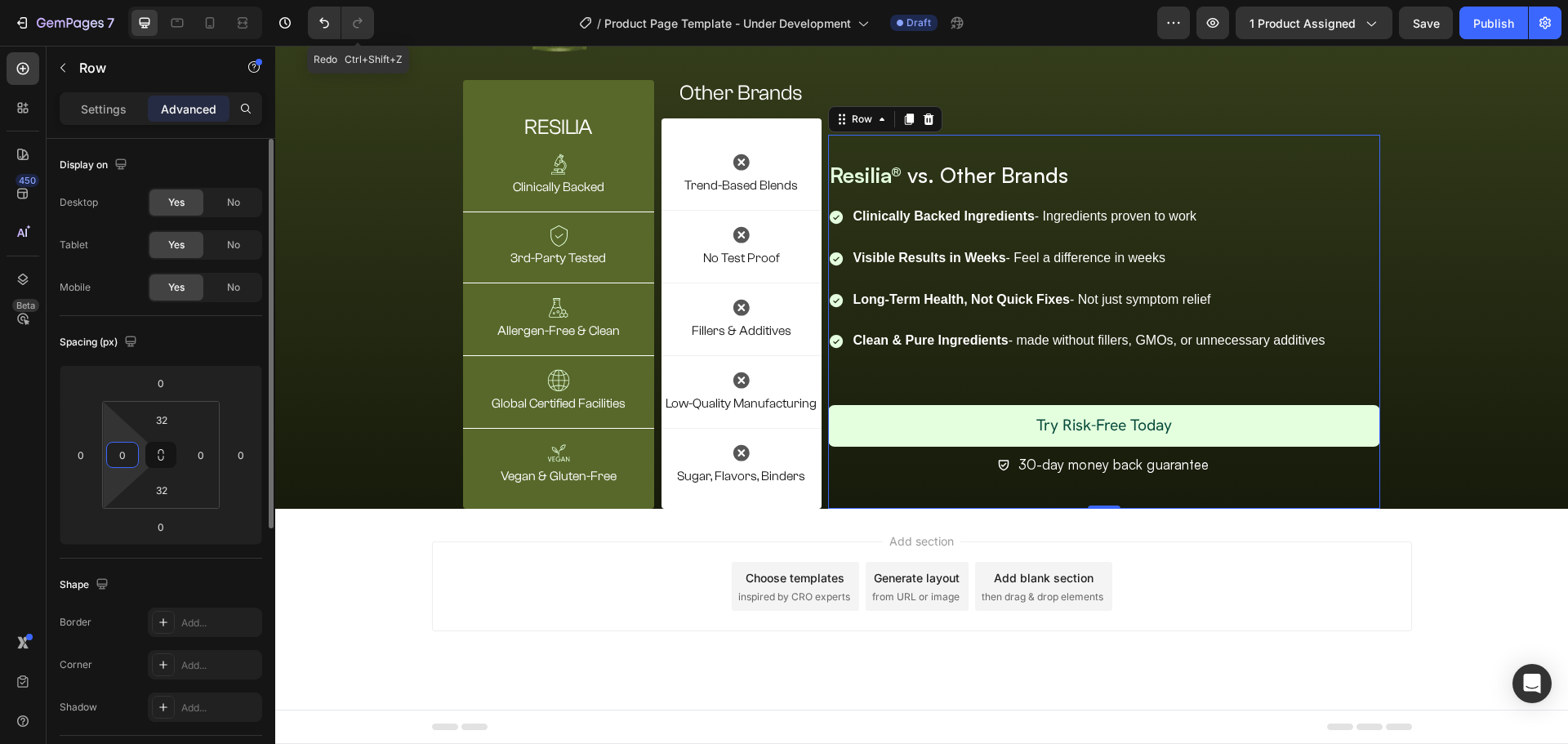 click on "0" at bounding box center (122, 455) 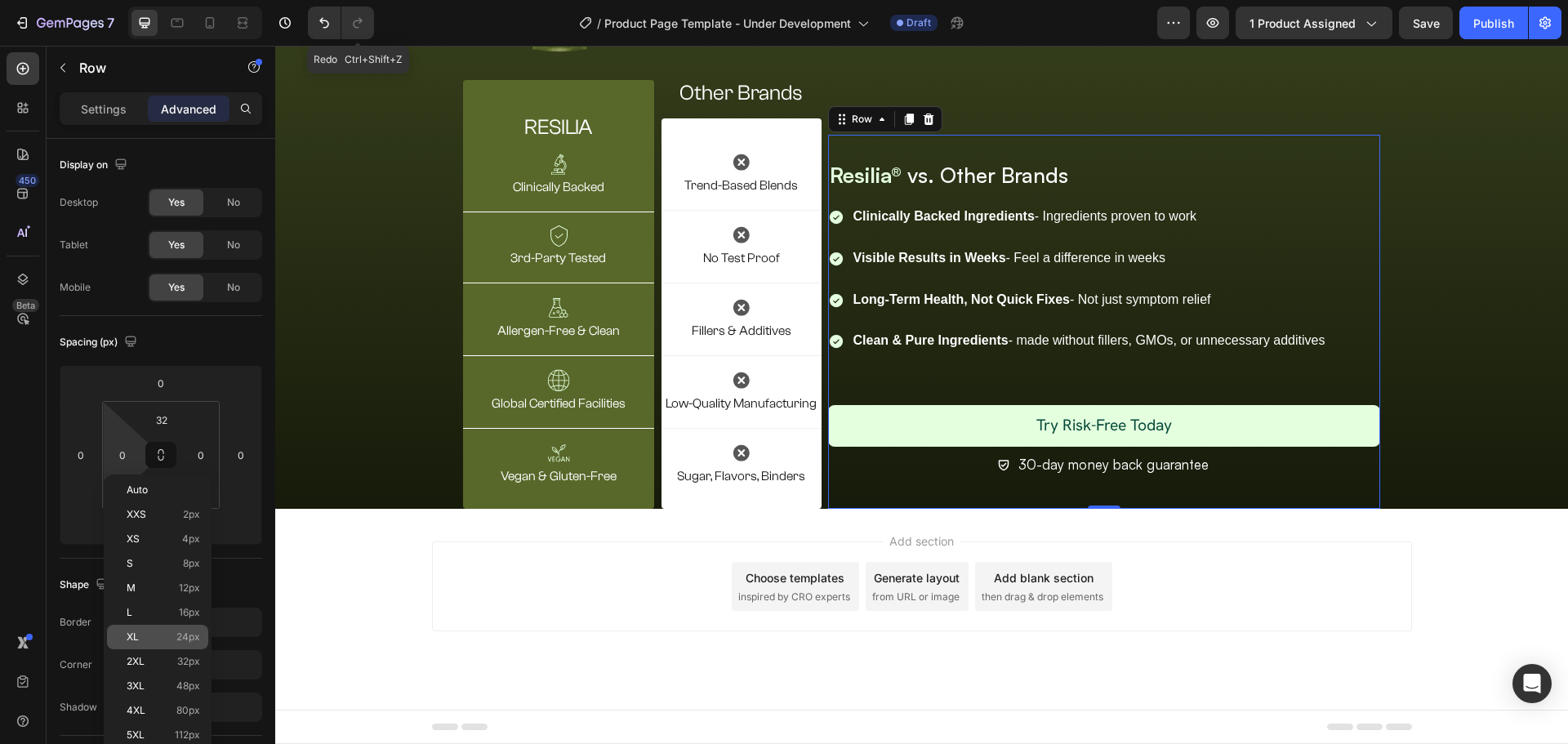 click on "XL 24px" at bounding box center (163, 637) 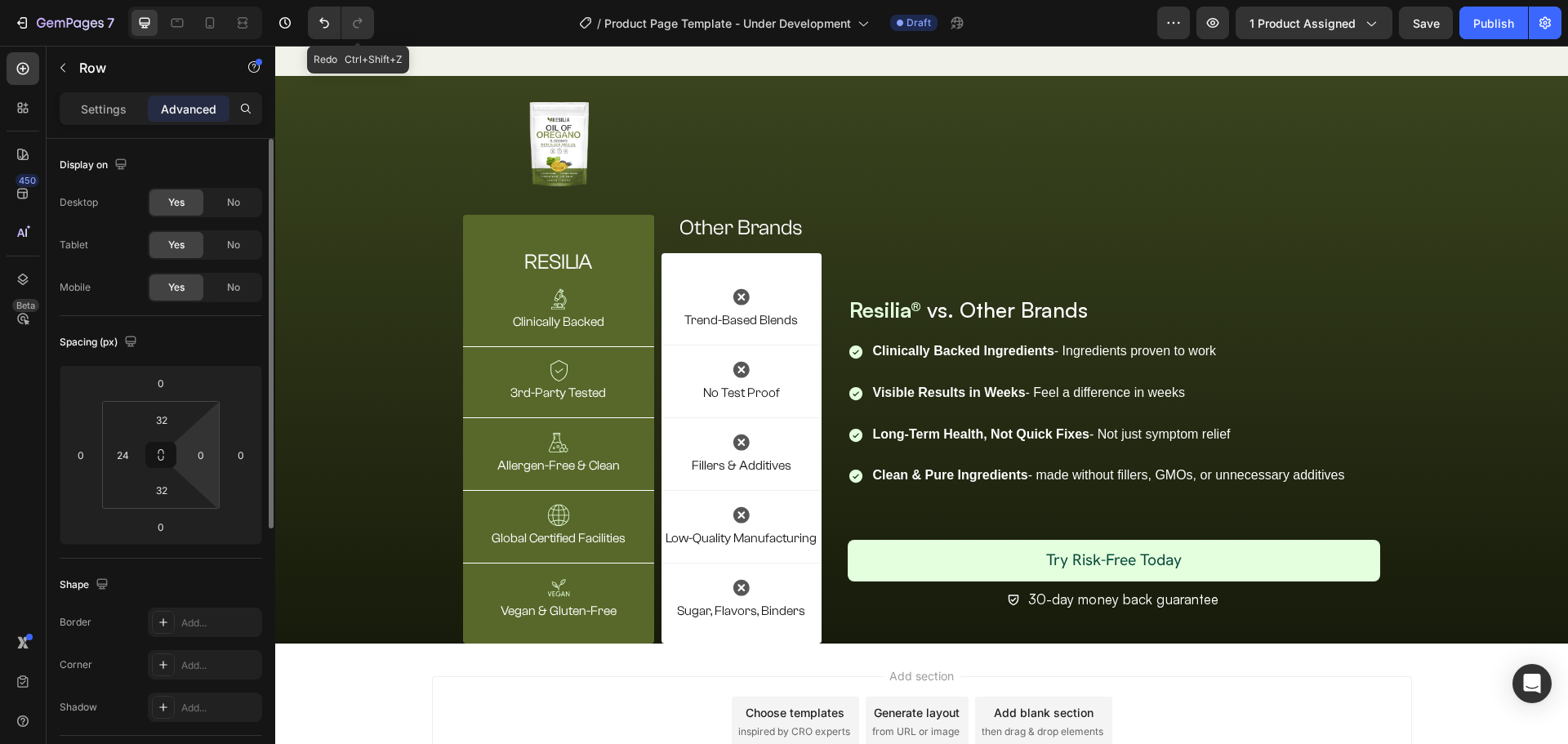 scroll, scrollTop: 3119, scrollLeft: 0, axis: vertical 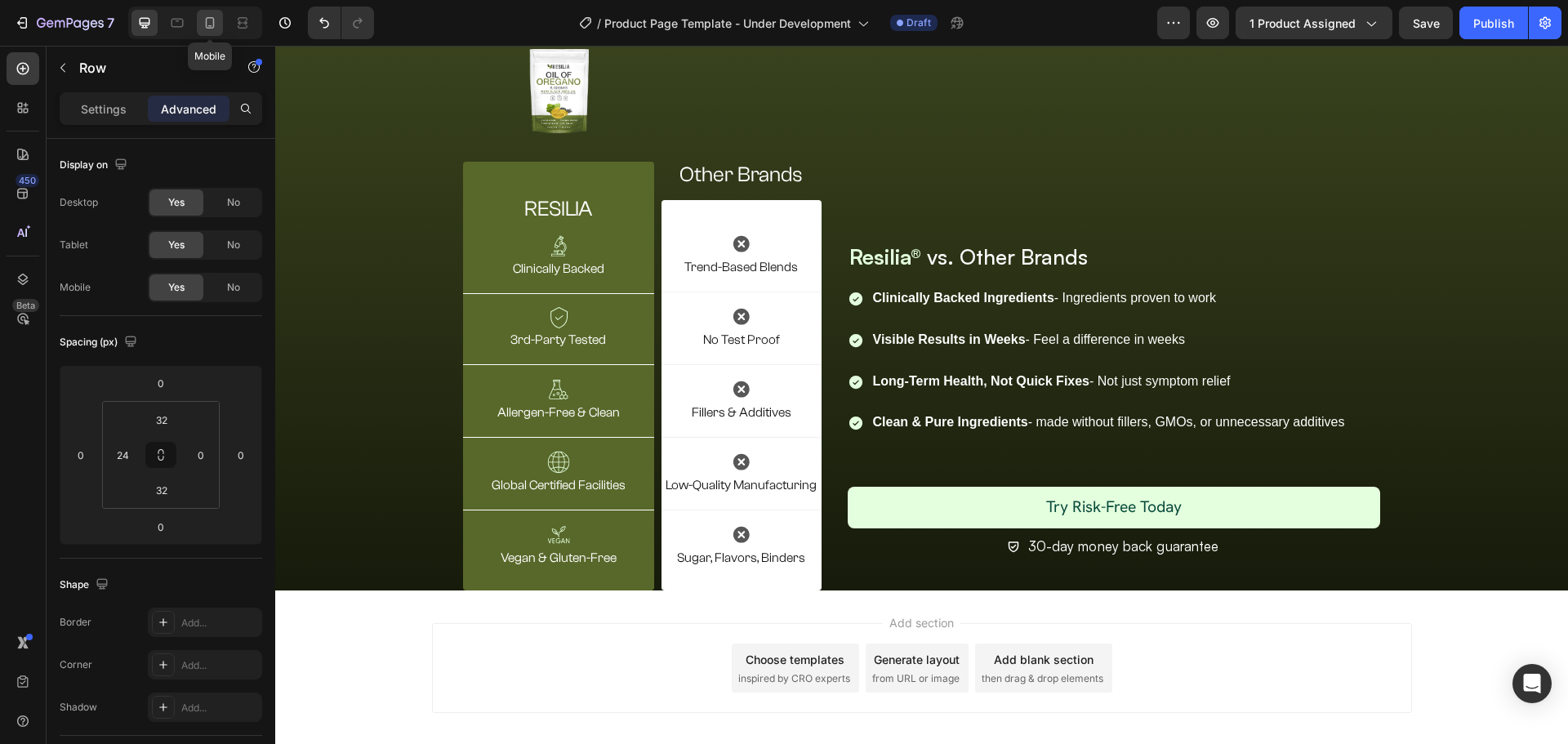 click 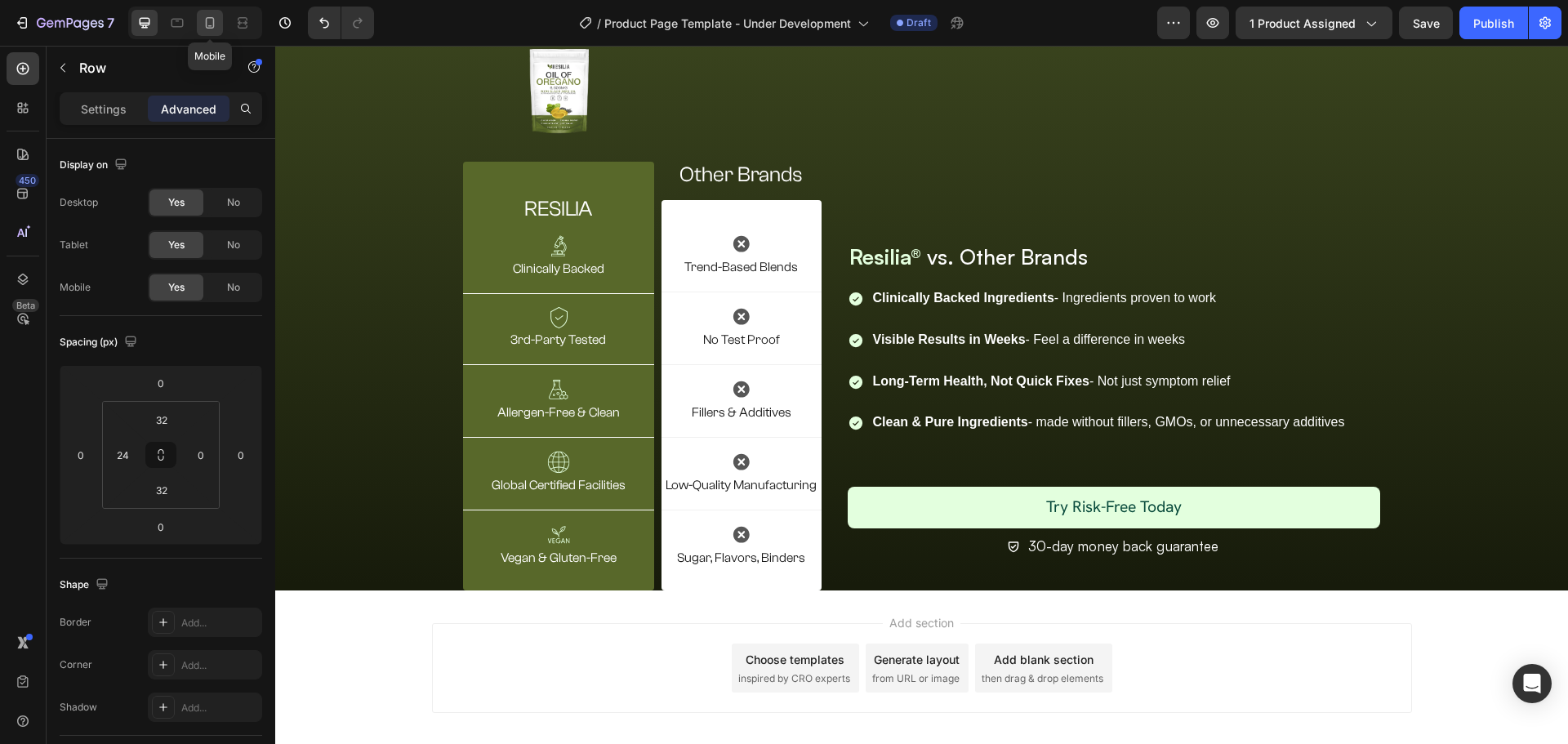 type on "0" 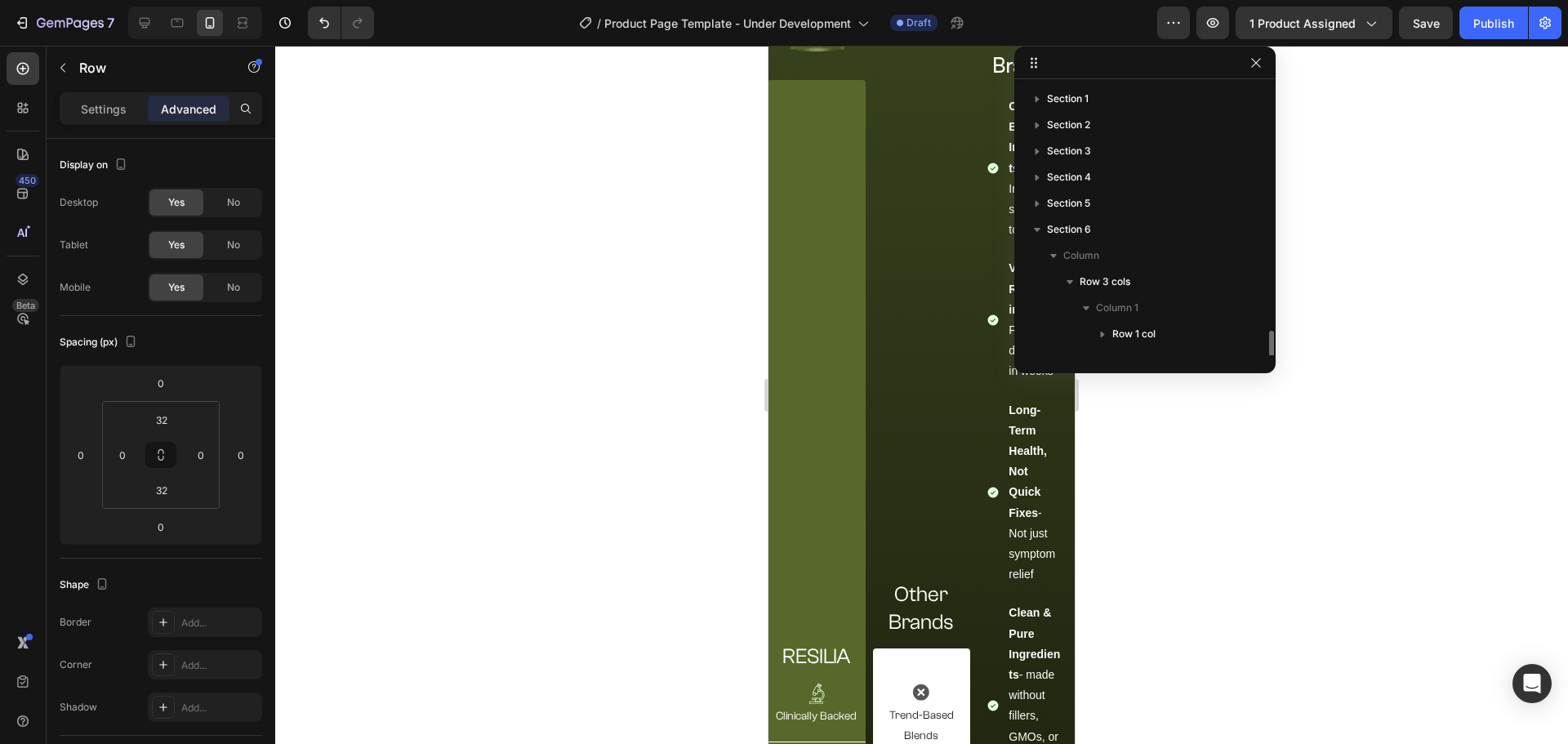 scroll, scrollTop: 149, scrollLeft: 0, axis: vertical 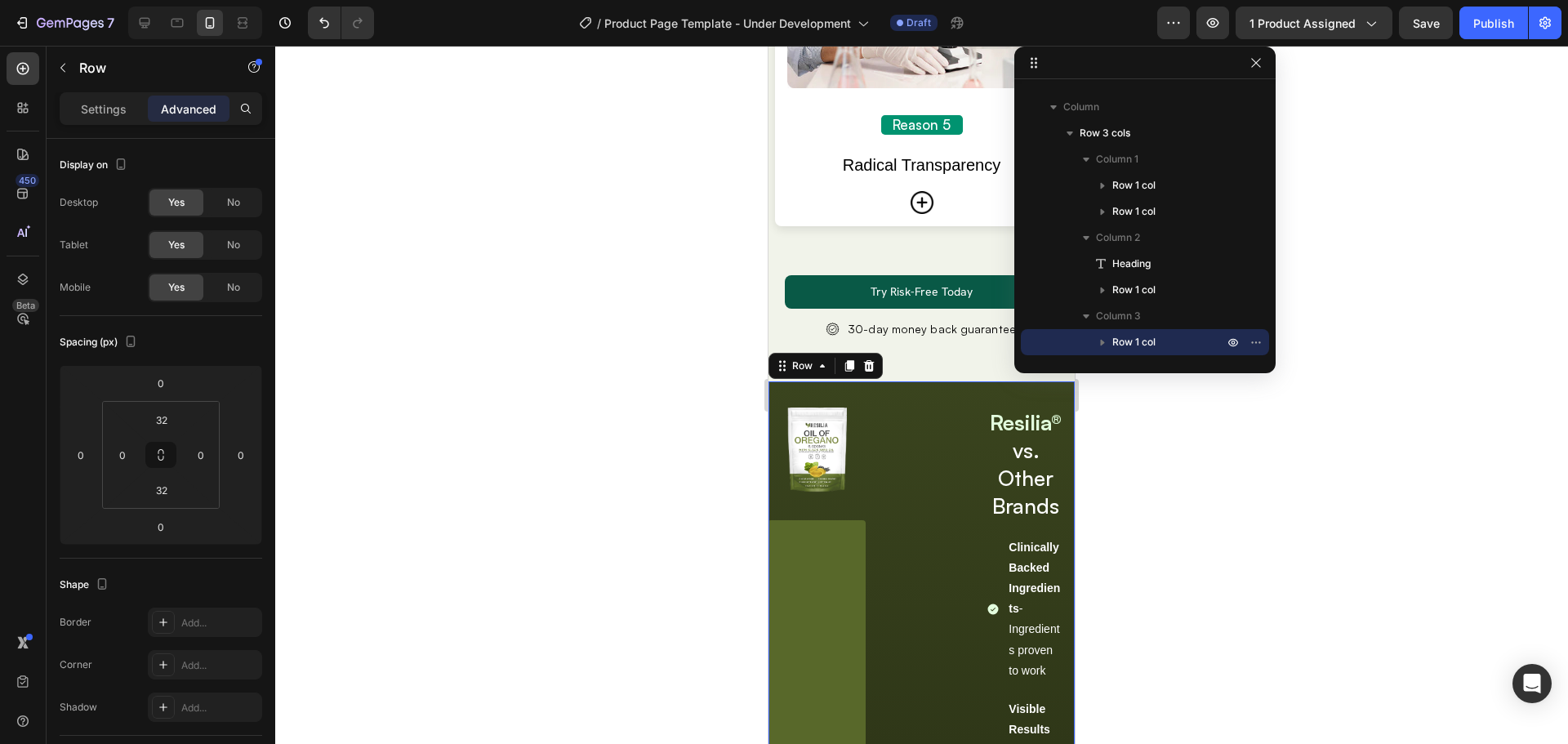 click on "Other Brands Heading Image Trend-Based Blends Text Block                Title Line Image No Test Proof Text Block                Title Line Image Fillers & Additives Text Block                Title Line Image Low-Quality Manufacturing Text Block                Title Line Image Sugar, Flavors, Binders Text Block Row" at bounding box center [922, 964] 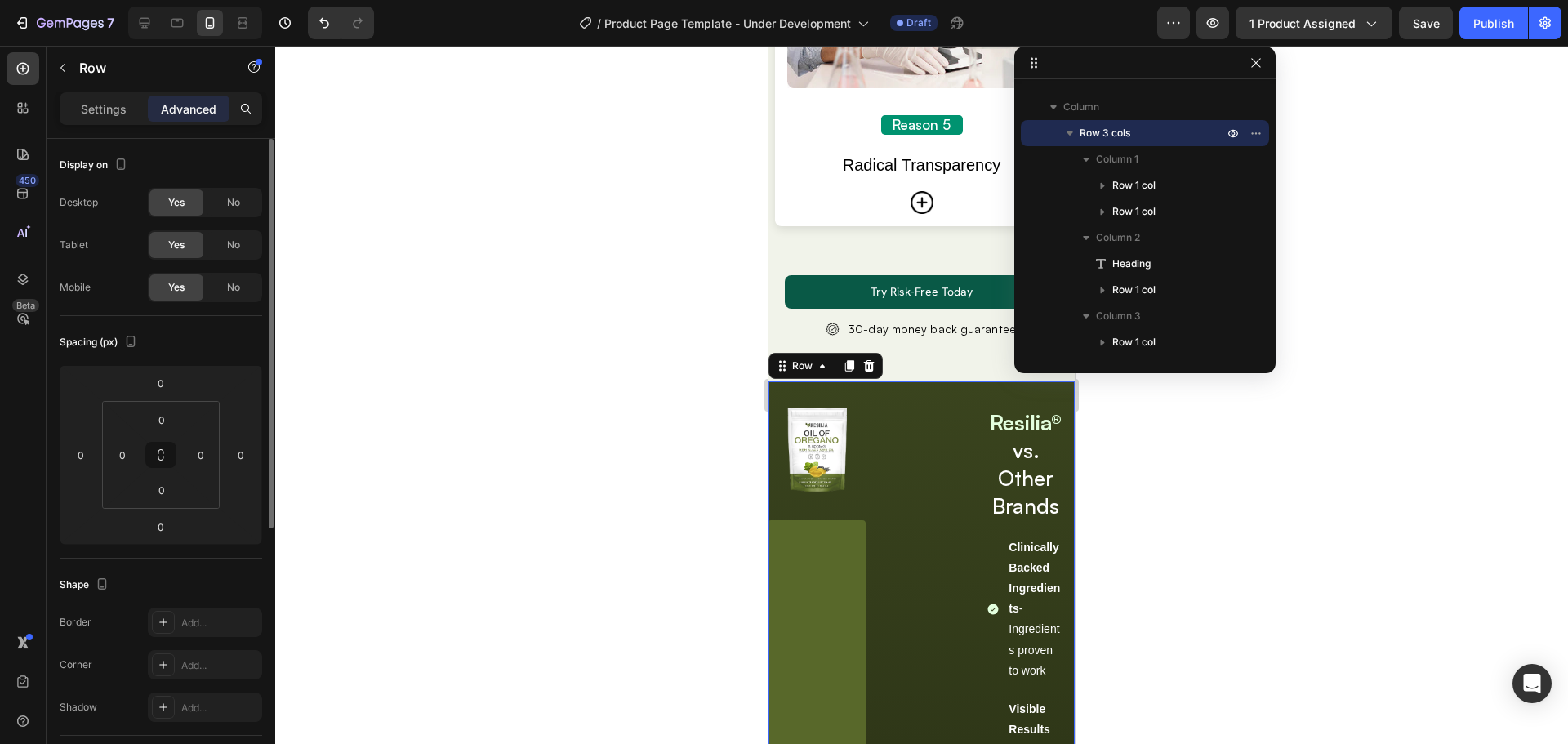 drag, startPoint x: 66, startPoint y: 102, endPoint x: 176, endPoint y: 421, distance: 337.43296 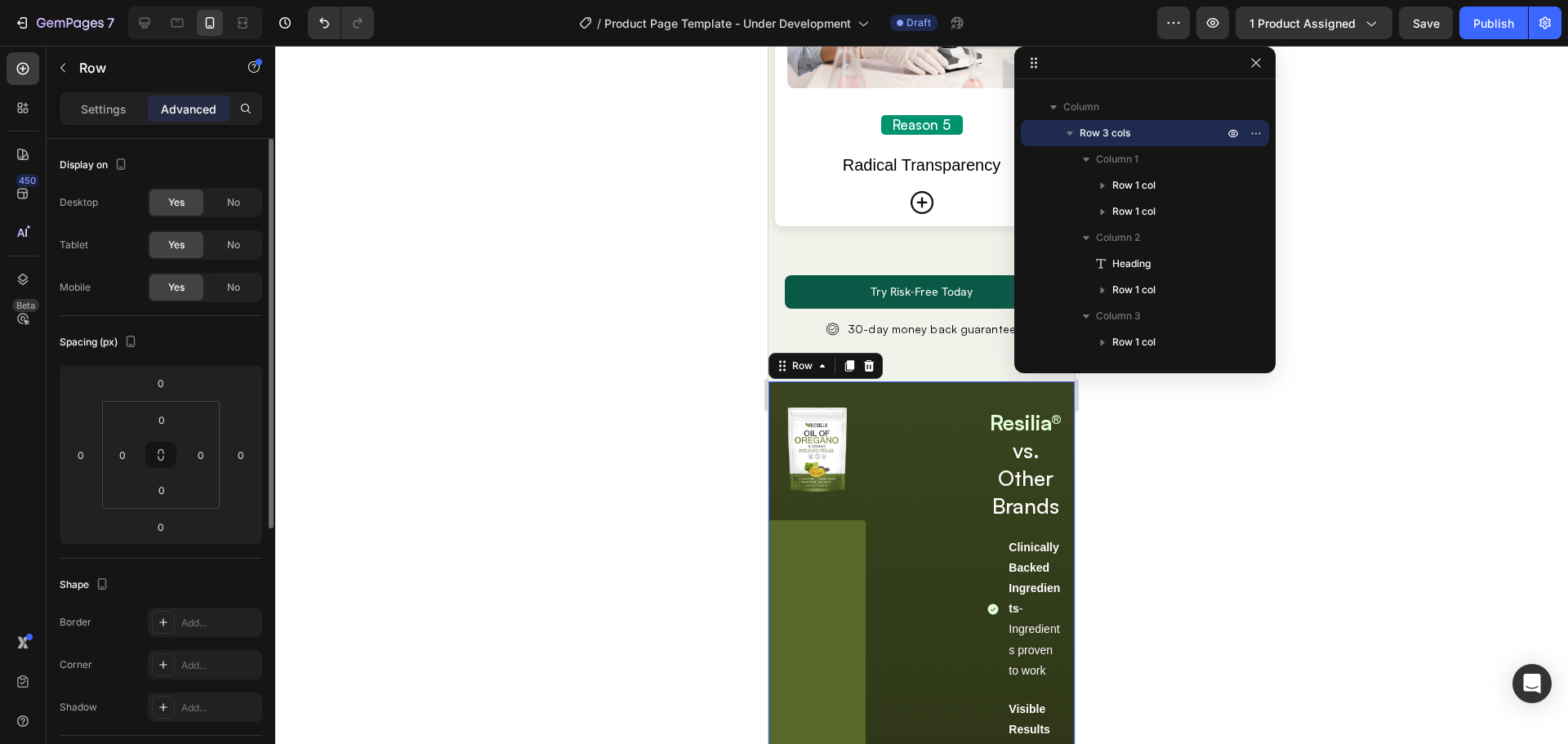 click on "Settings" 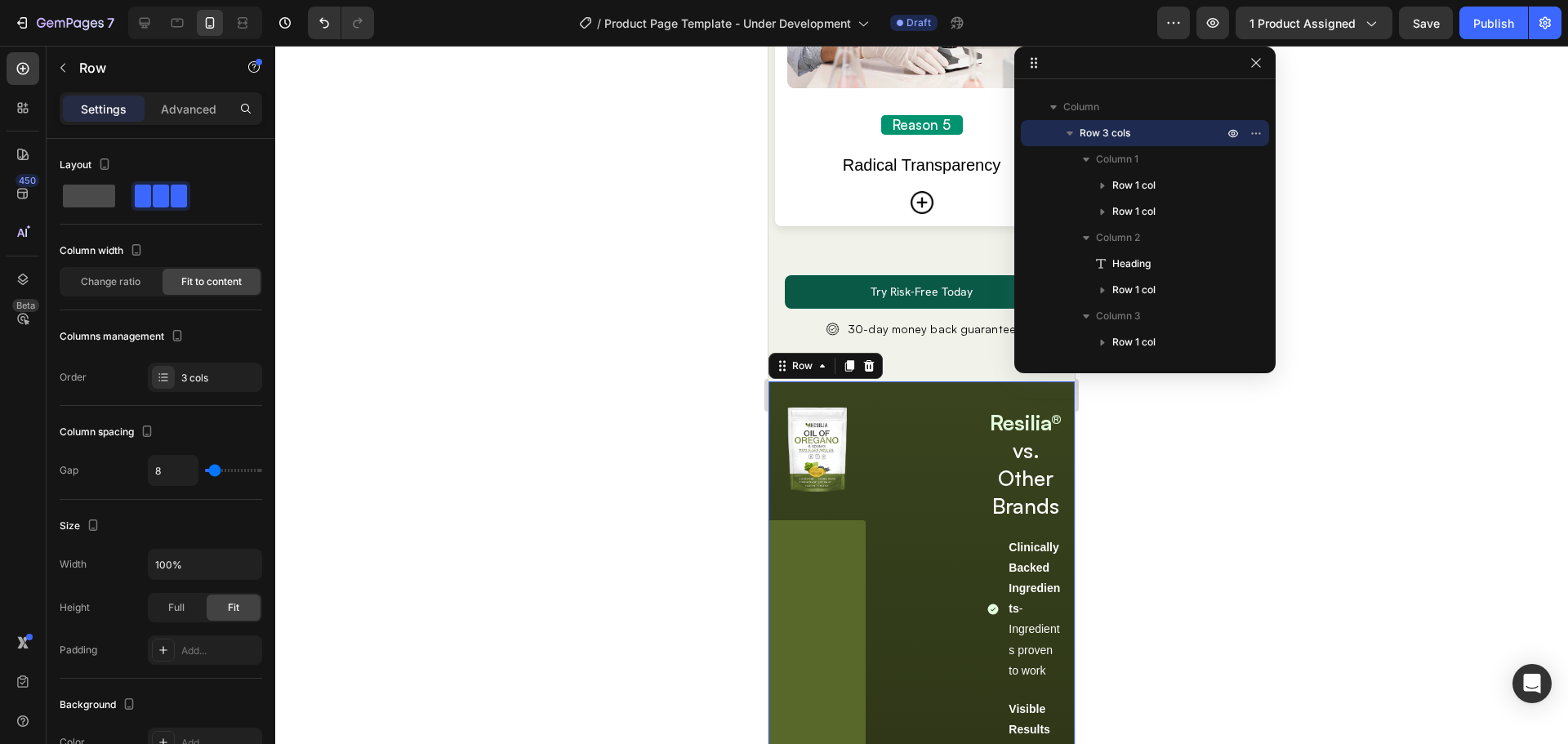 click 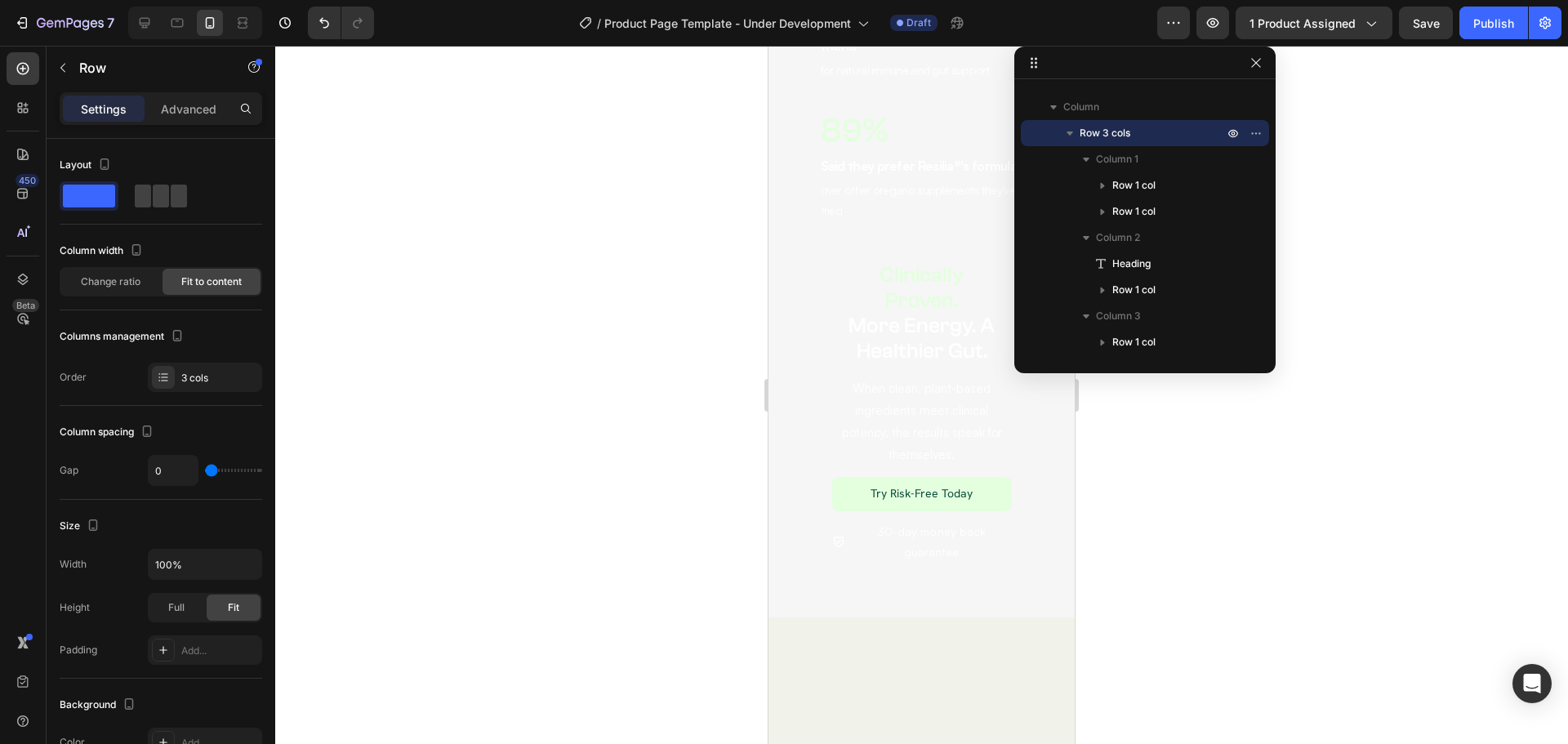 scroll, scrollTop: 1183, scrollLeft: 0, axis: vertical 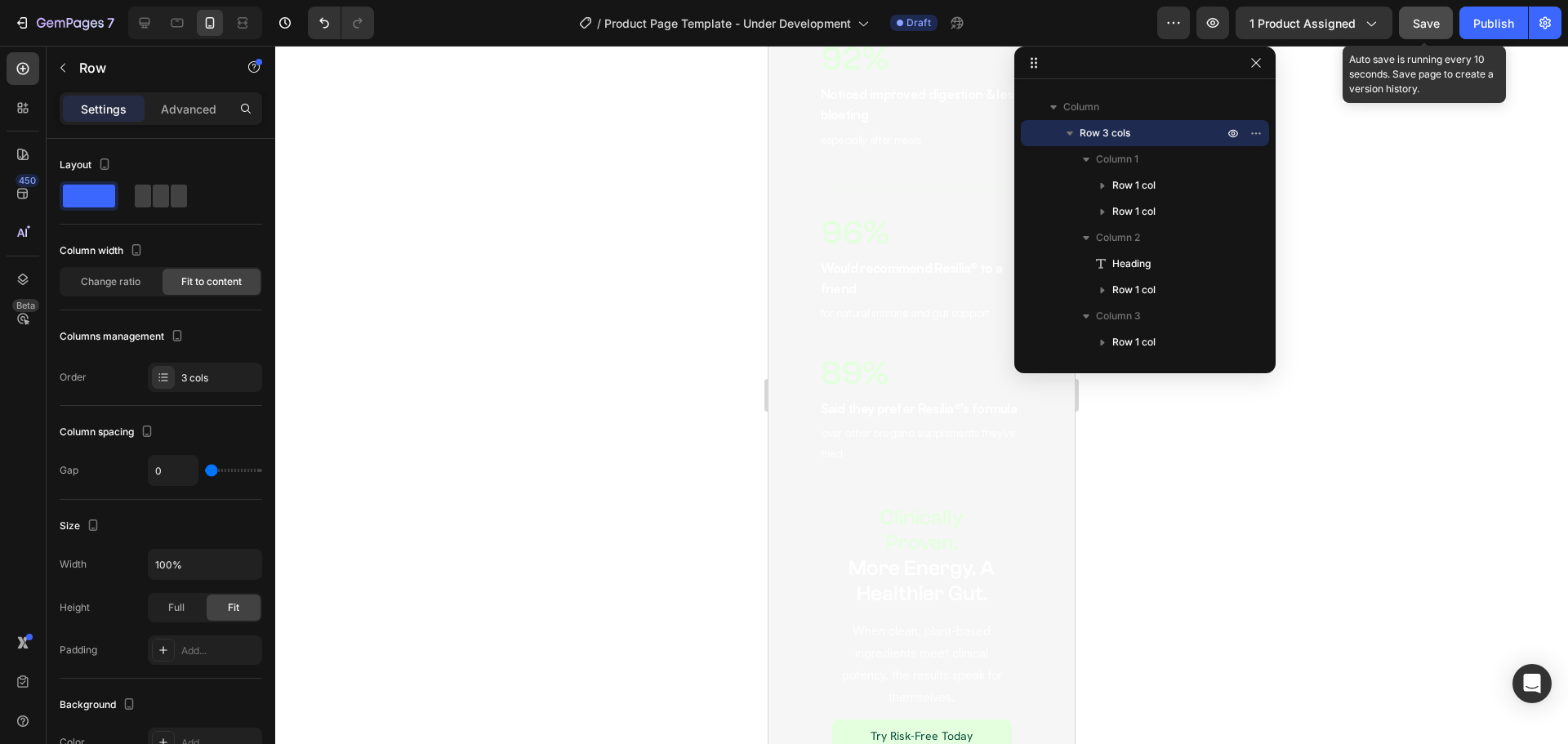 click on "Save" at bounding box center (1426, 23) 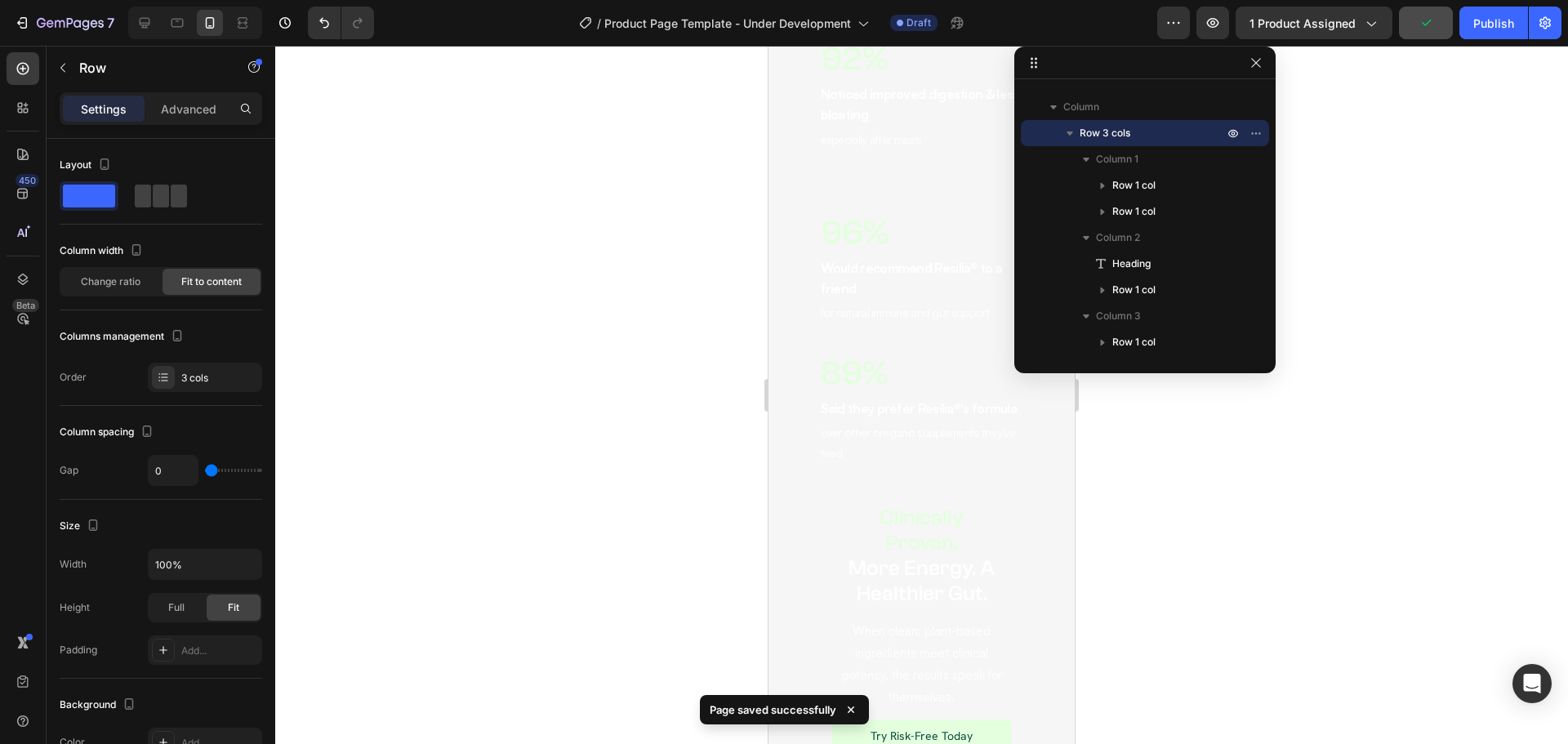 click at bounding box center [195, 23] 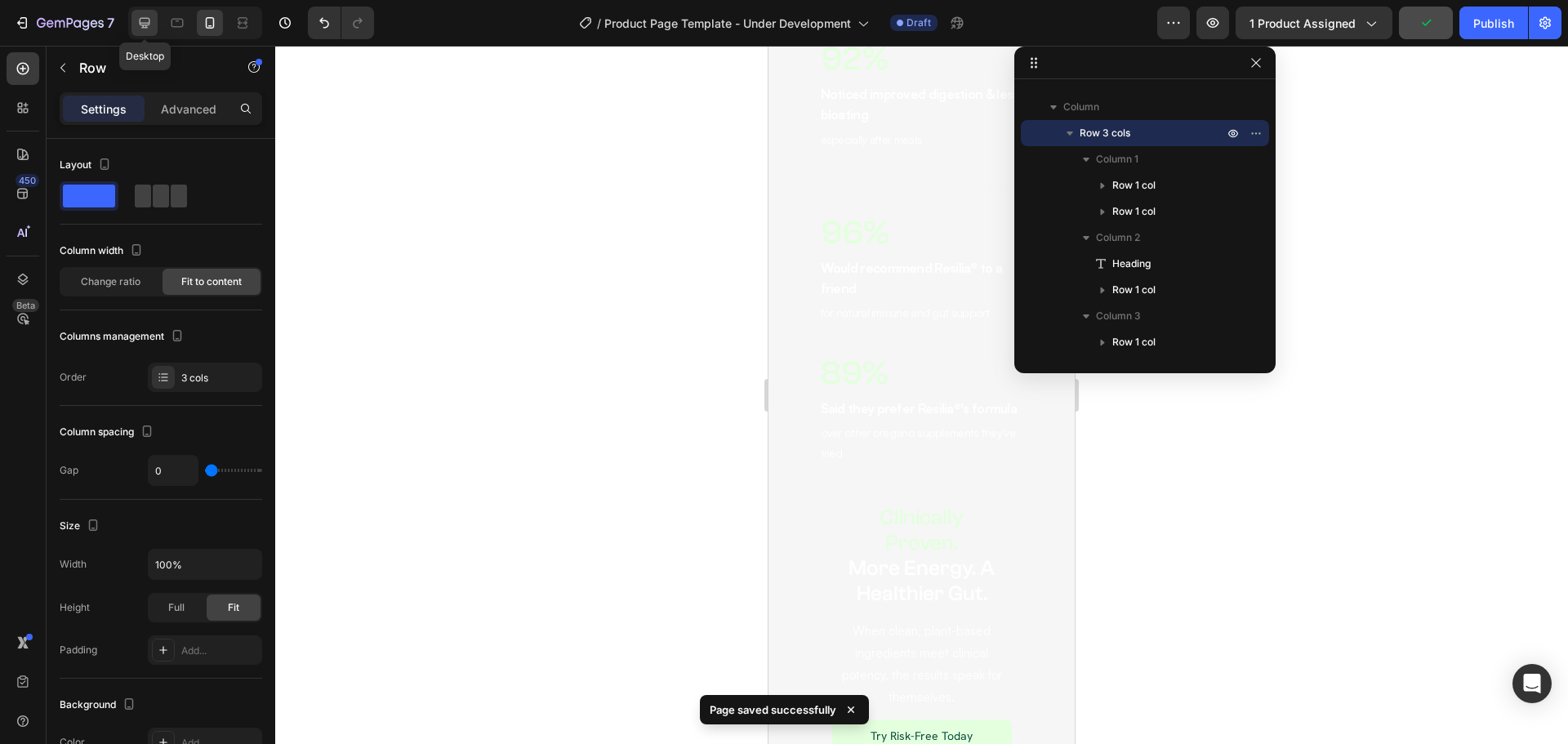 click 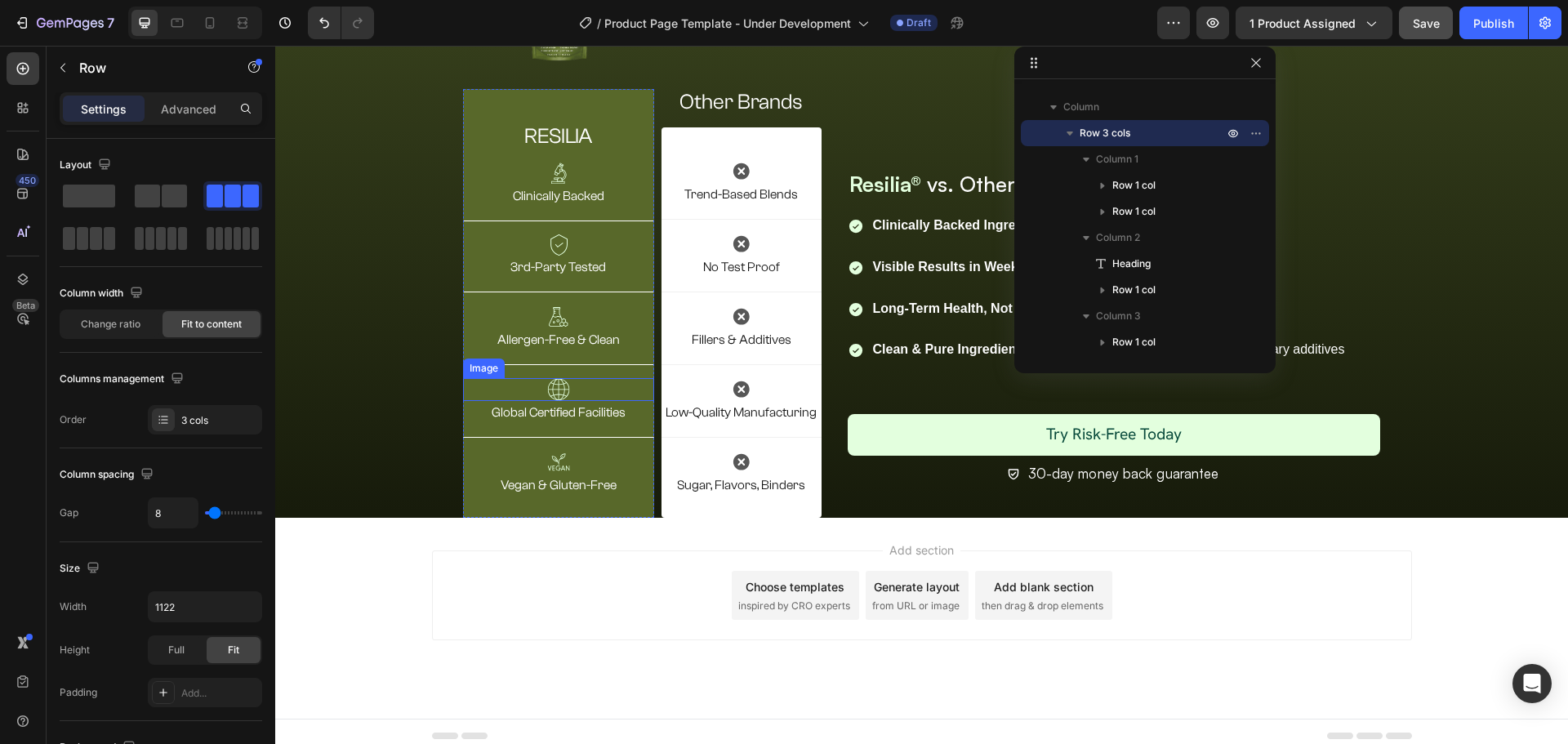 scroll, scrollTop: 3201, scrollLeft: 0, axis: vertical 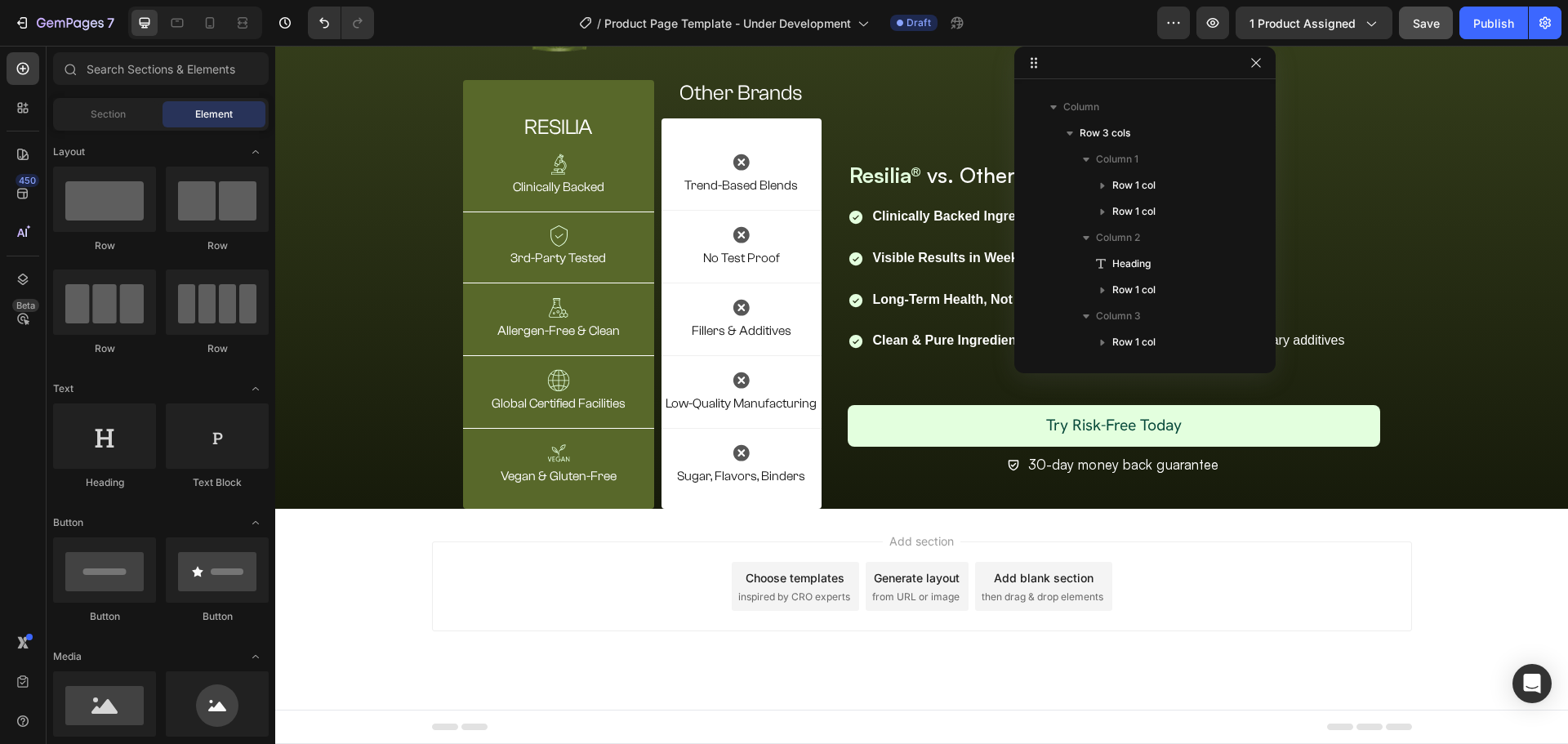 drag, startPoint x: 1029, startPoint y: 576, endPoint x: 1008, endPoint y: 585, distance: 22.847319 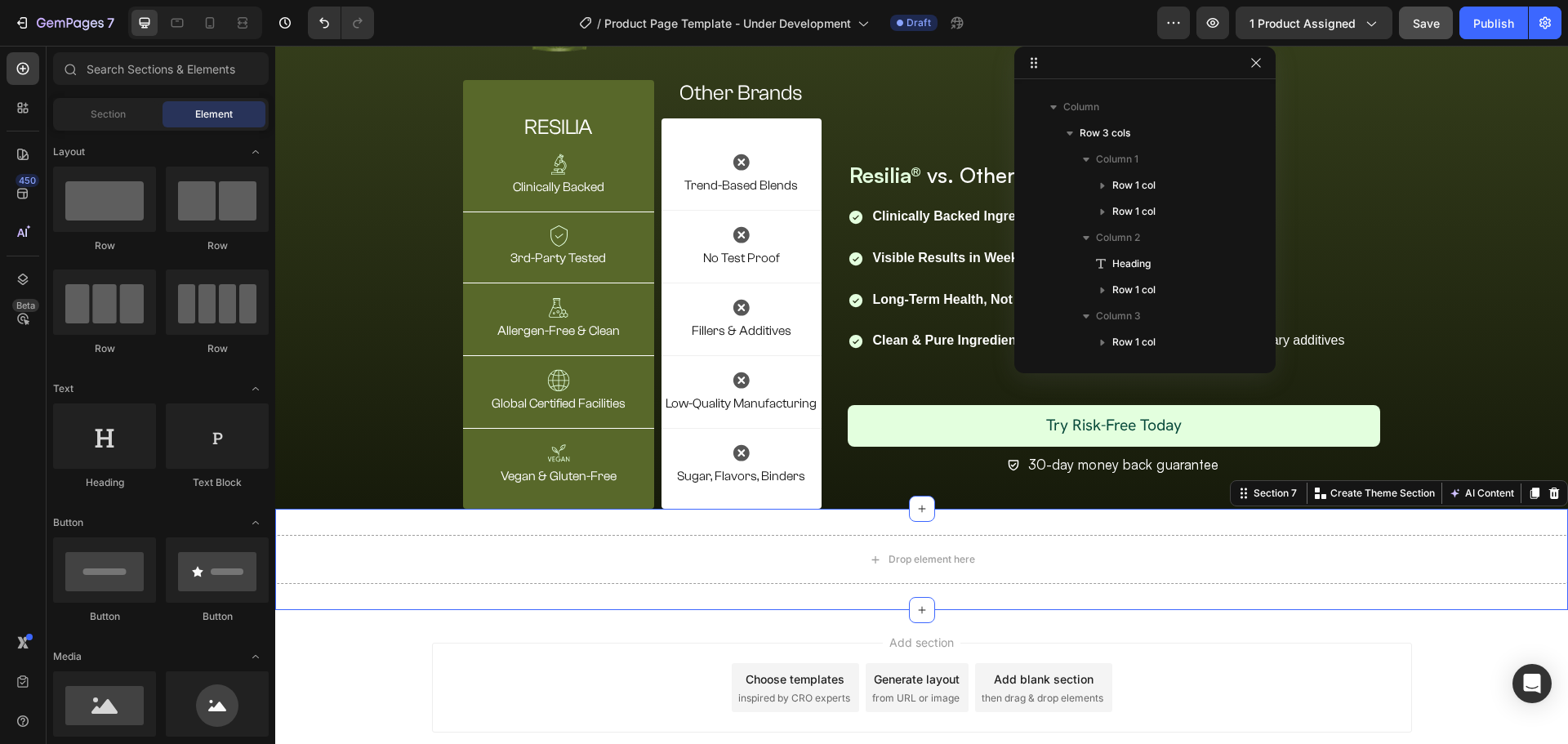 scroll, scrollTop: 221, scrollLeft: 0, axis: vertical 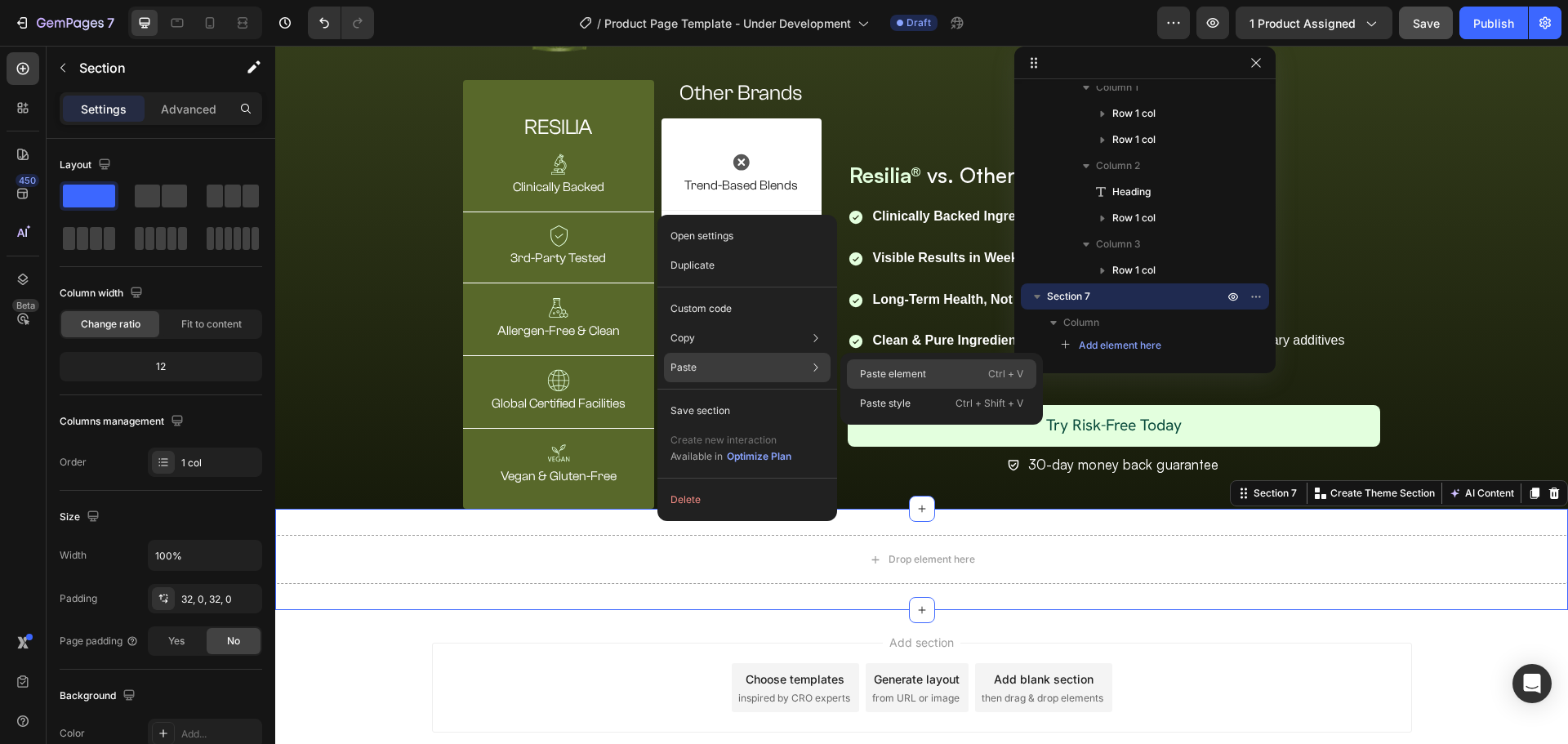 drag, startPoint x: 599, startPoint y: 328, endPoint x: 899, endPoint y: 363, distance: 302.0348 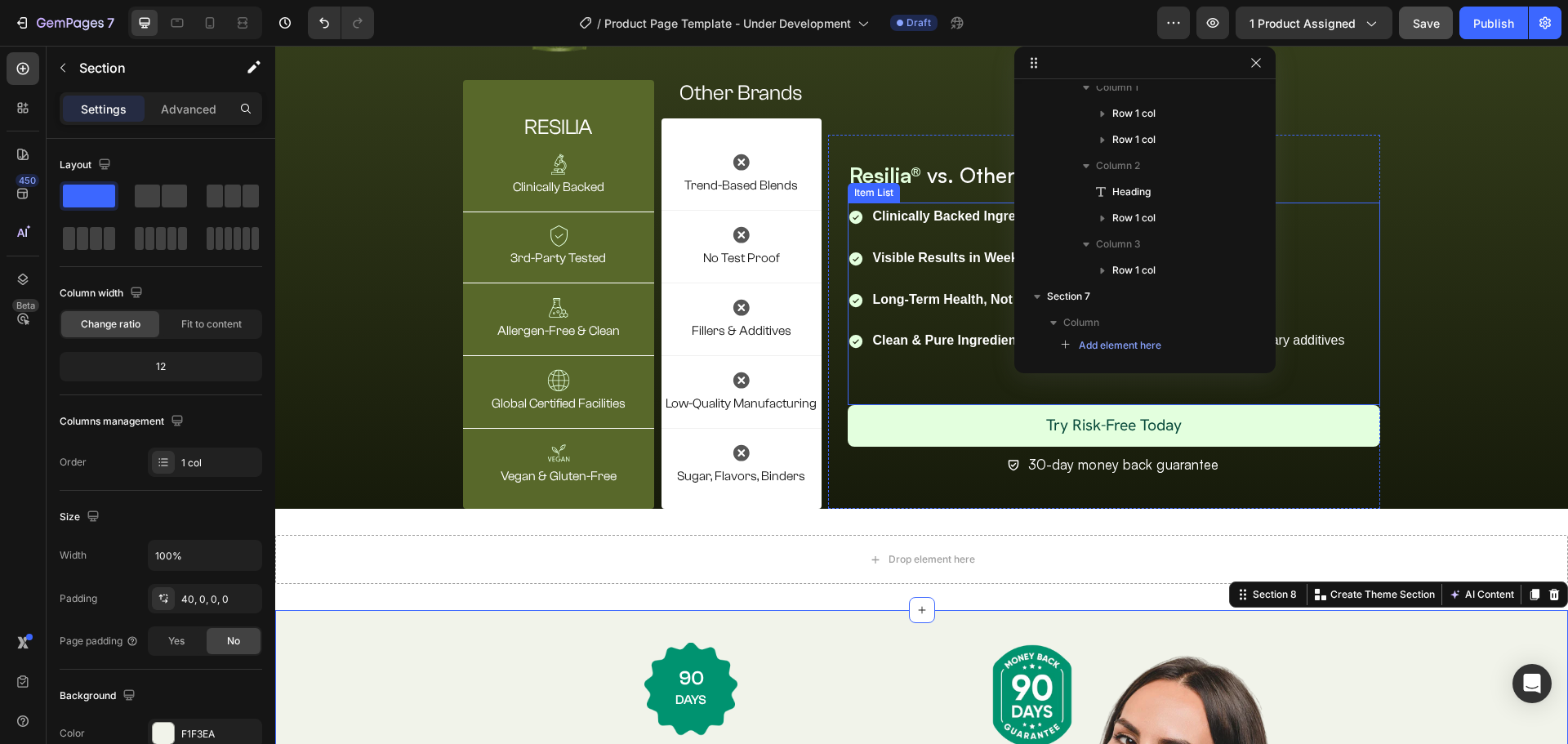 scroll, scrollTop: 3267, scrollLeft: 0, axis: vertical 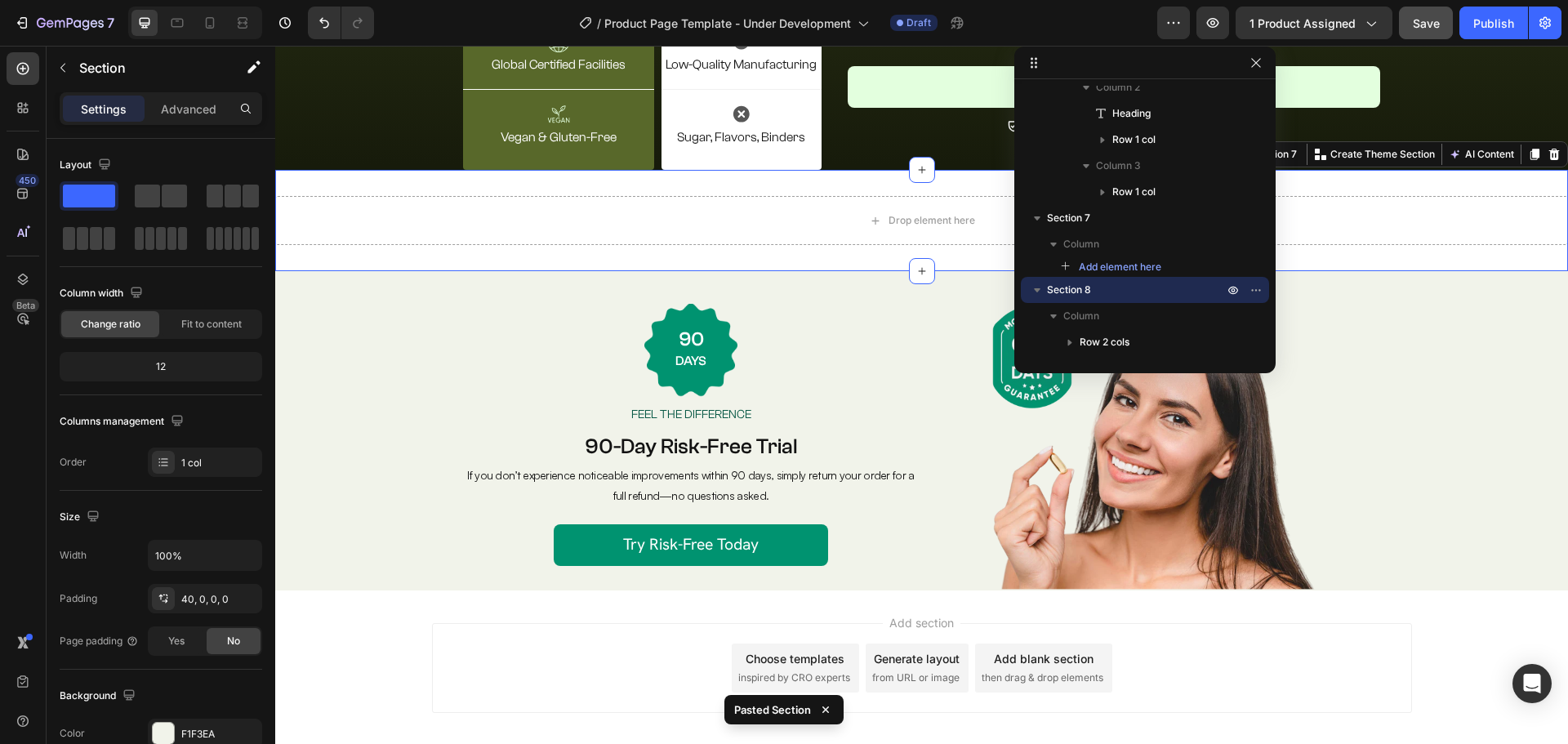 click on "Drop element here Section 7   You can create reusable sections Create Theme Section AI Content Write with GemAI What would you like to describe here? Tone and Voice Persuasive Product NAD+ Nicotinamida Ribósido Show more Generate" at bounding box center (921, 221) 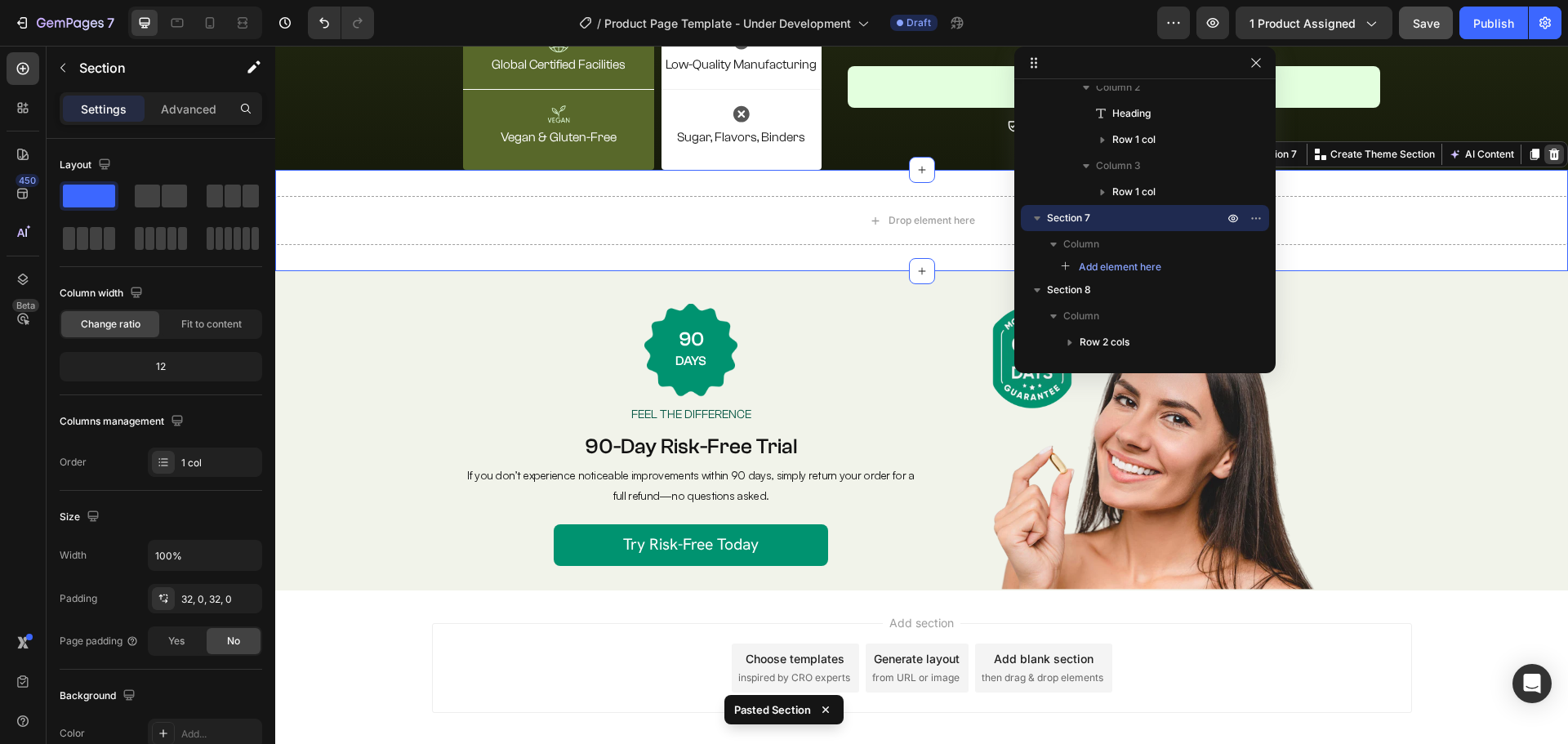 drag, startPoint x: 1549, startPoint y: 158, endPoint x: 1462, endPoint y: 209, distance: 100.84642 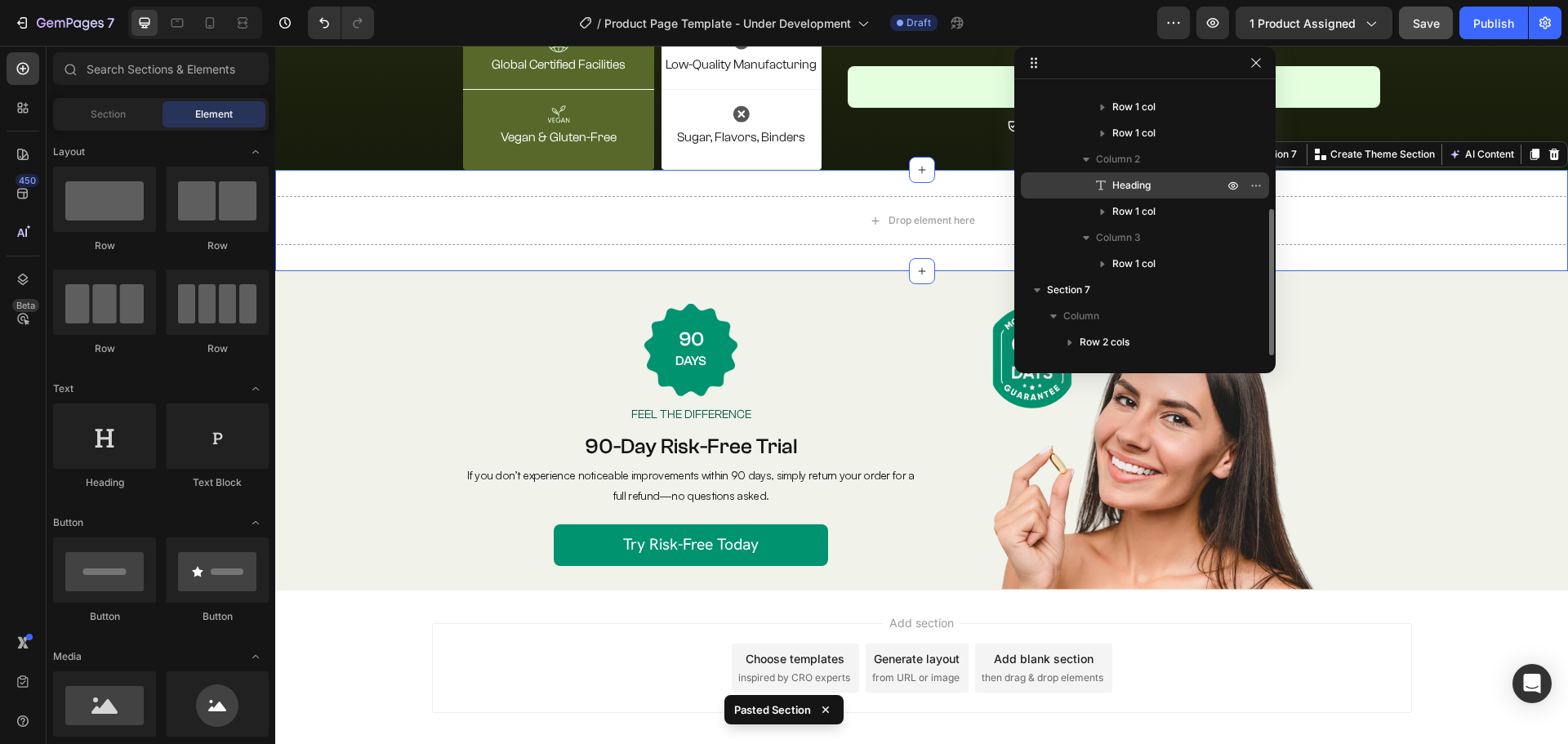 scroll, scrollTop: 3520, scrollLeft: 0, axis: vertical 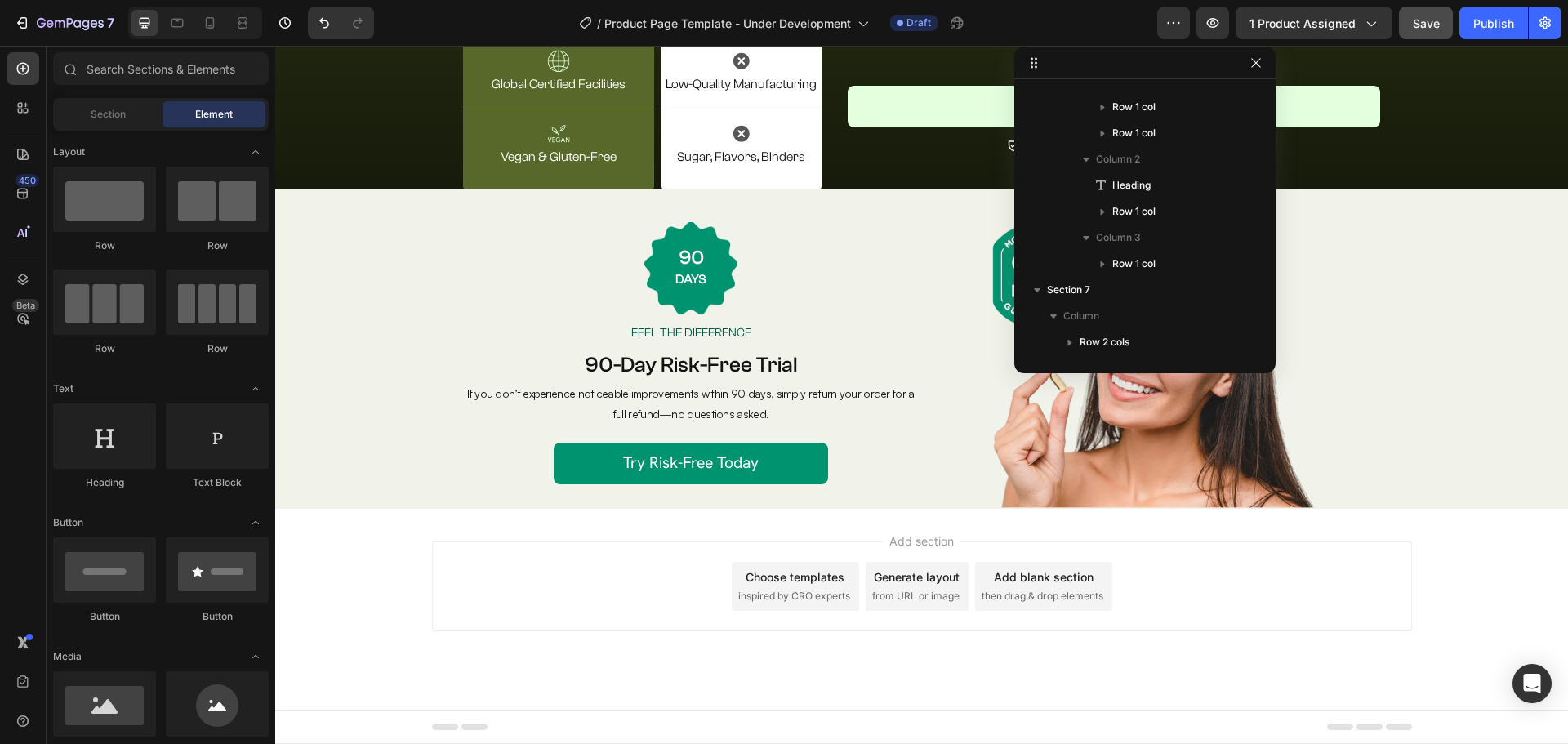 click on "Add blank section then drag & drop elements" at bounding box center [1044, 586] 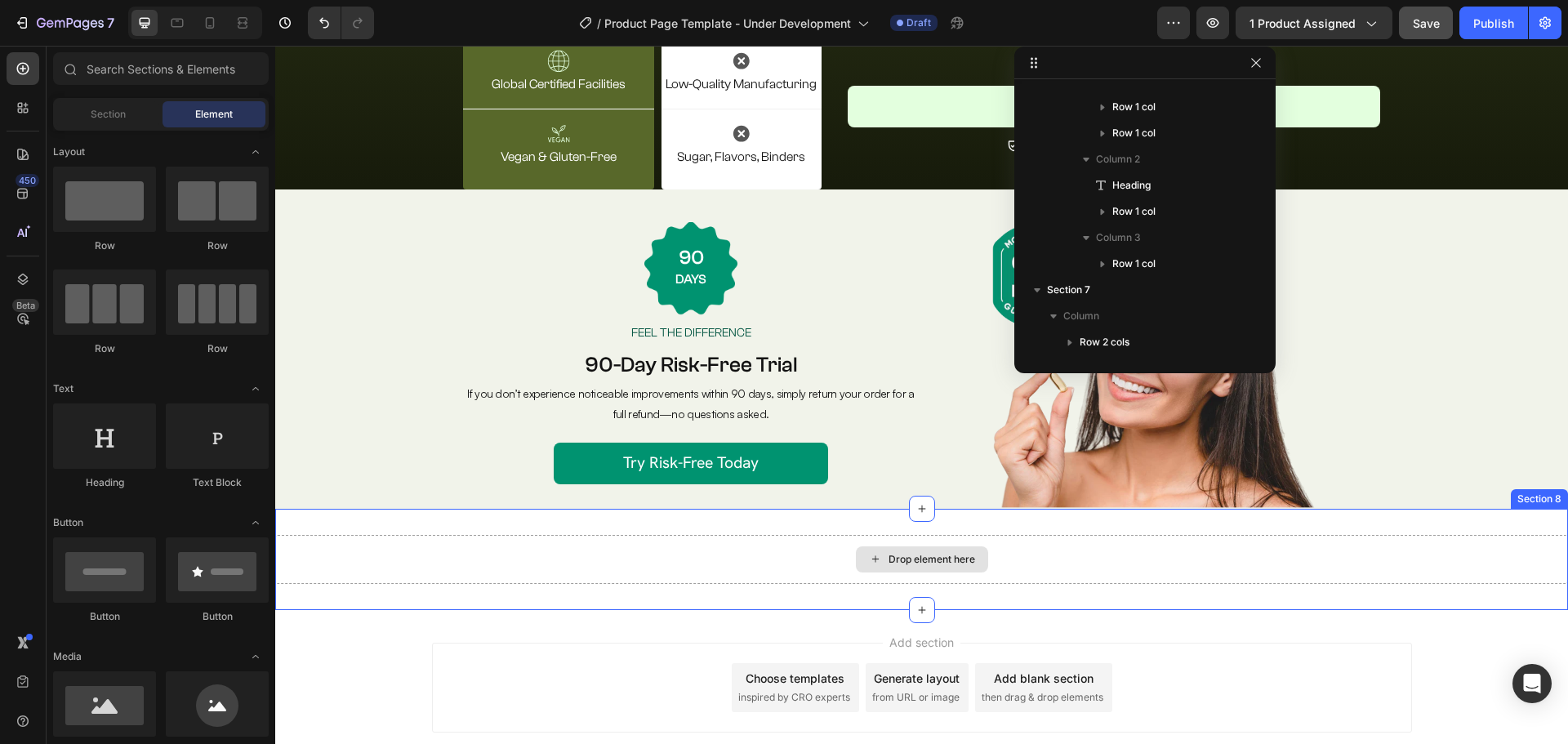 scroll, scrollTop: 3540, scrollLeft: 0, axis: vertical 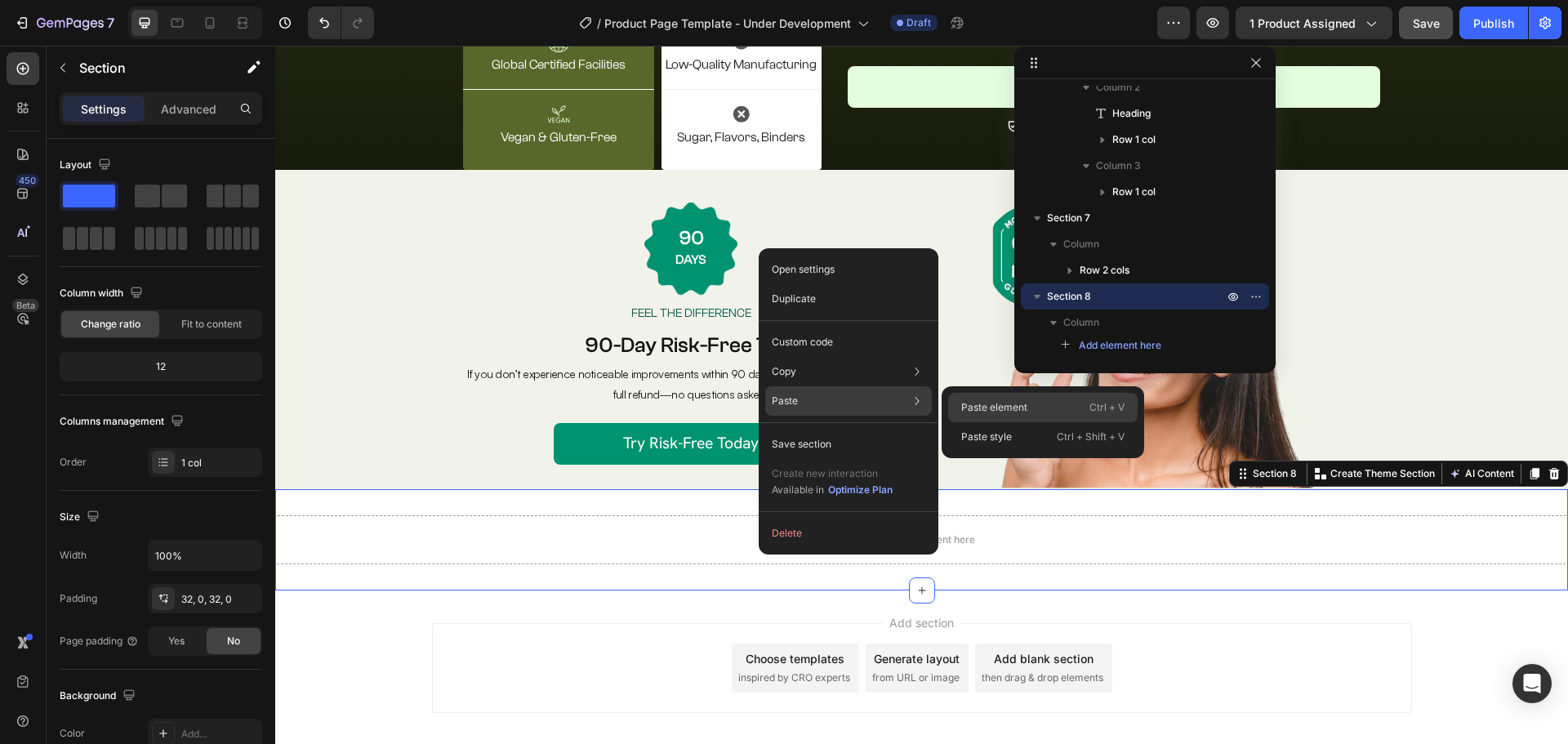 drag, startPoint x: 982, startPoint y: 408, endPoint x: 715, endPoint y: 356, distance: 272.01654 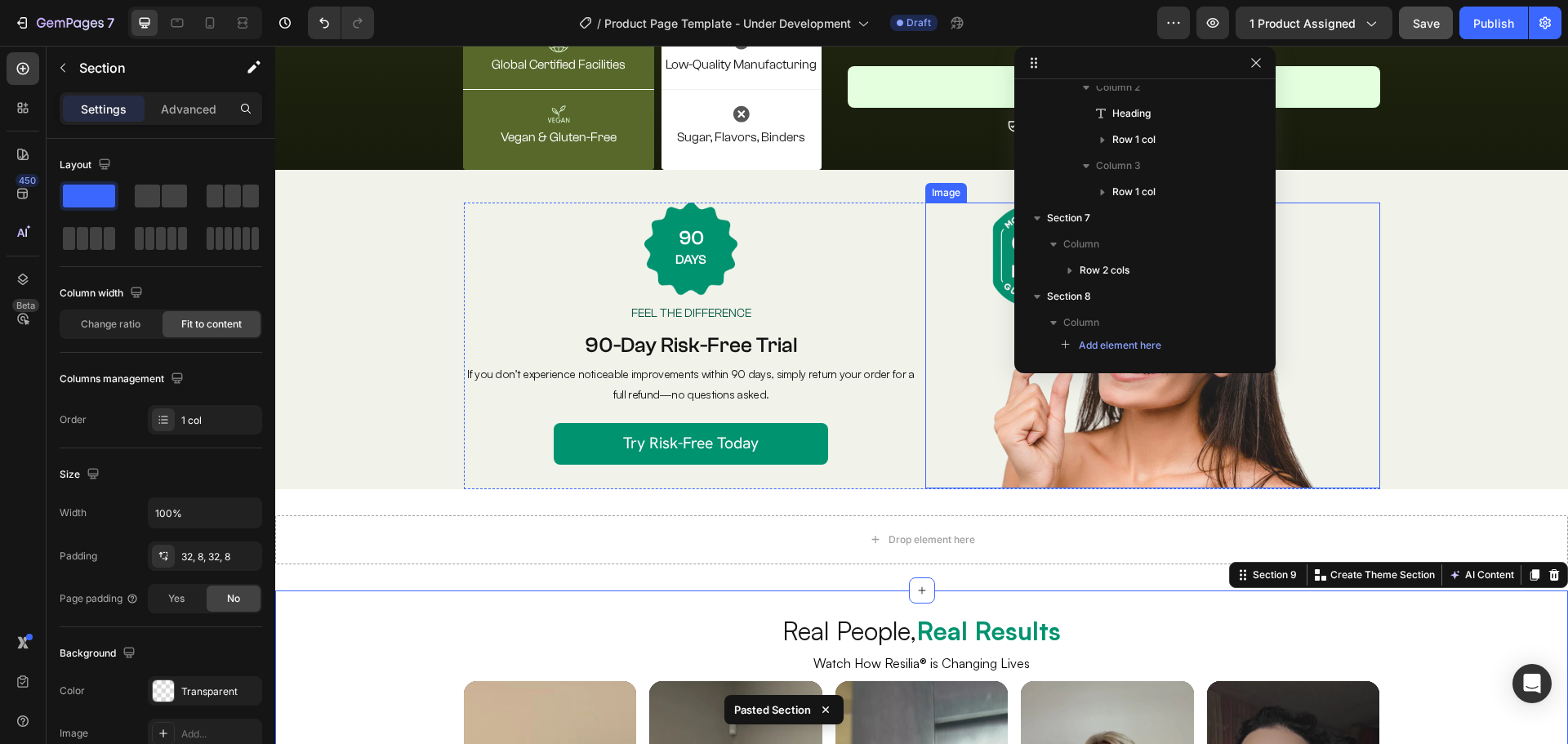 scroll, scrollTop: 3794, scrollLeft: 0, axis: vertical 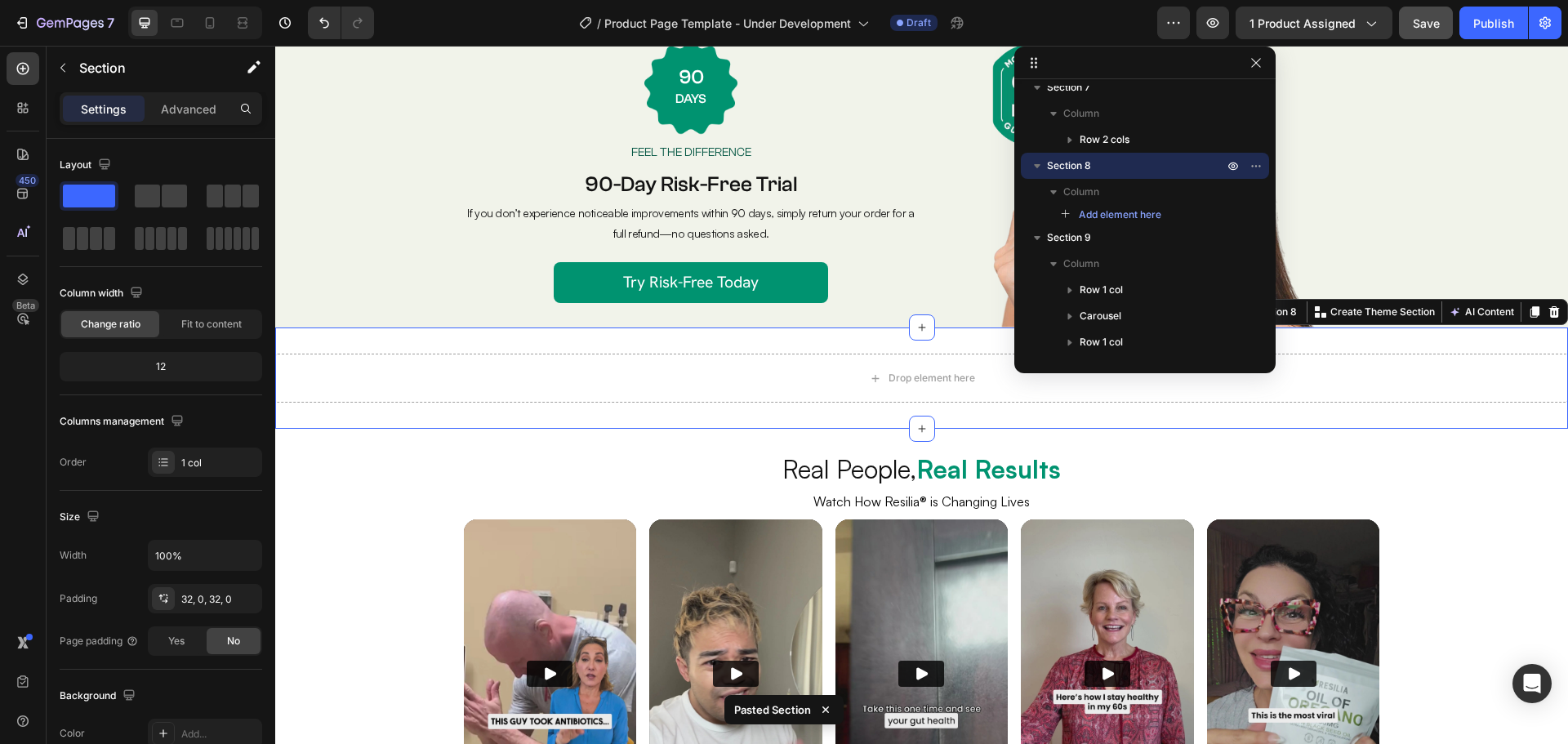click on "Drop element here Section 8   You can create reusable sections Create Theme Section AI Content Write with GemAI What would you like to describe here? Tone and Voice Persuasive Product NAD+ Nicotinamida Ribósido Show more Generate" at bounding box center (921, 378) 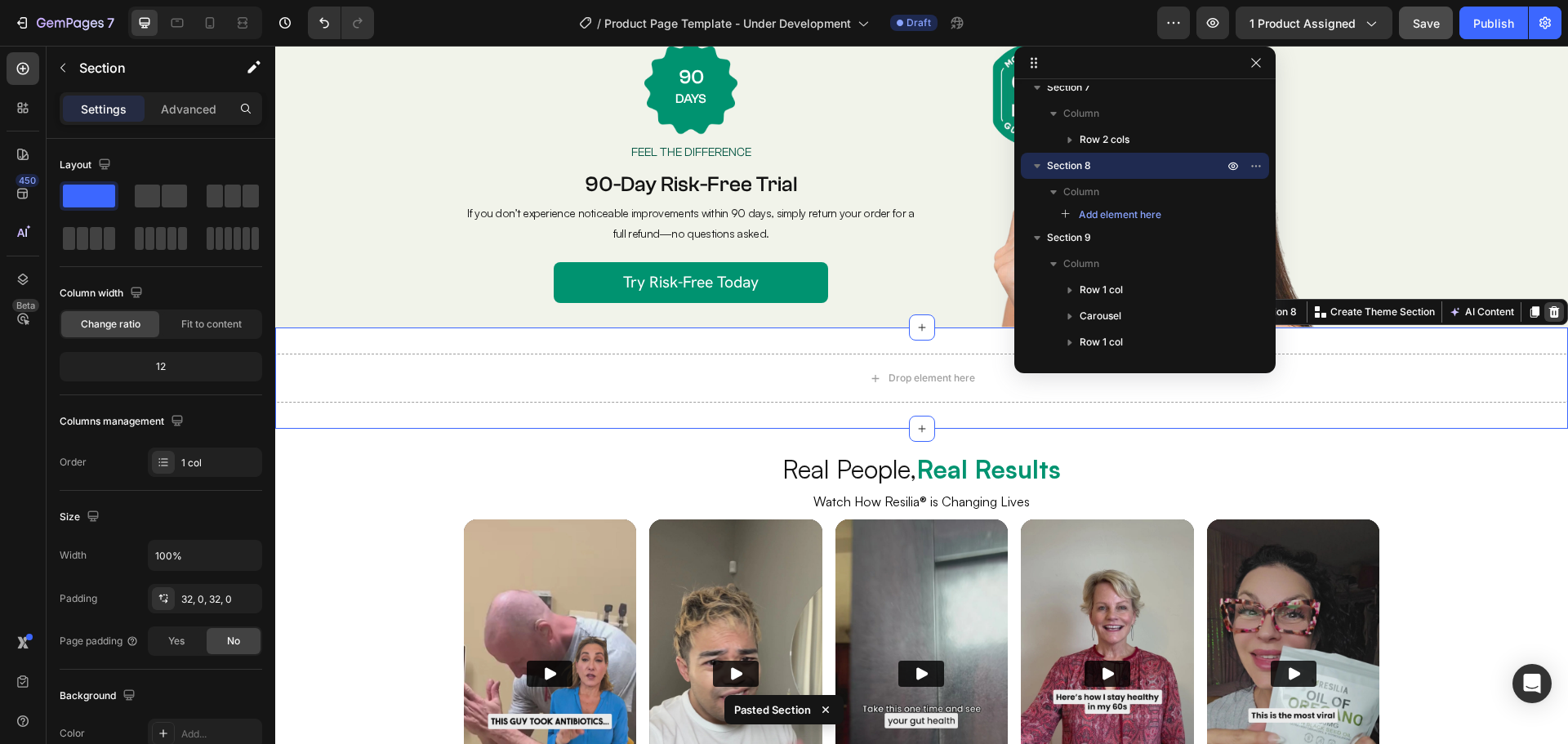 click 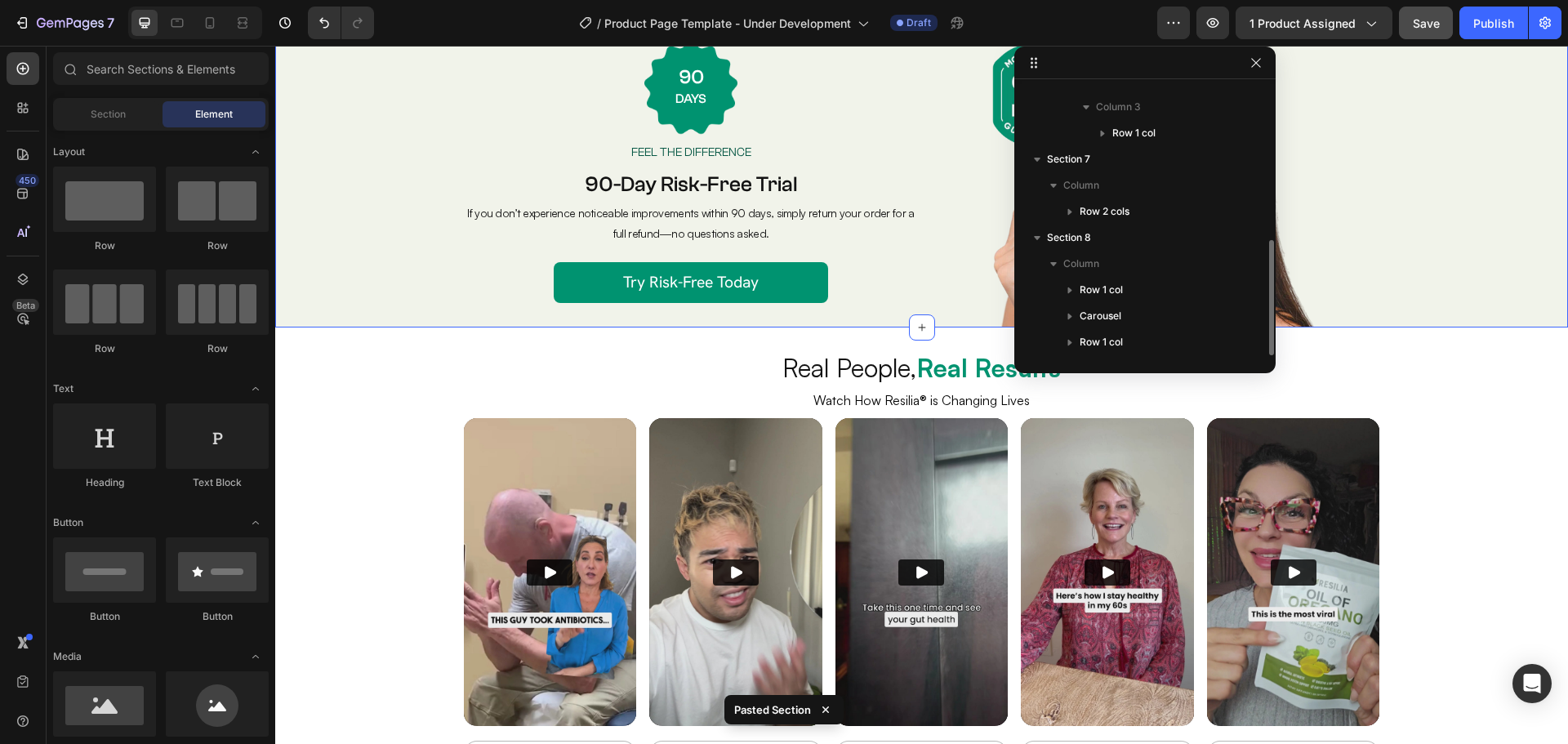 scroll, scrollTop: 358, scrollLeft: 0, axis: vertical 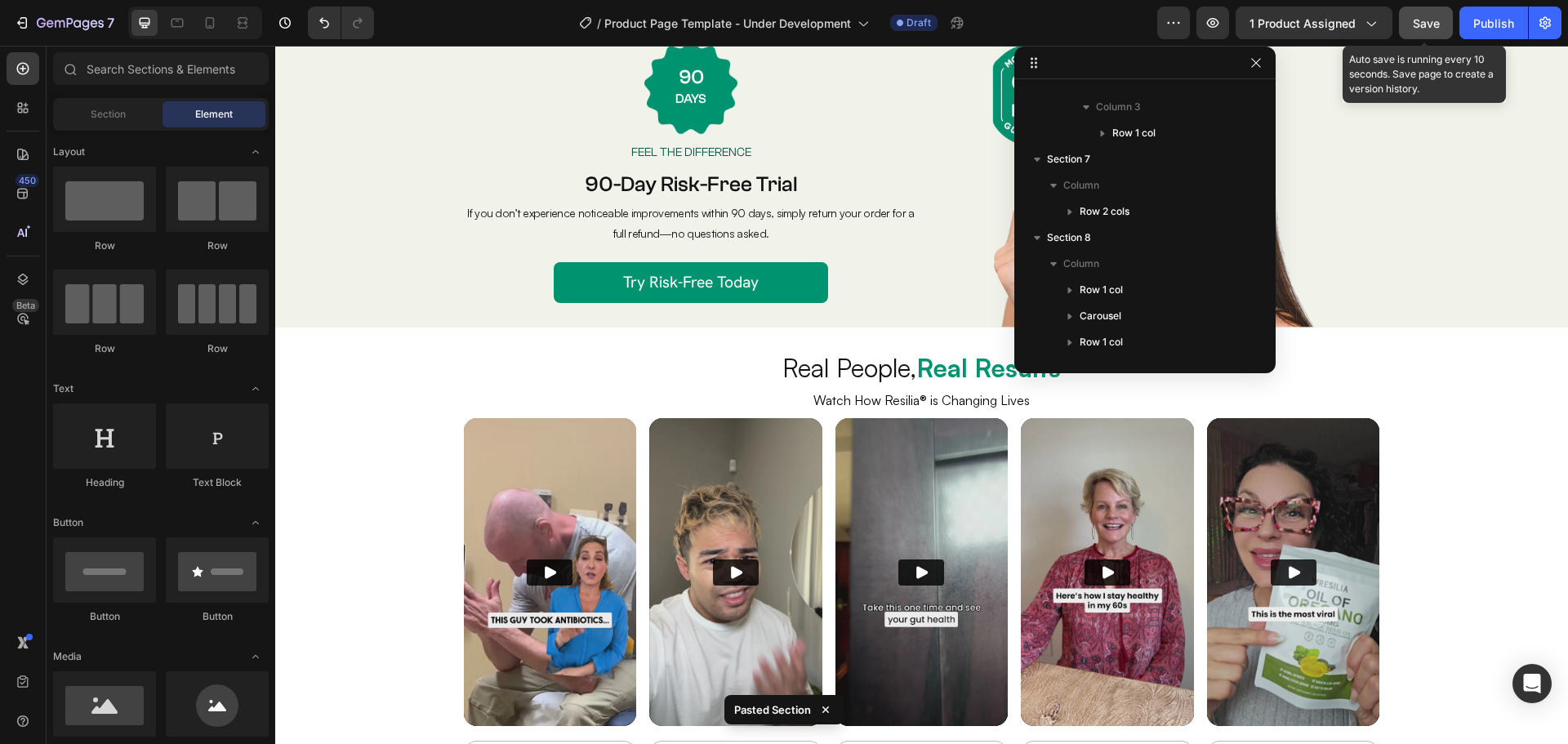 click on "Save" at bounding box center [1426, 23] 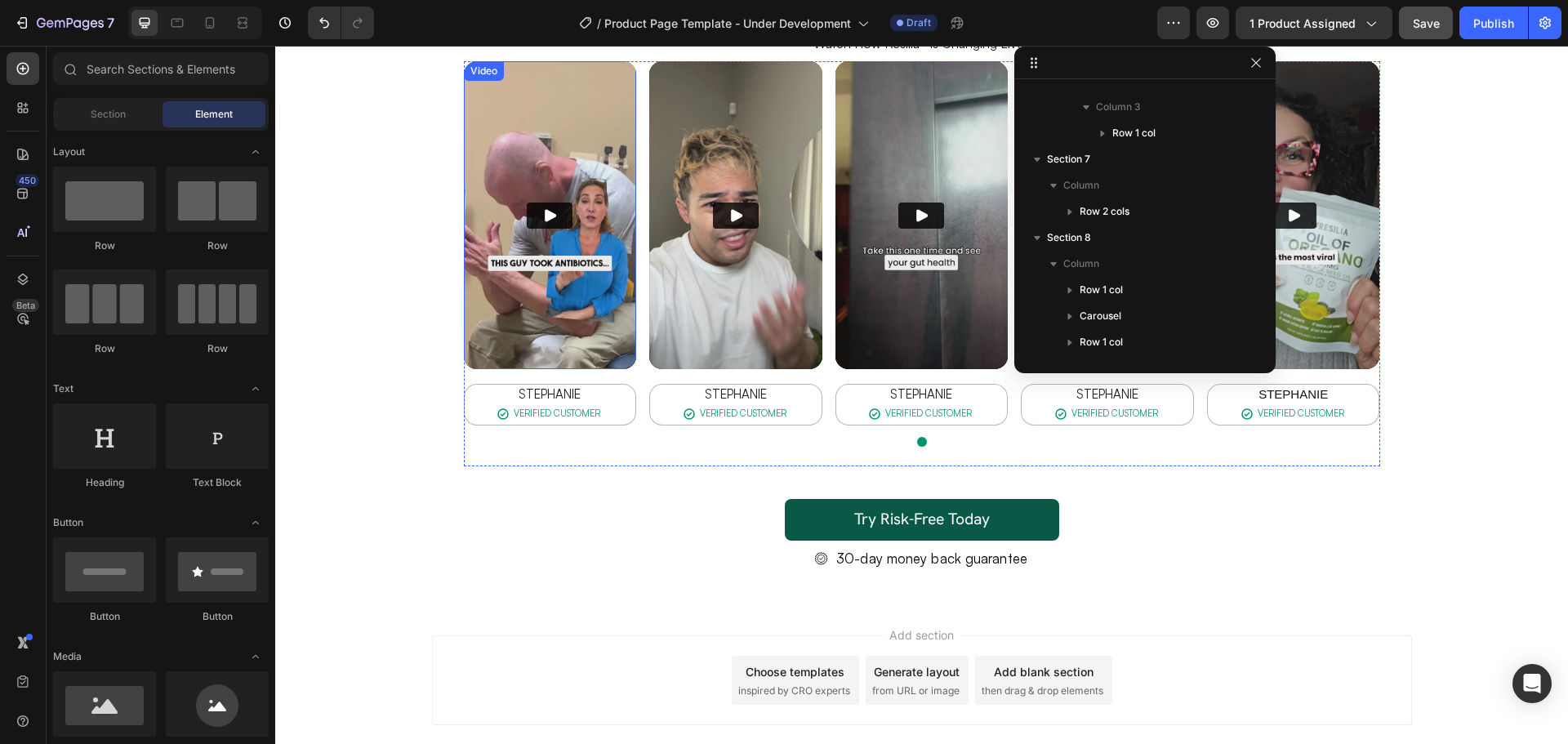 scroll, scrollTop: 4070, scrollLeft: 0, axis: vertical 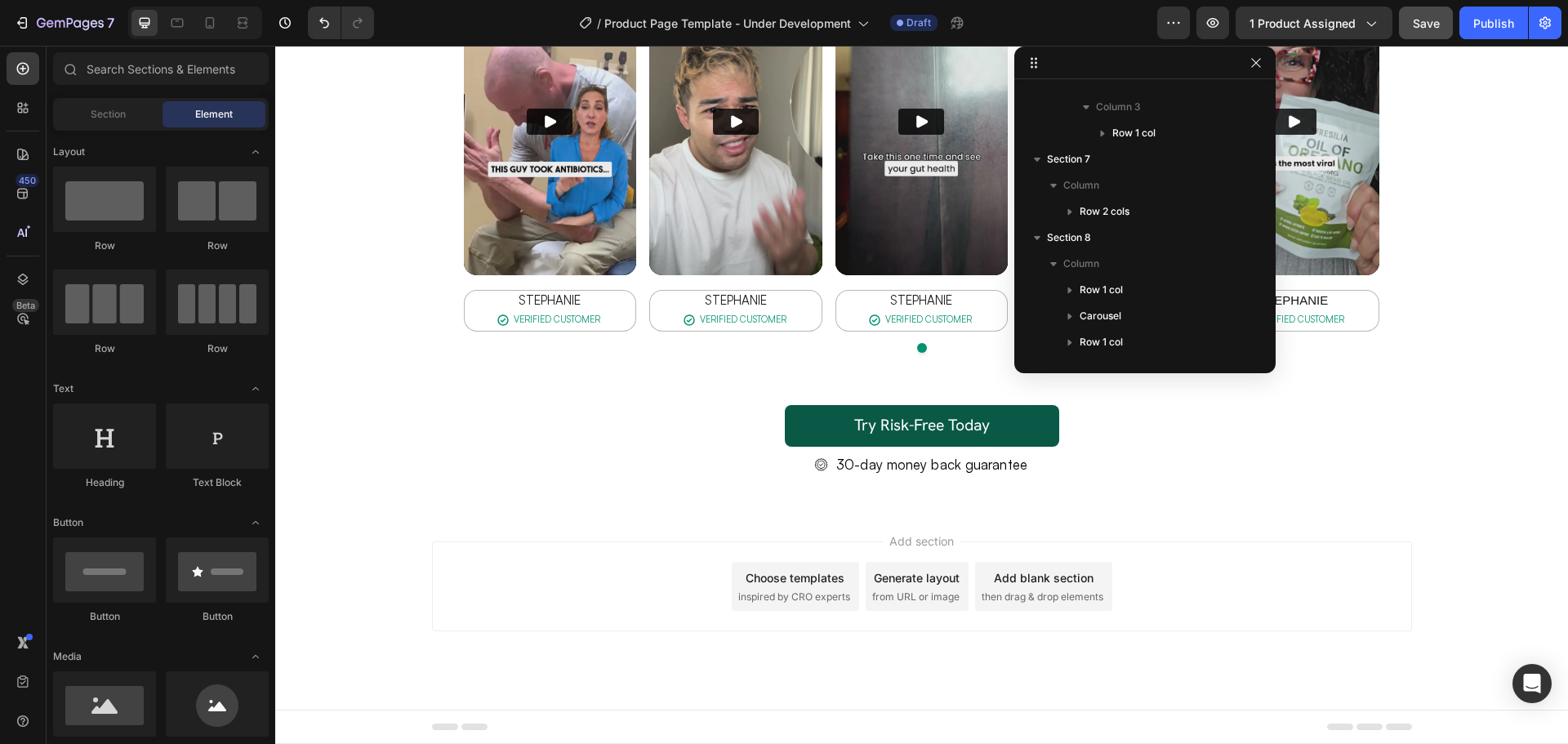 click on "then drag & drop elements" at bounding box center [1042, 597] 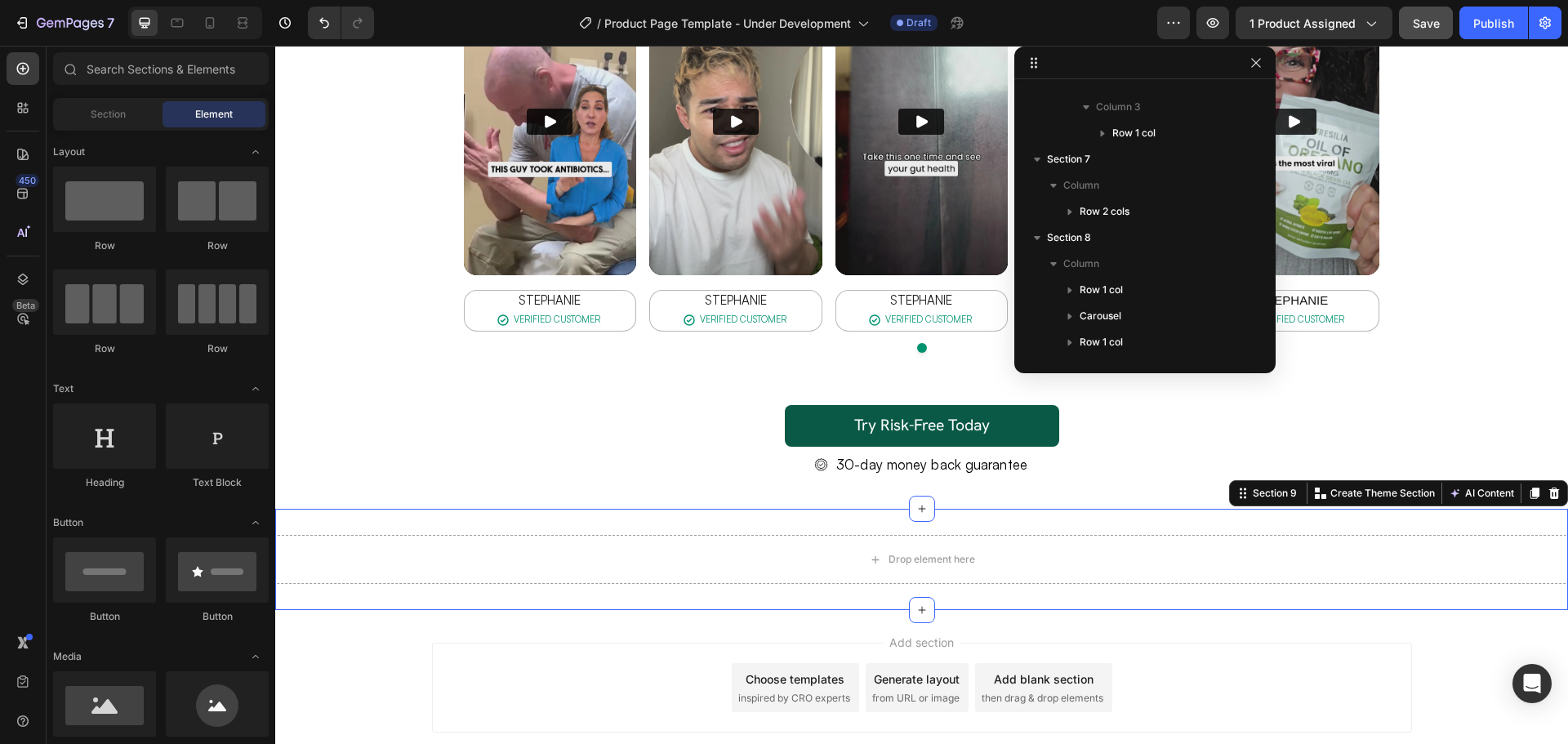 drag, startPoint x: 1214, startPoint y: 515, endPoint x: 1526, endPoint y: 529, distance: 312.3139 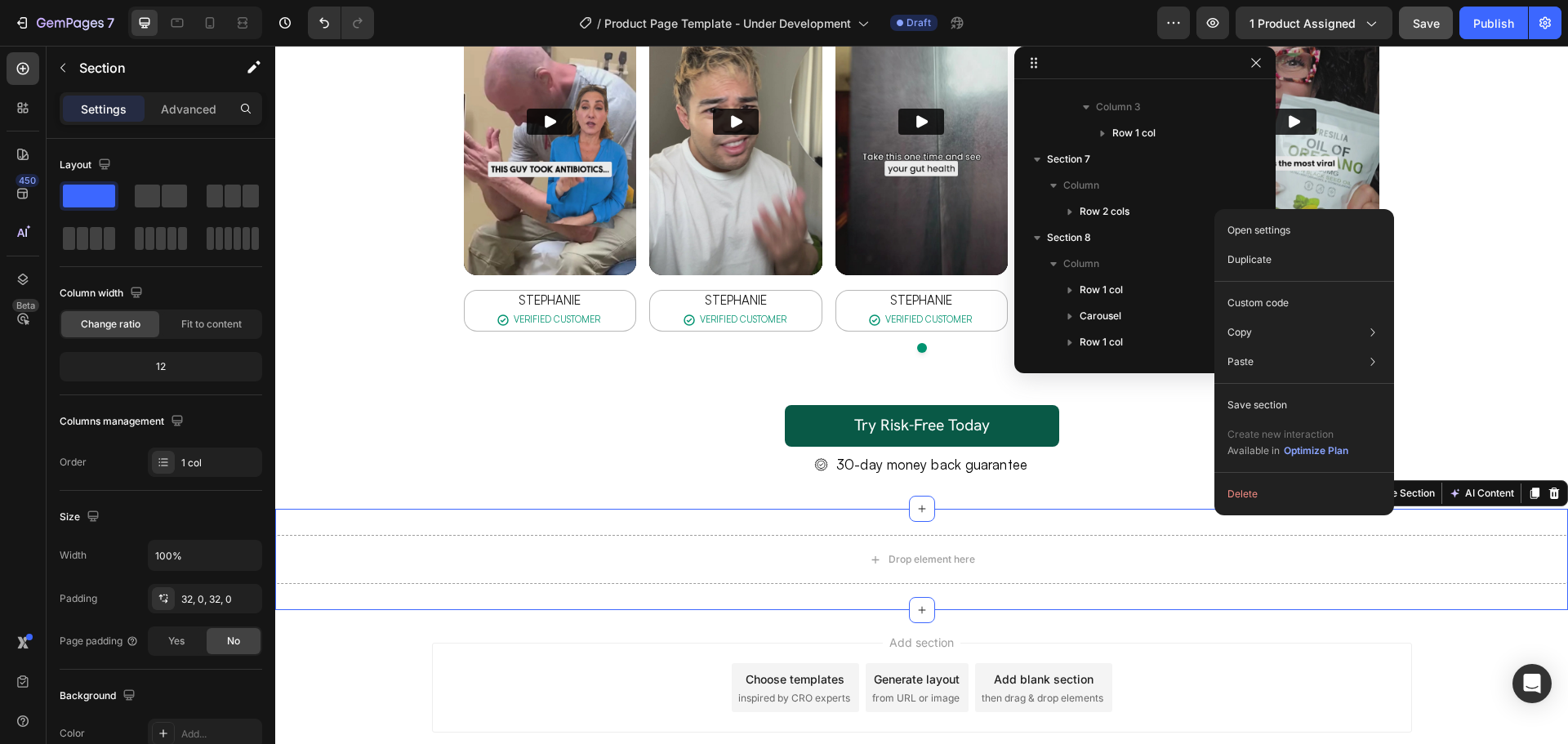 scroll, scrollTop: 430, scrollLeft: 0, axis: vertical 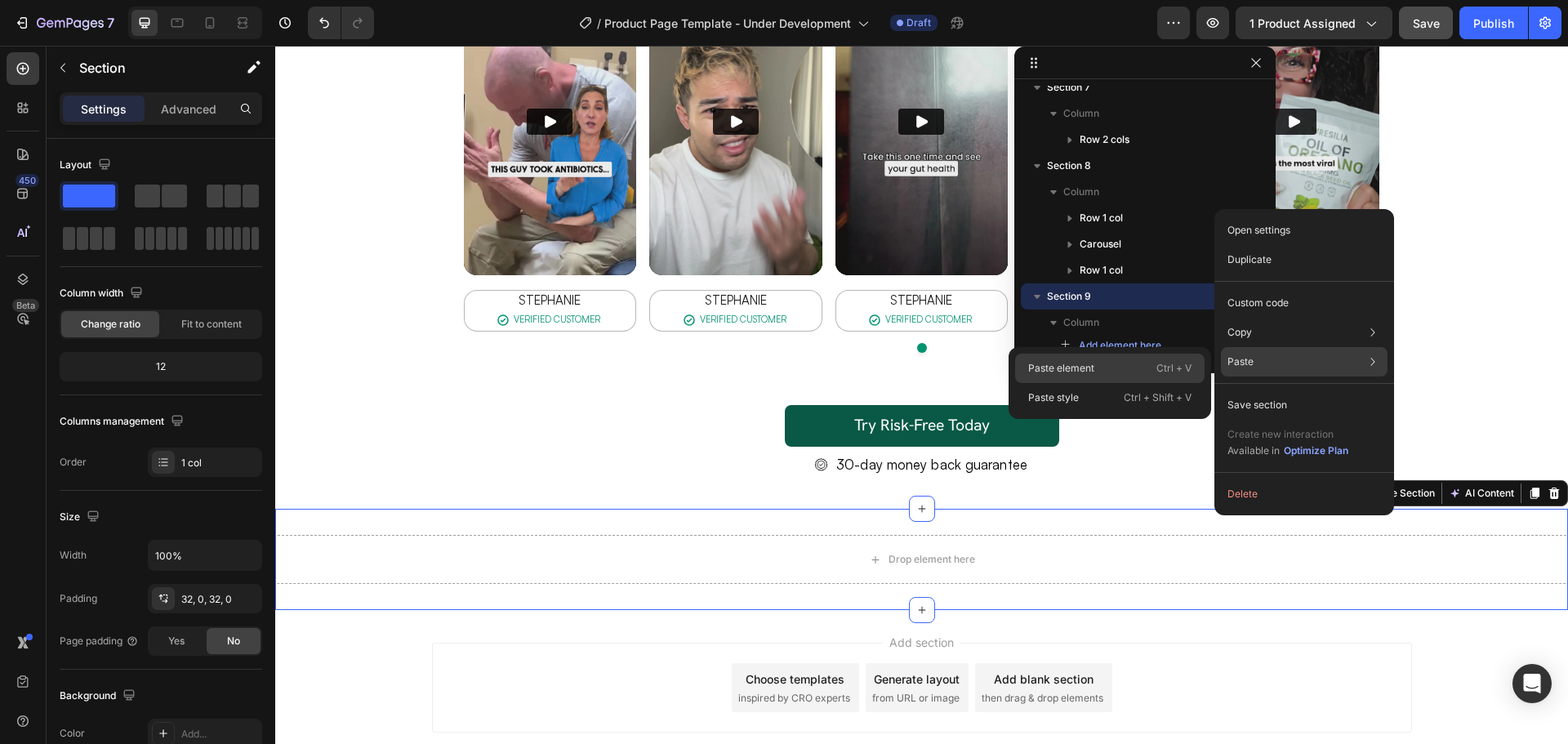 drag, startPoint x: 1113, startPoint y: 372, endPoint x: 672, endPoint y: 443, distance: 446.6789 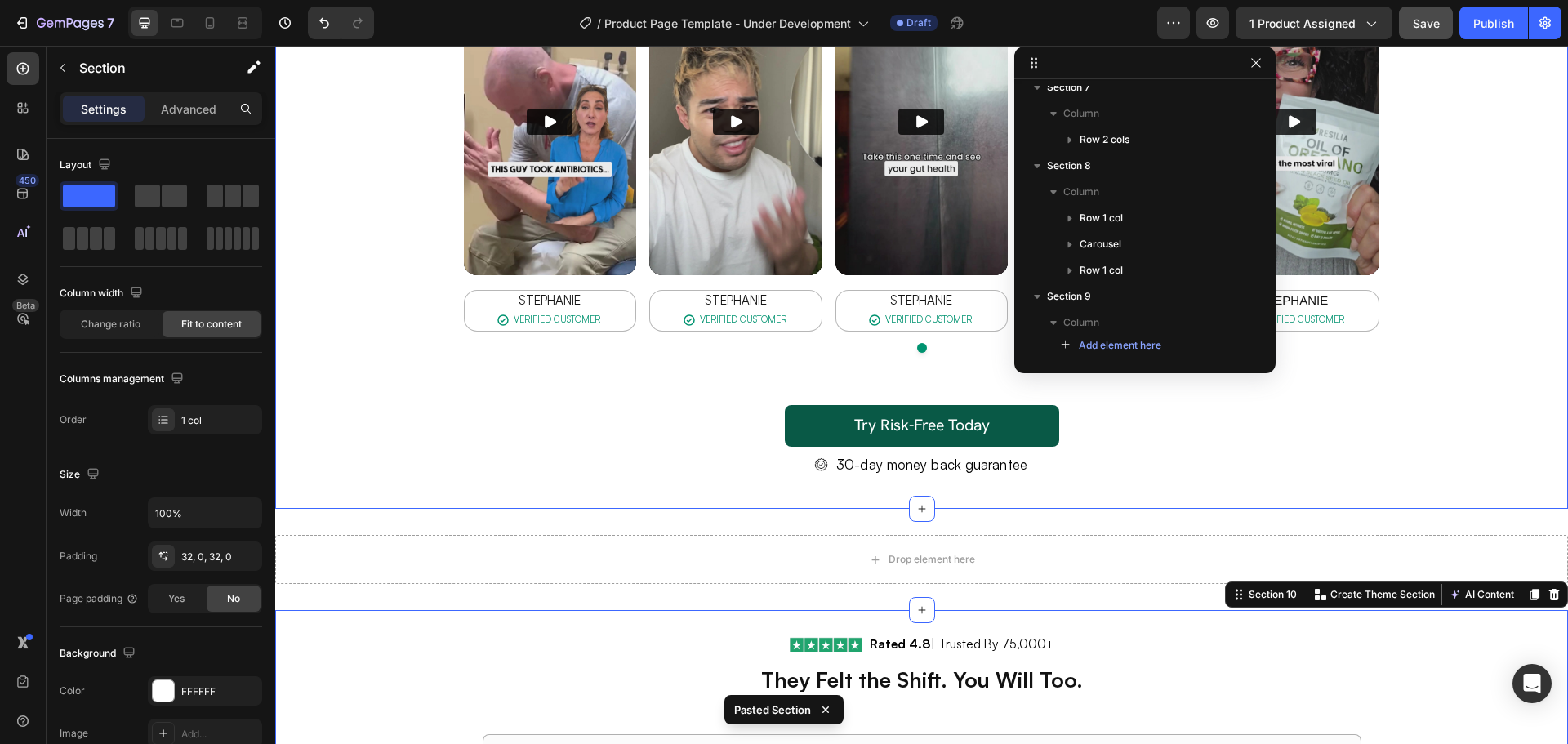 scroll, scrollTop: 590, scrollLeft: 0, axis: vertical 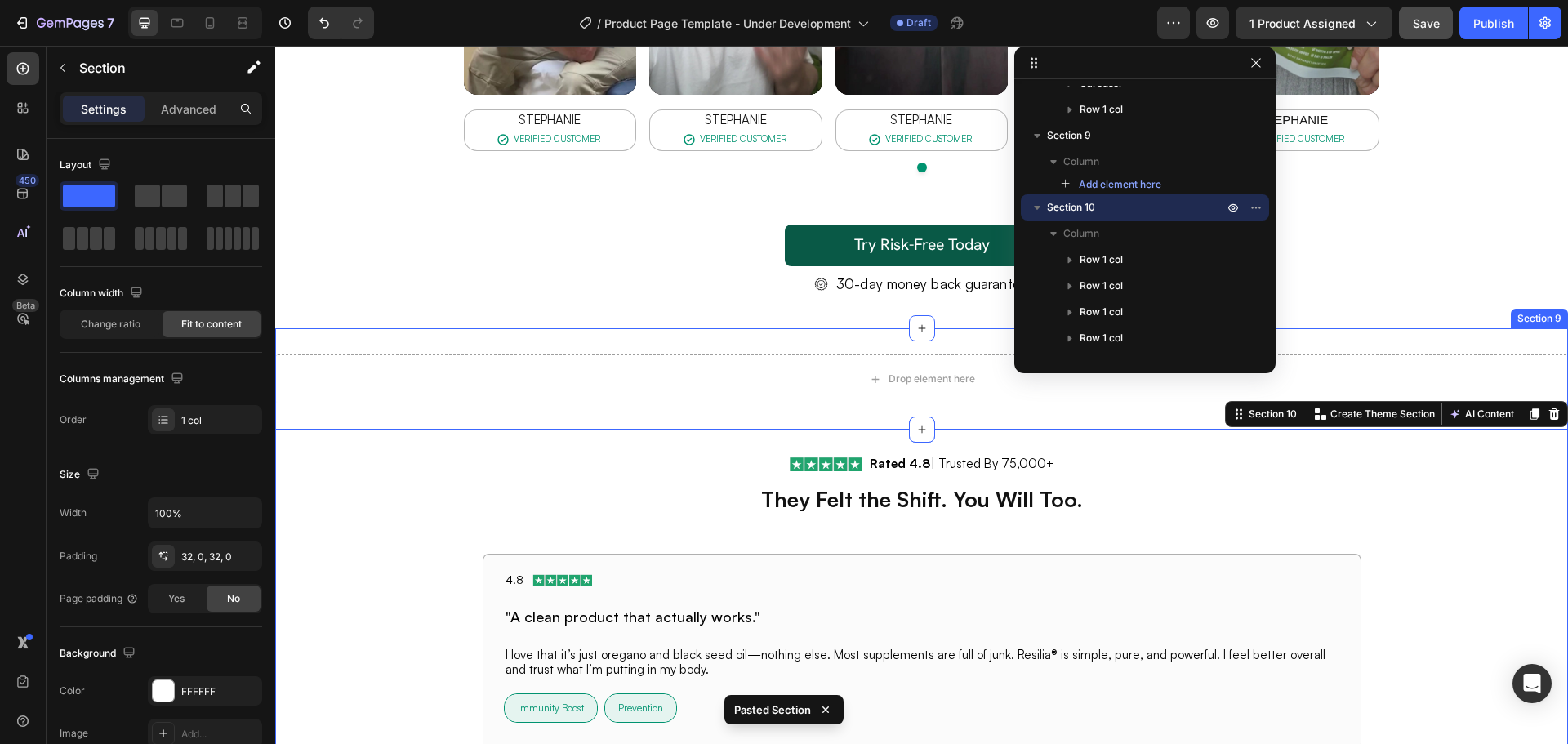 click on "Drop element here Section 9" at bounding box center (921, 379) 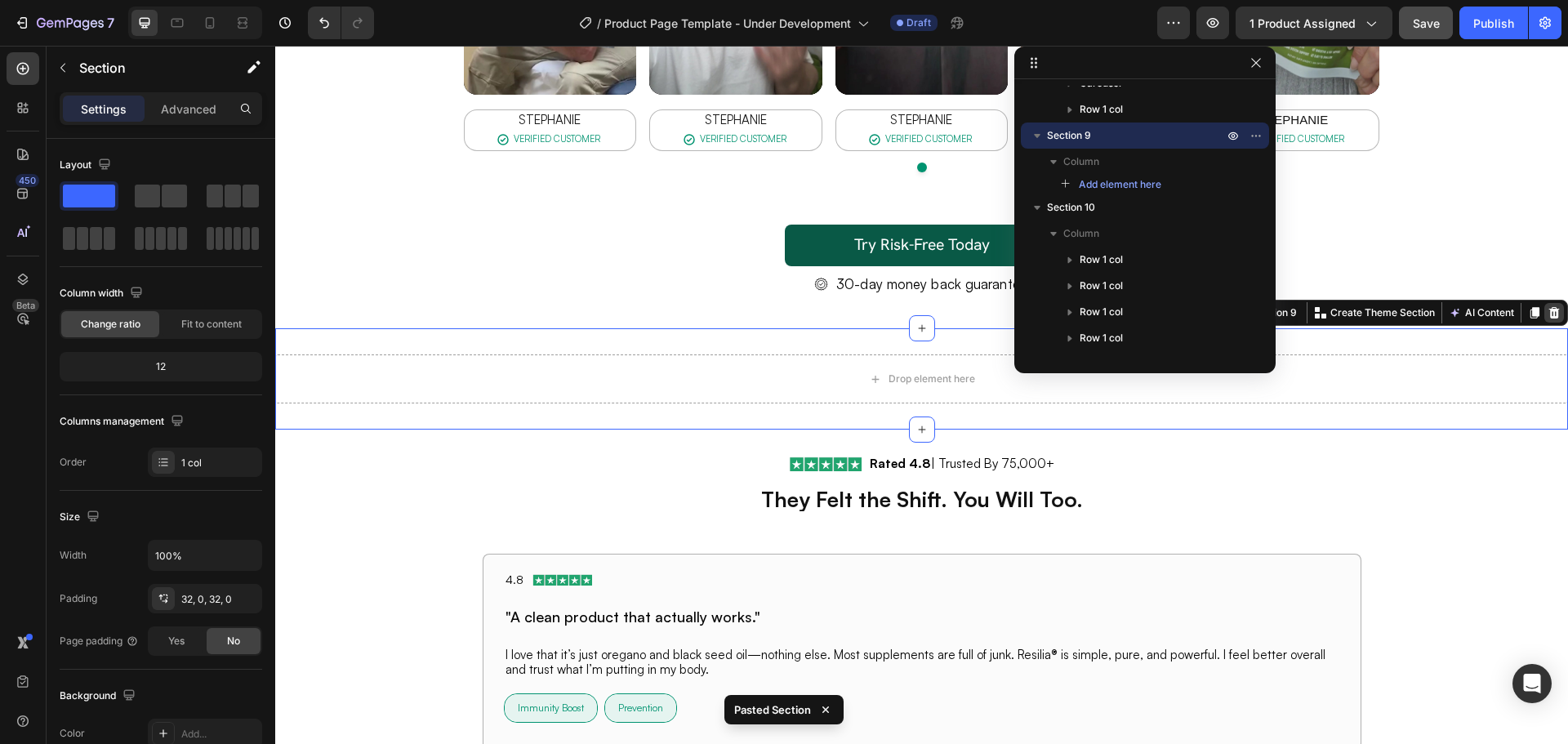 click 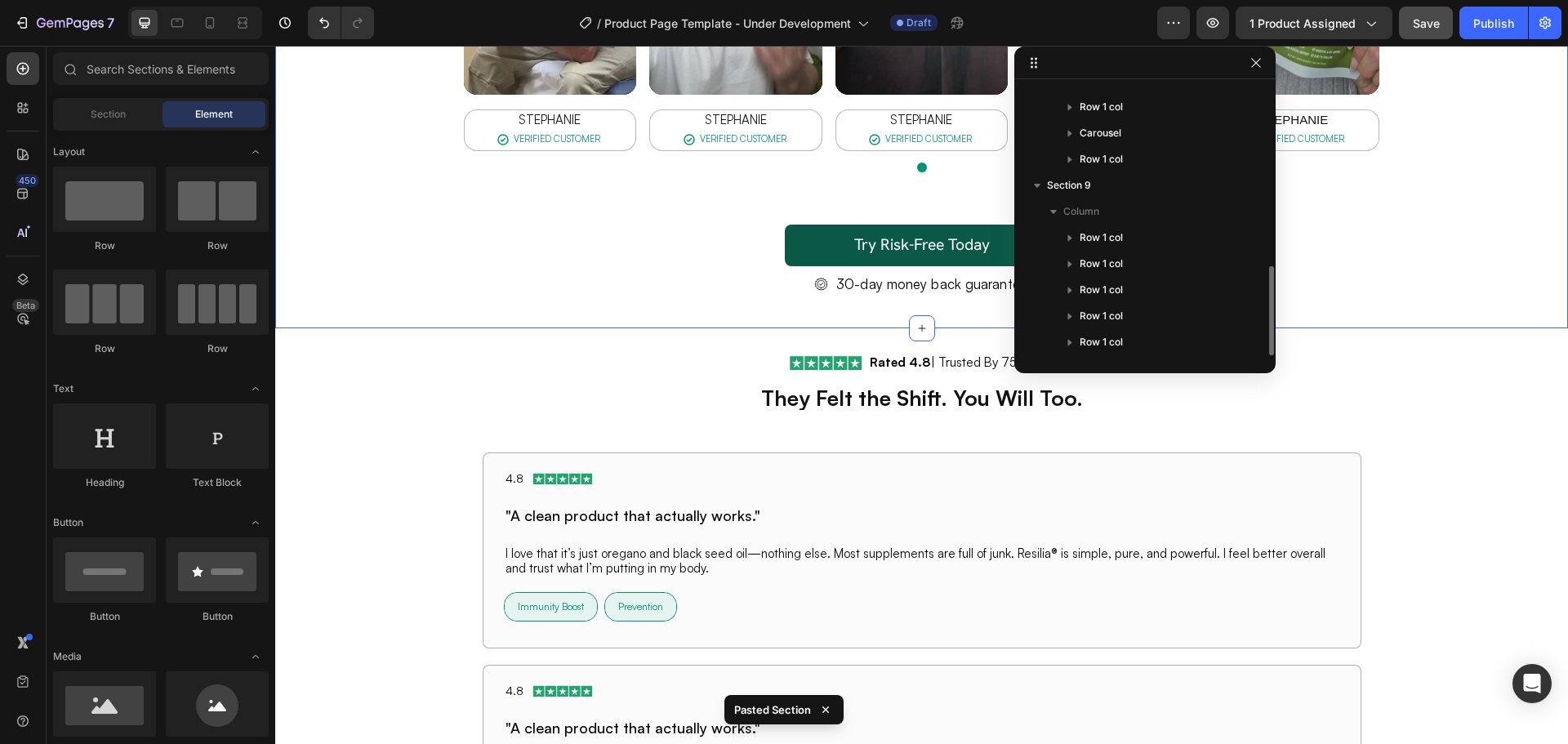 scroll, scrollTop: 541, scrollLeft: 0, axis: vertical 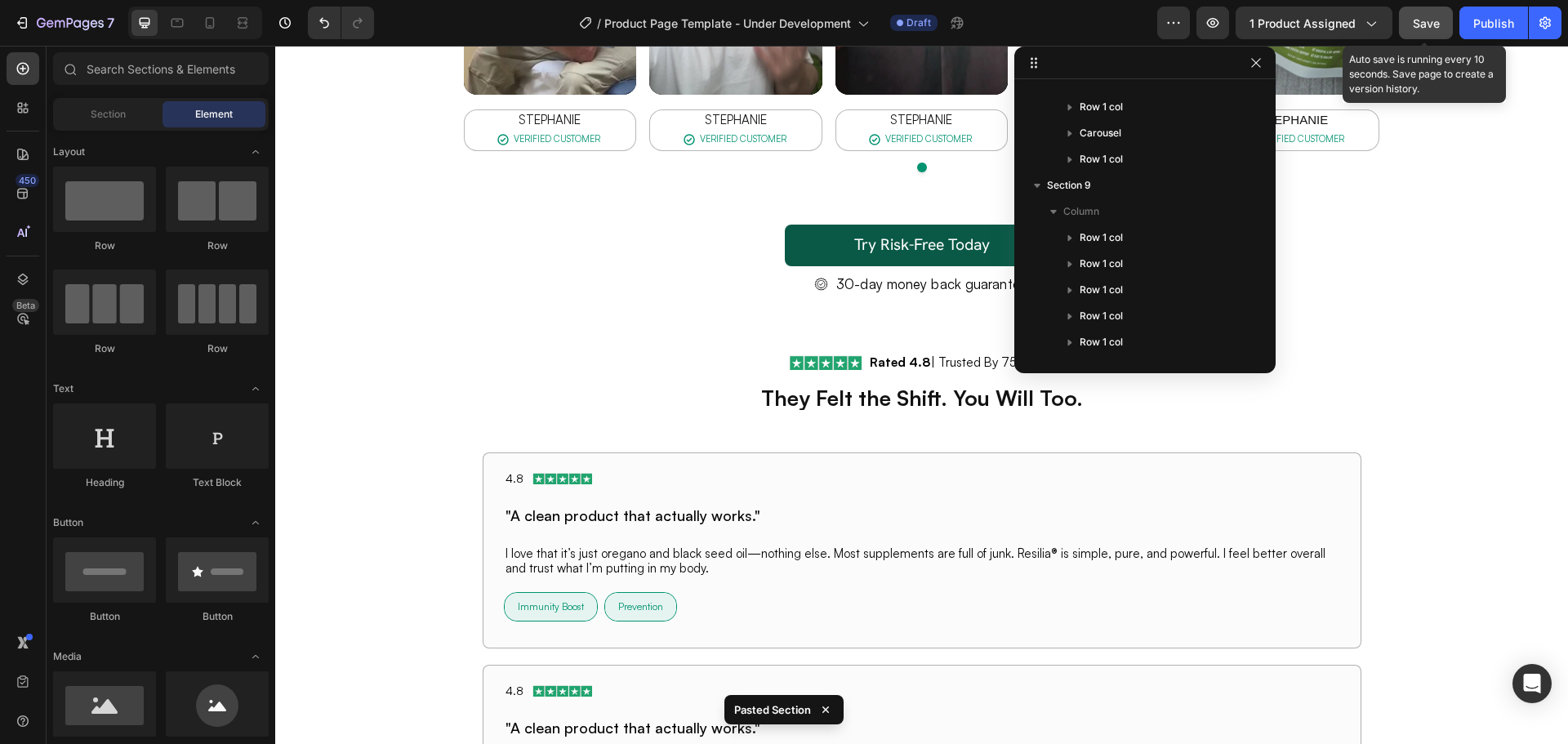 click on "Save" at bounding box center (1426, 23) 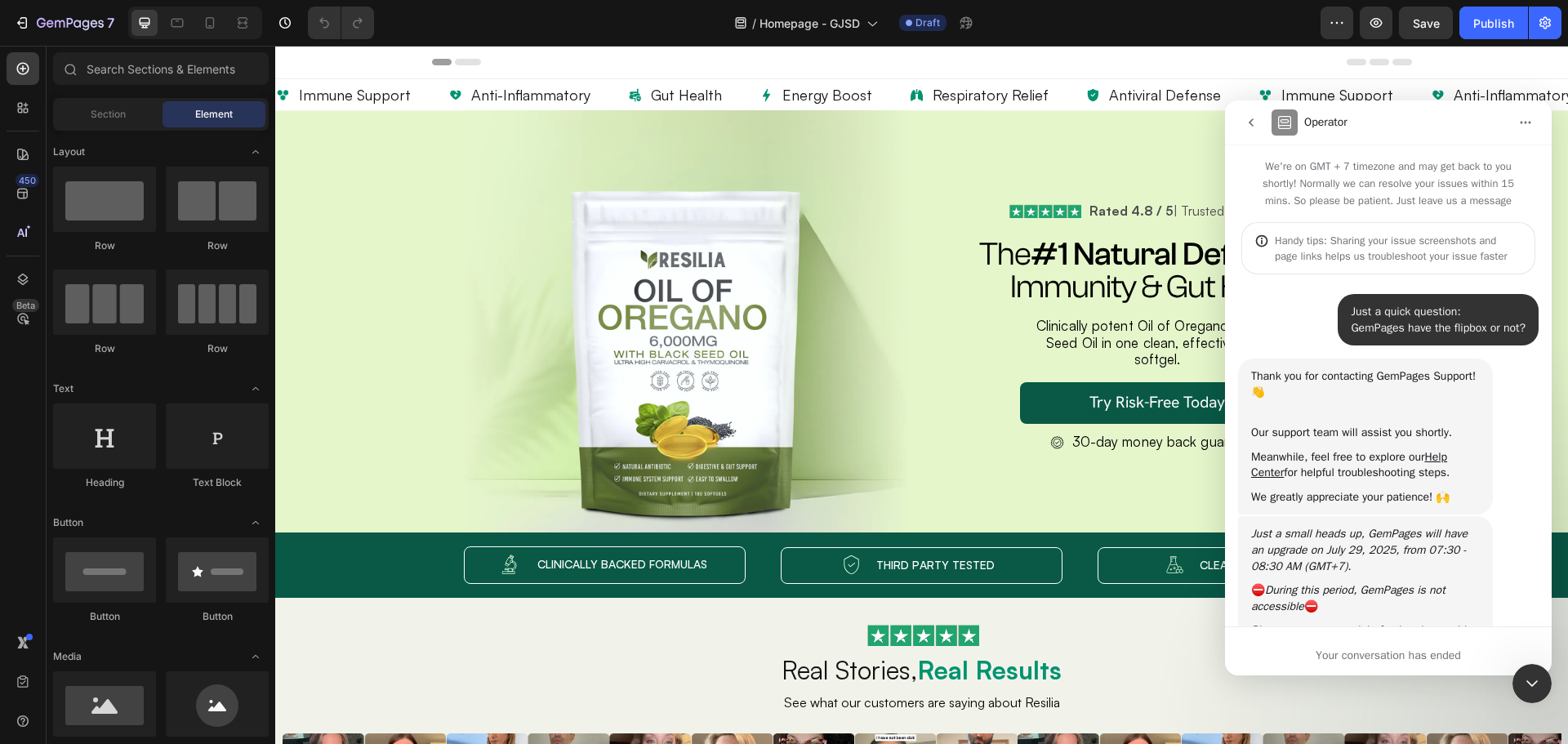 scroll, scrollTop: 0, scrollLeft: 0, axis: both 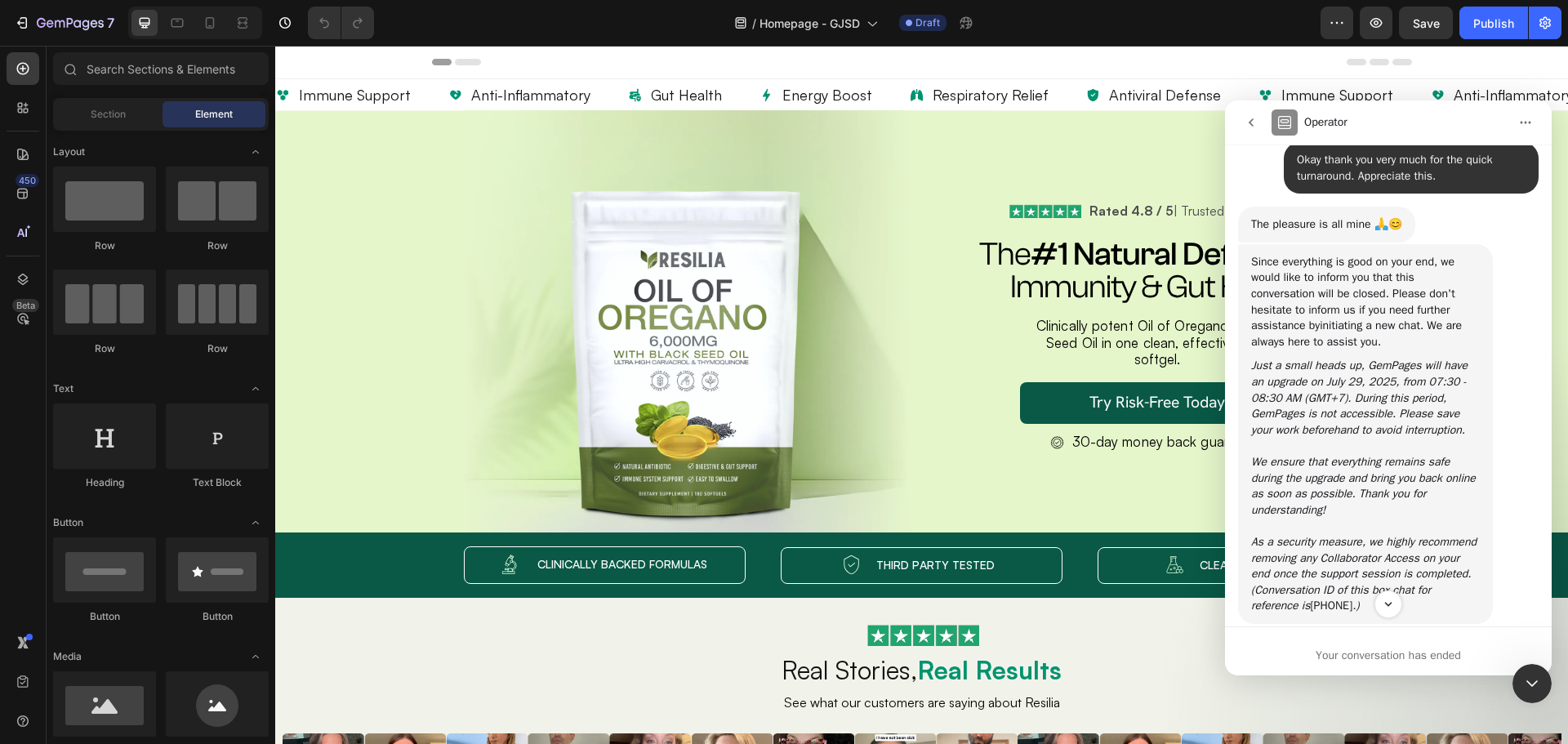 drag, startPoint x: 1536, startPoint y: 688, endPoint x: 2134, endPoint y: 1031, distance: 689.38596 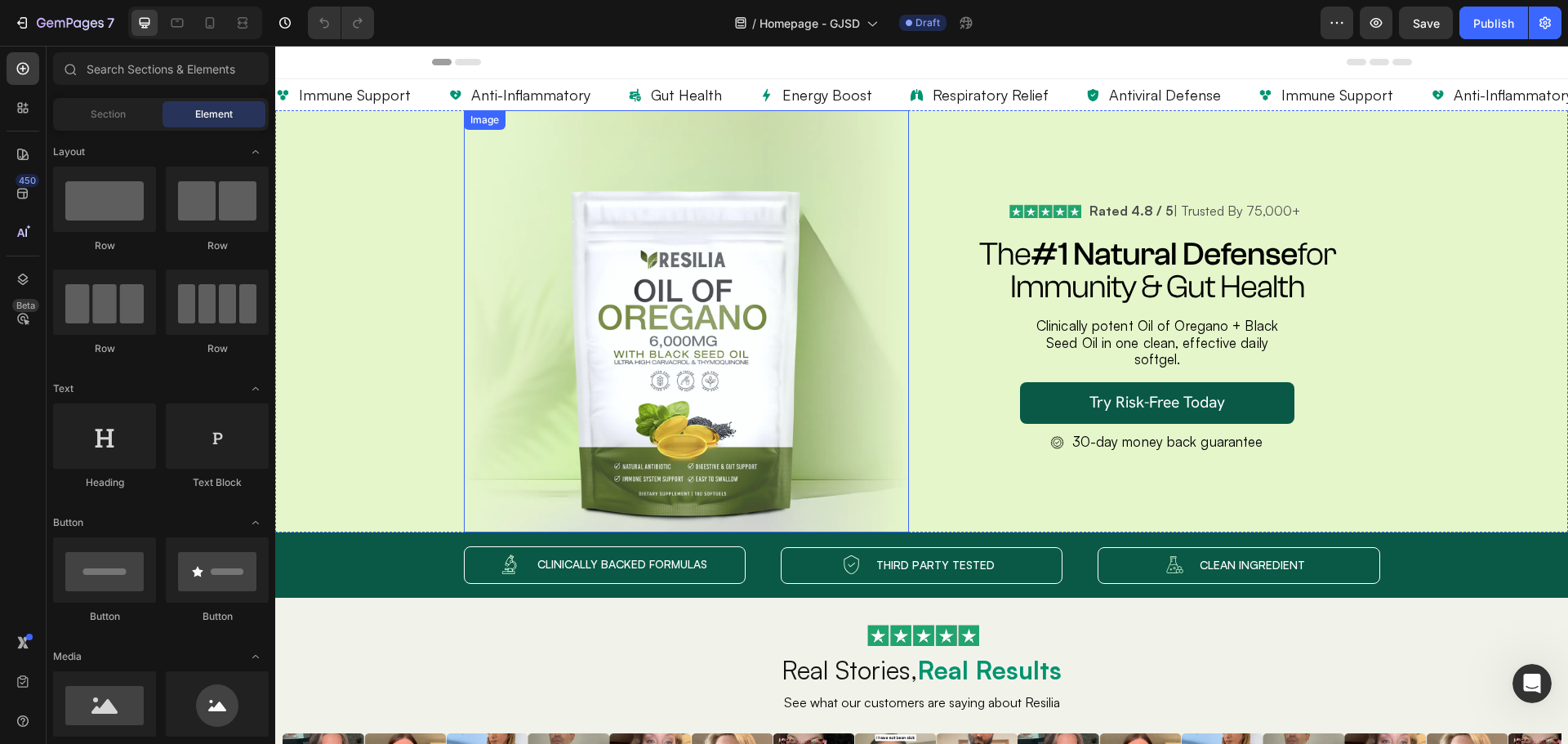 scroll, scrollTop: 0, scrollLeft: 0, axis: both 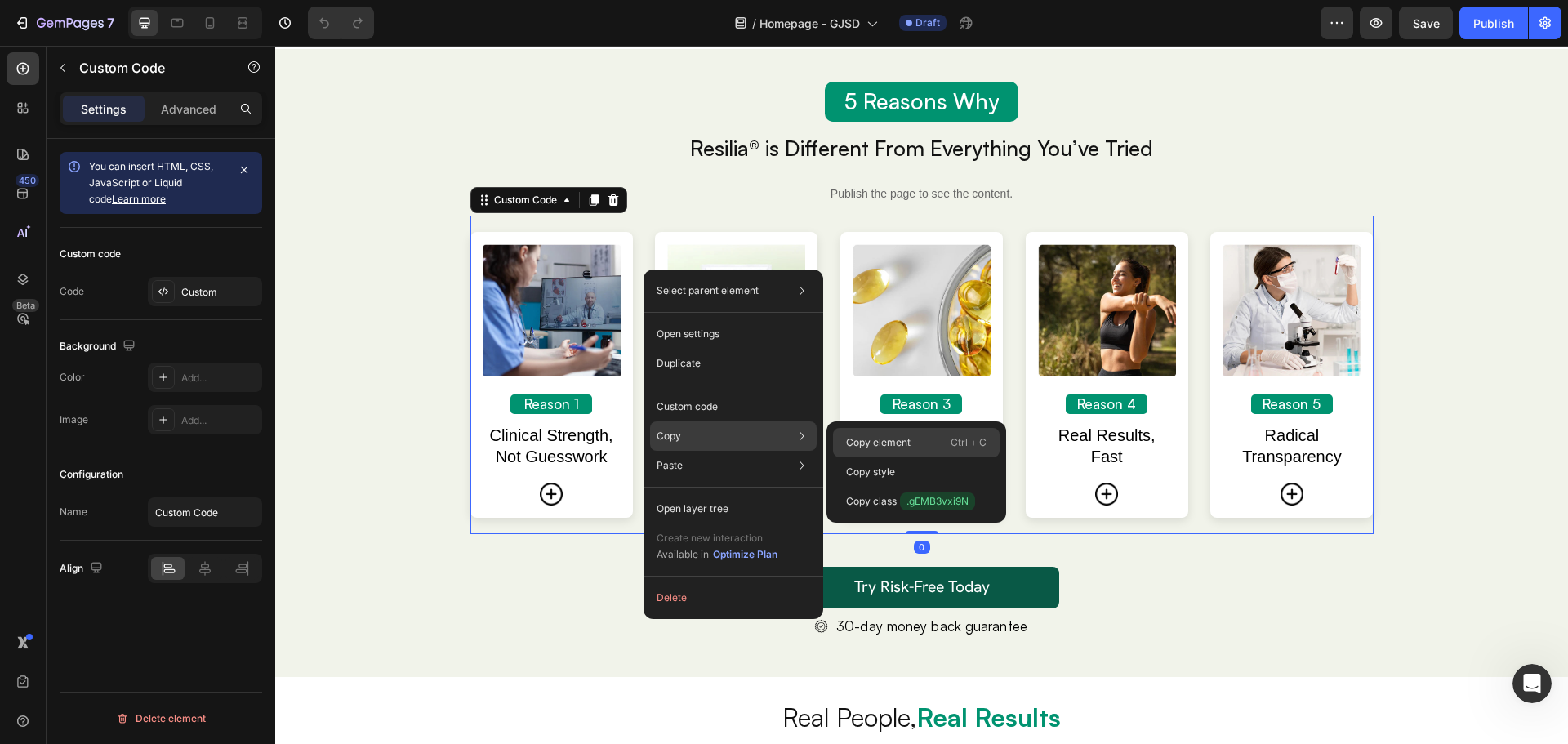 click on "Copy element" at bounding box center [878, 443] 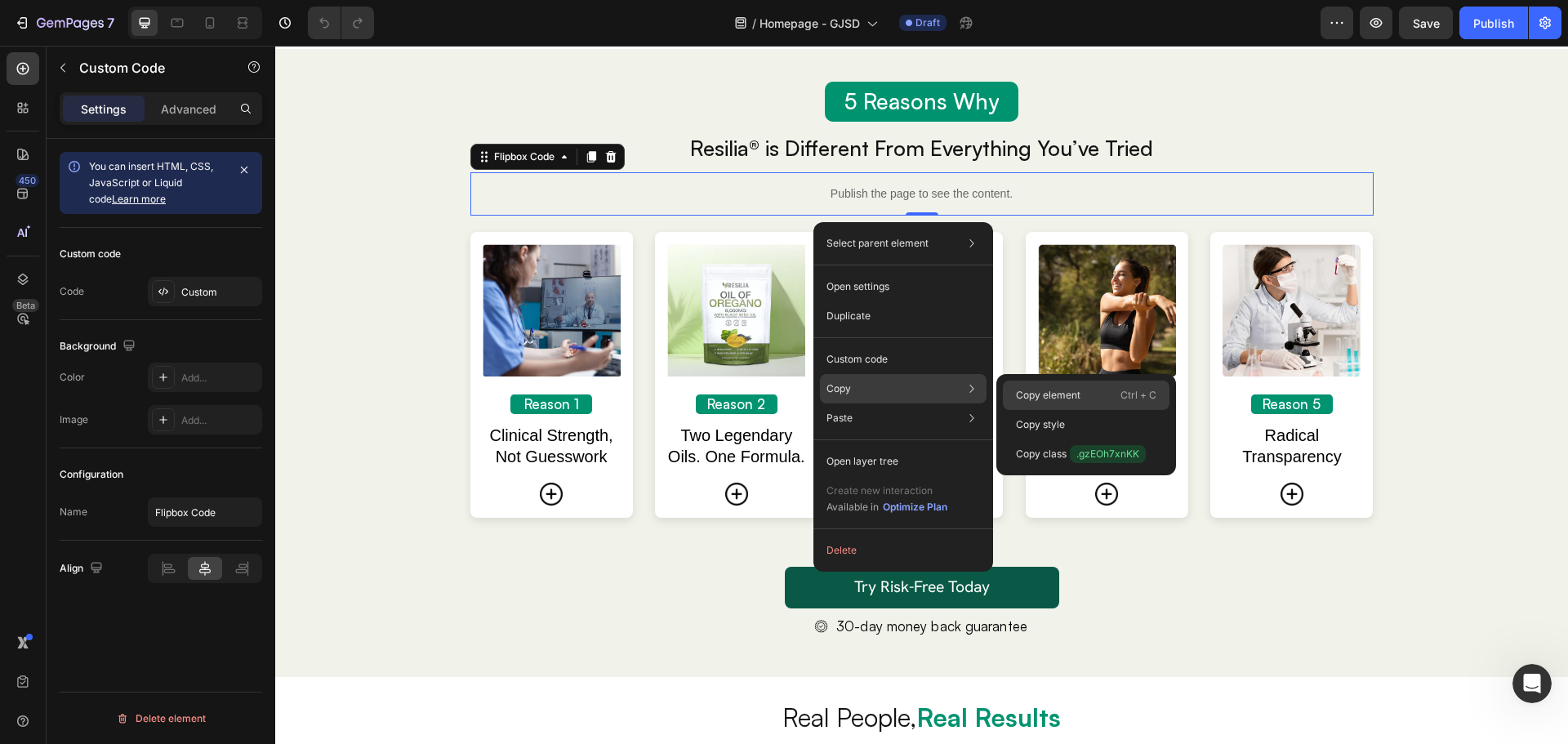click on "Copy element" at bounding box center (1048, 395) 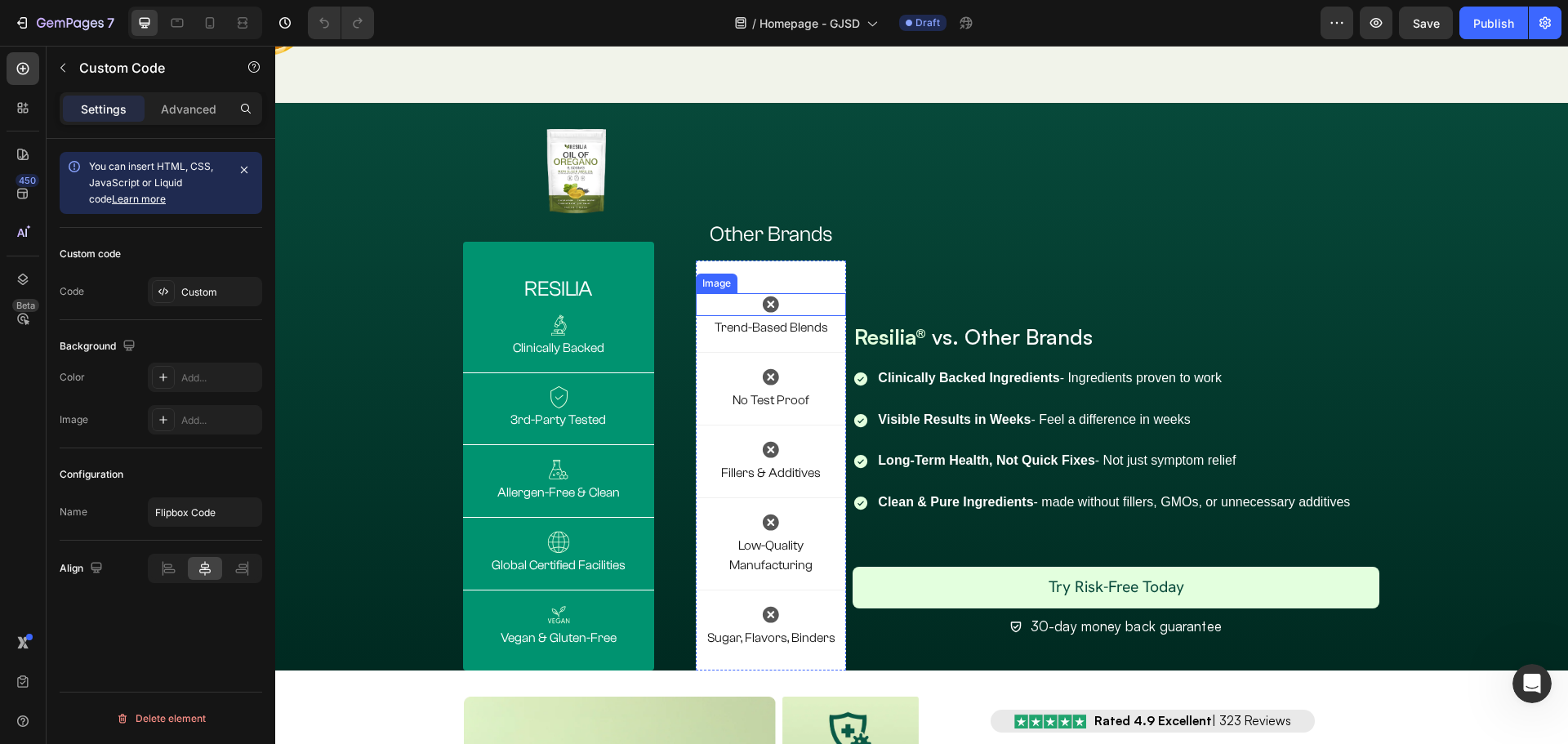 scroll, scrollTop: 4165, scrollLeft: 0, axis: vertical 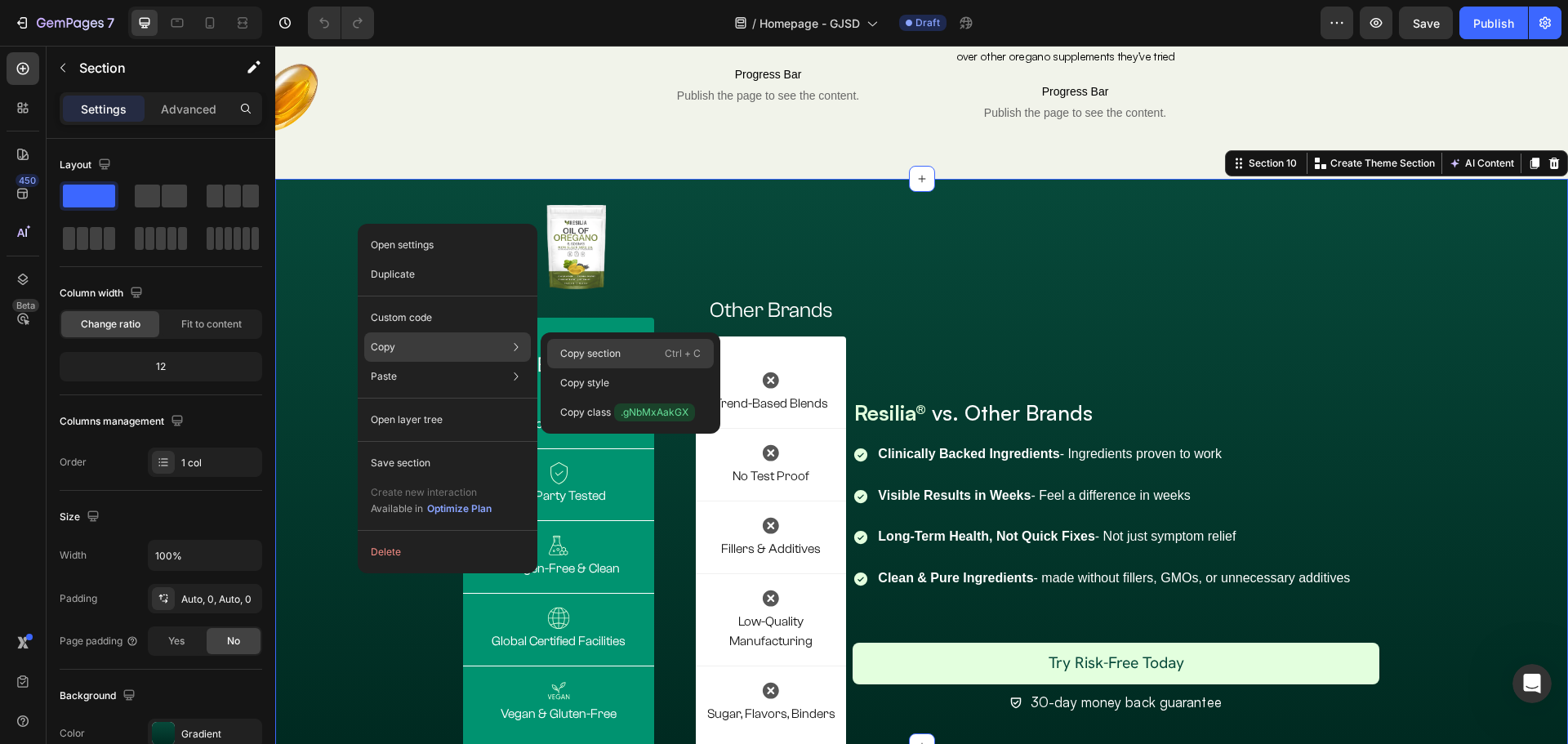 click on "Copy section  Ctrl + C" 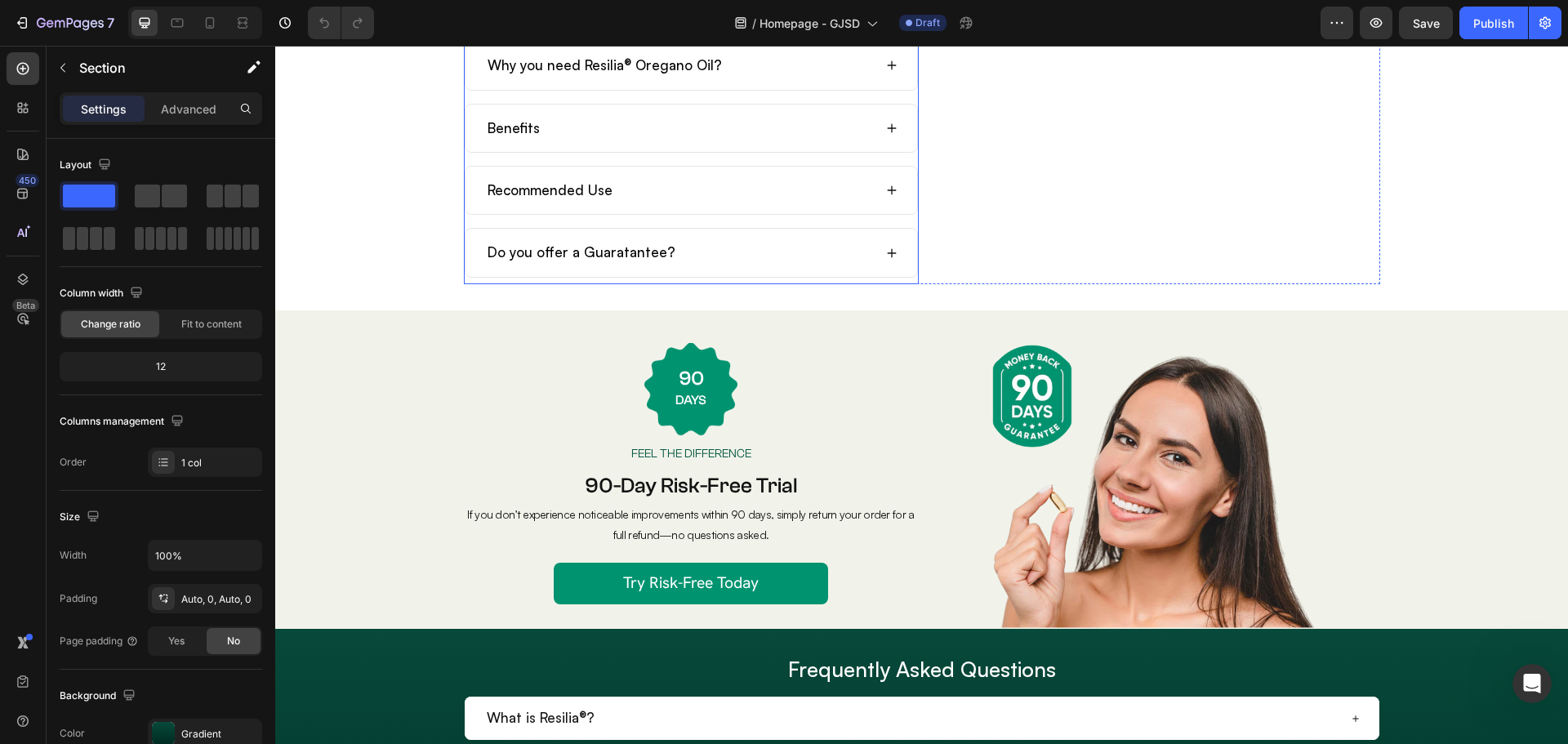 scroll, scrollTop: 5472, scrollLeft: 0, axis: vertical 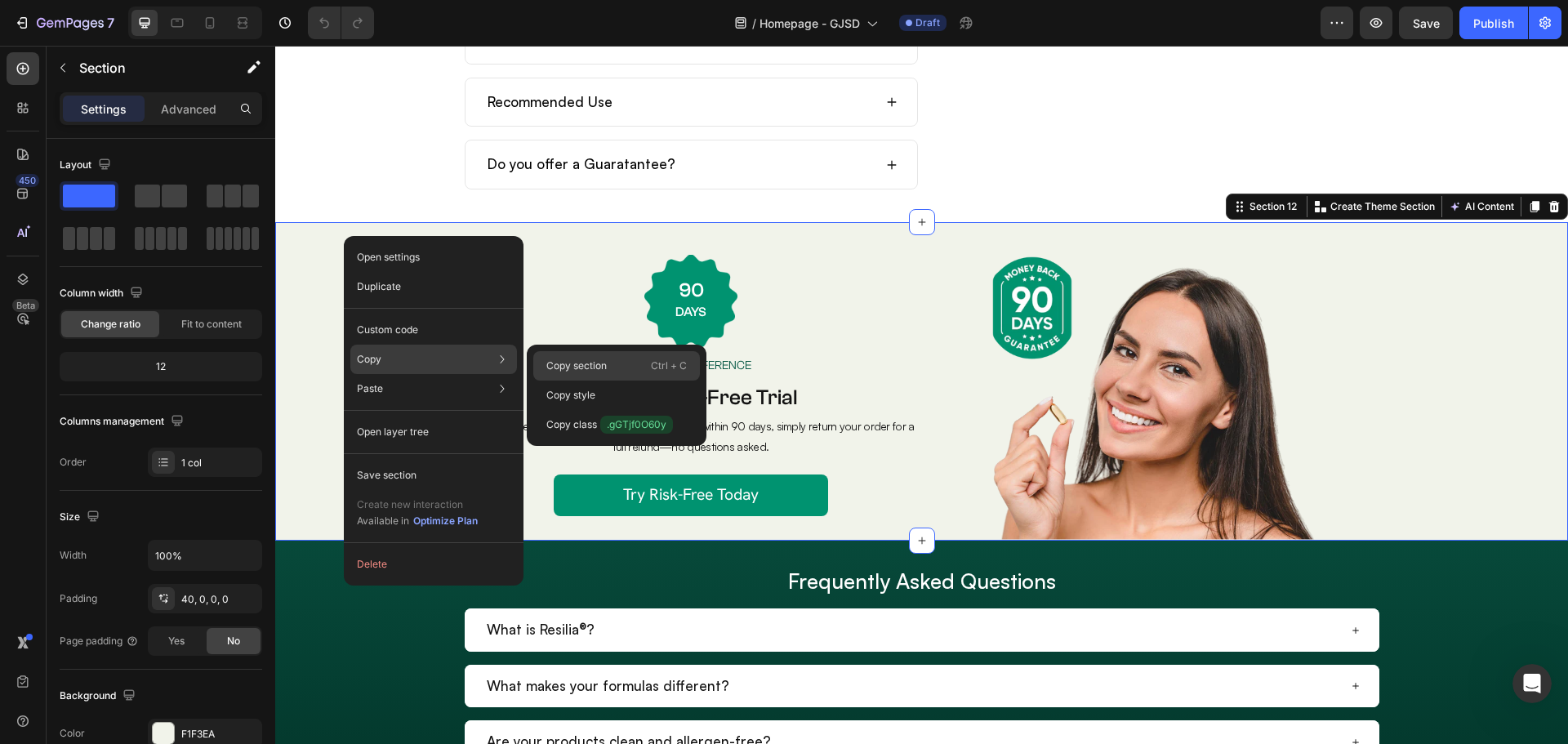 click on "Copy section" at bounding box center (577, 366) 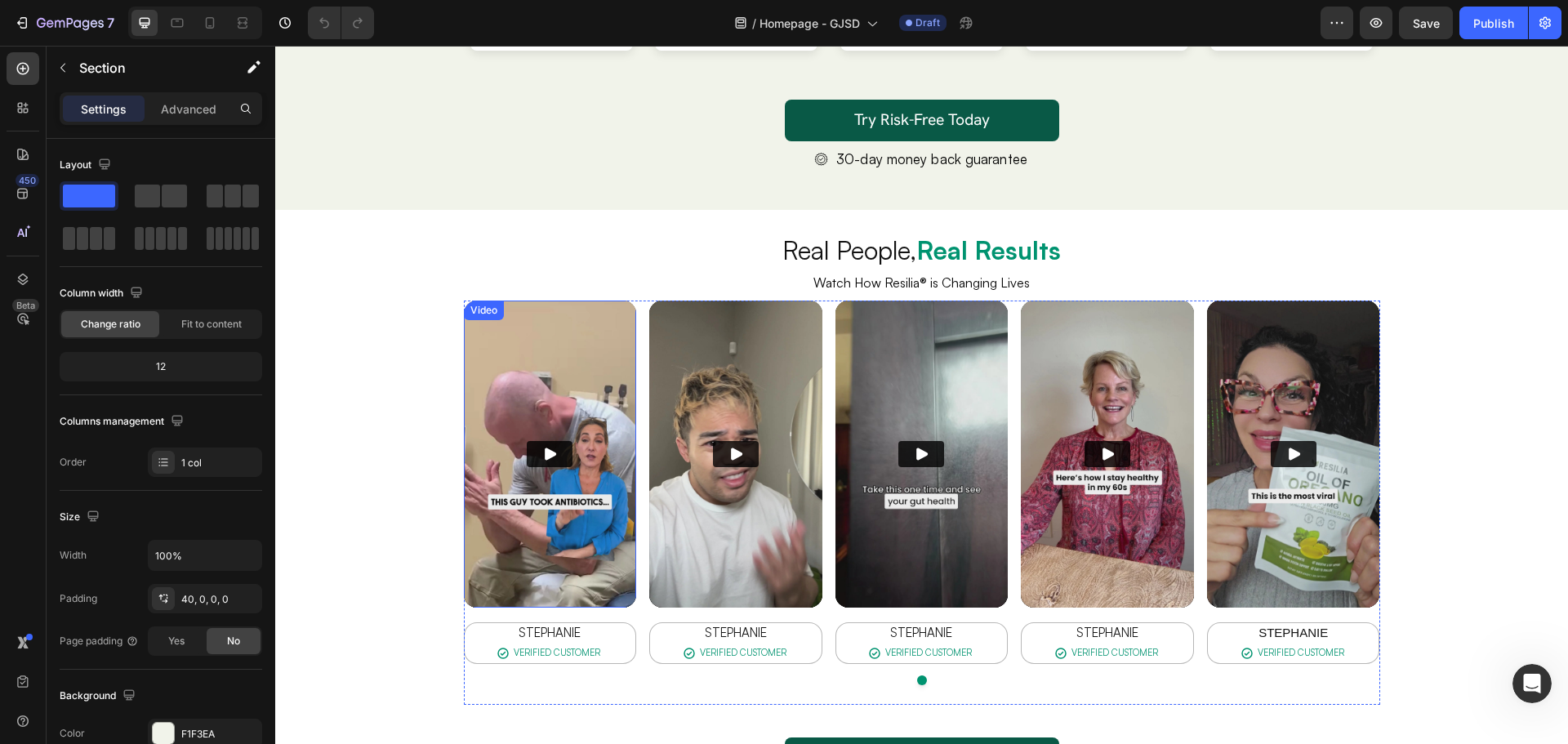 scroll, scrollTop: 2428, scrollLeft: 0, axis: vertical 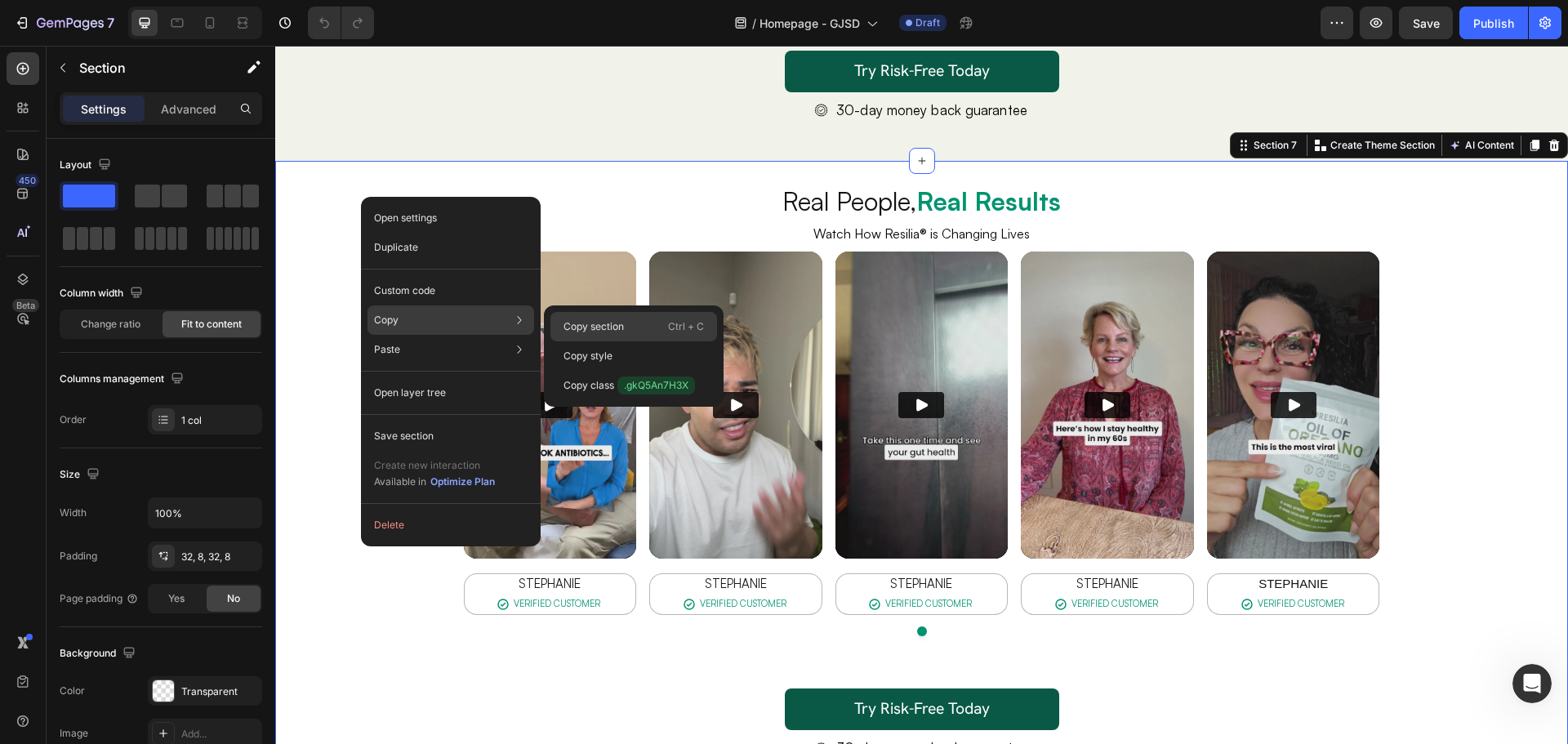 click on "Copy section" at bounding box center [594, 327] 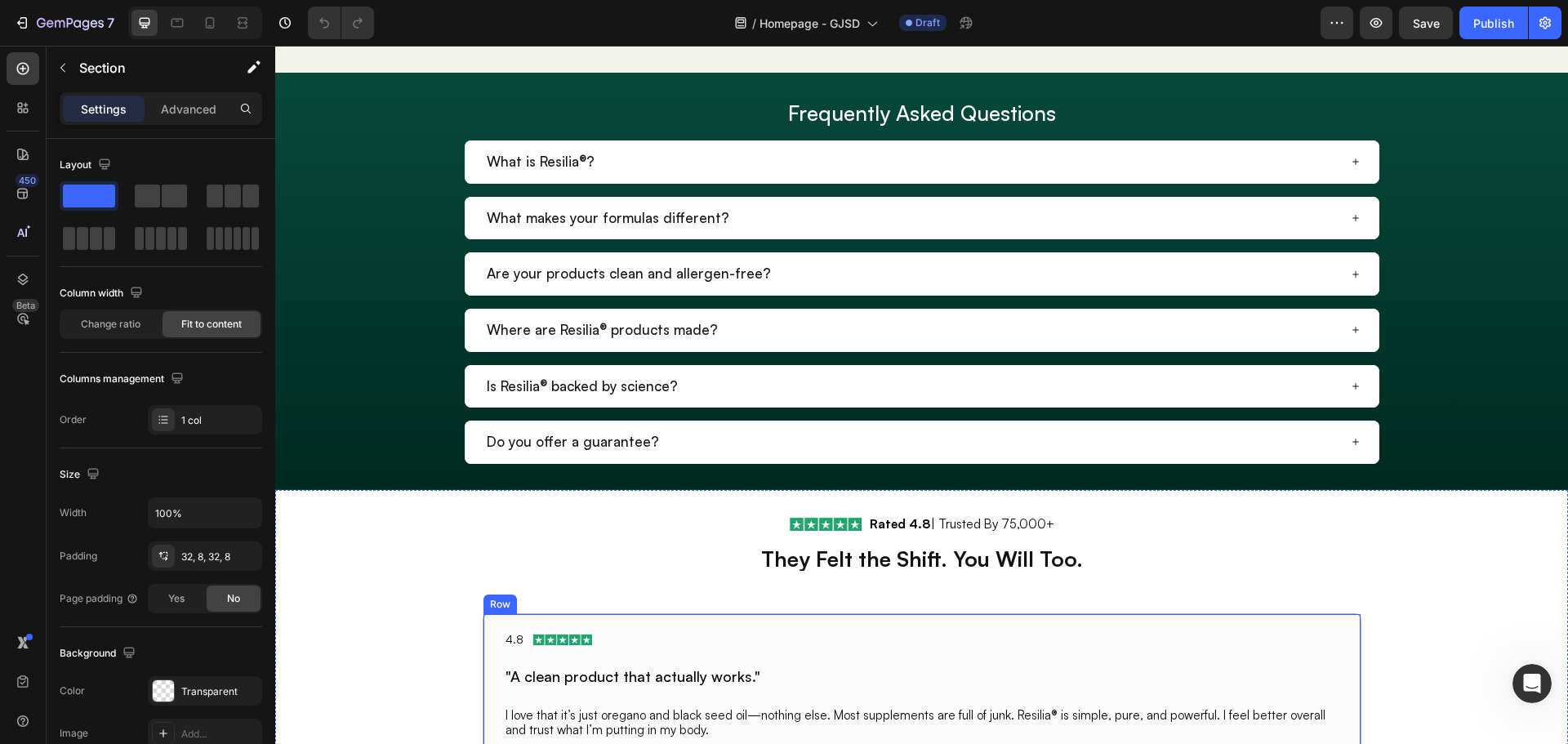 scroll, scrollTop: 6266, scrollLeft: 0, axis: vertical 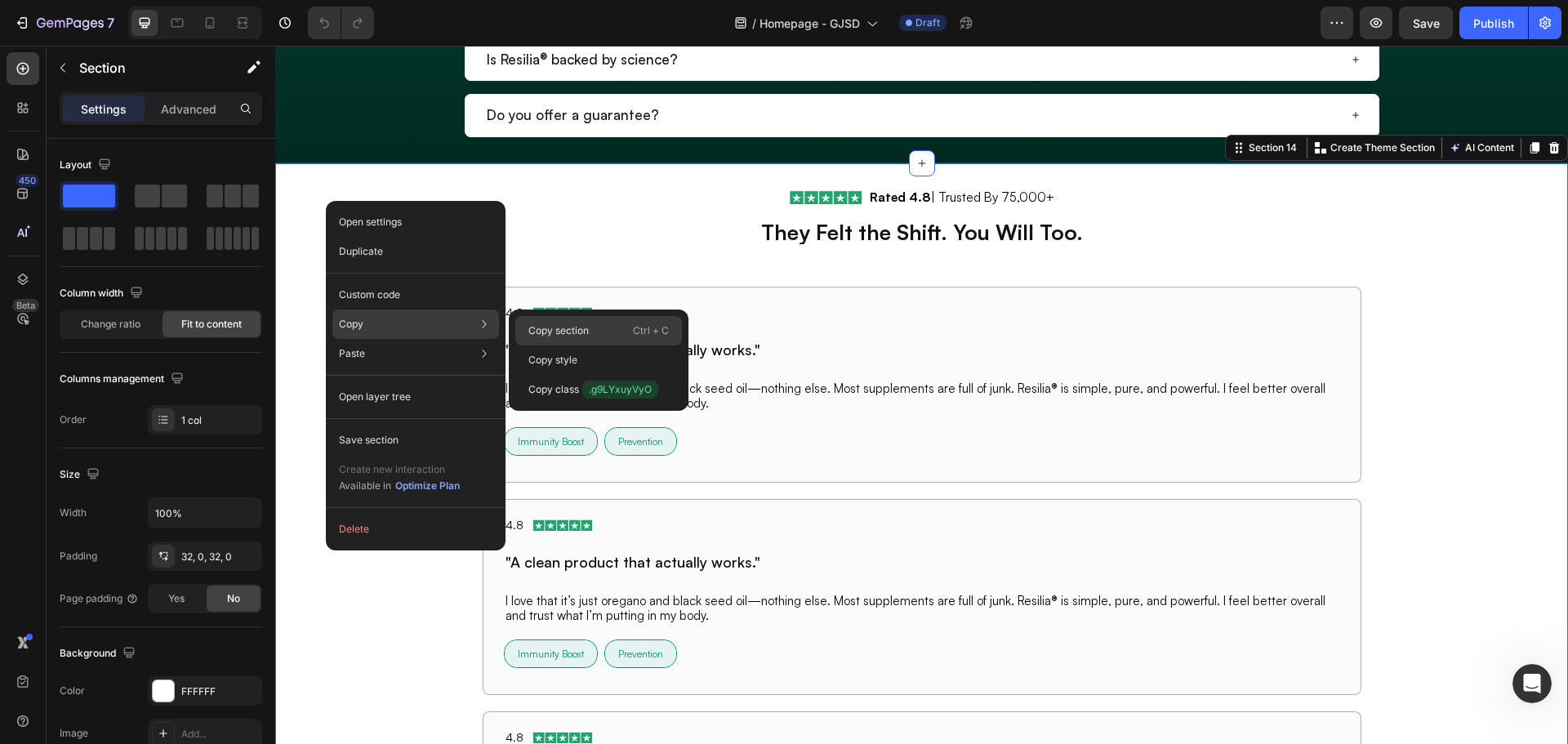 drag, startPoint x: 592, startPoint y: 324, endPoint x: 317, endPoint y: 278, distance: 278.82073 